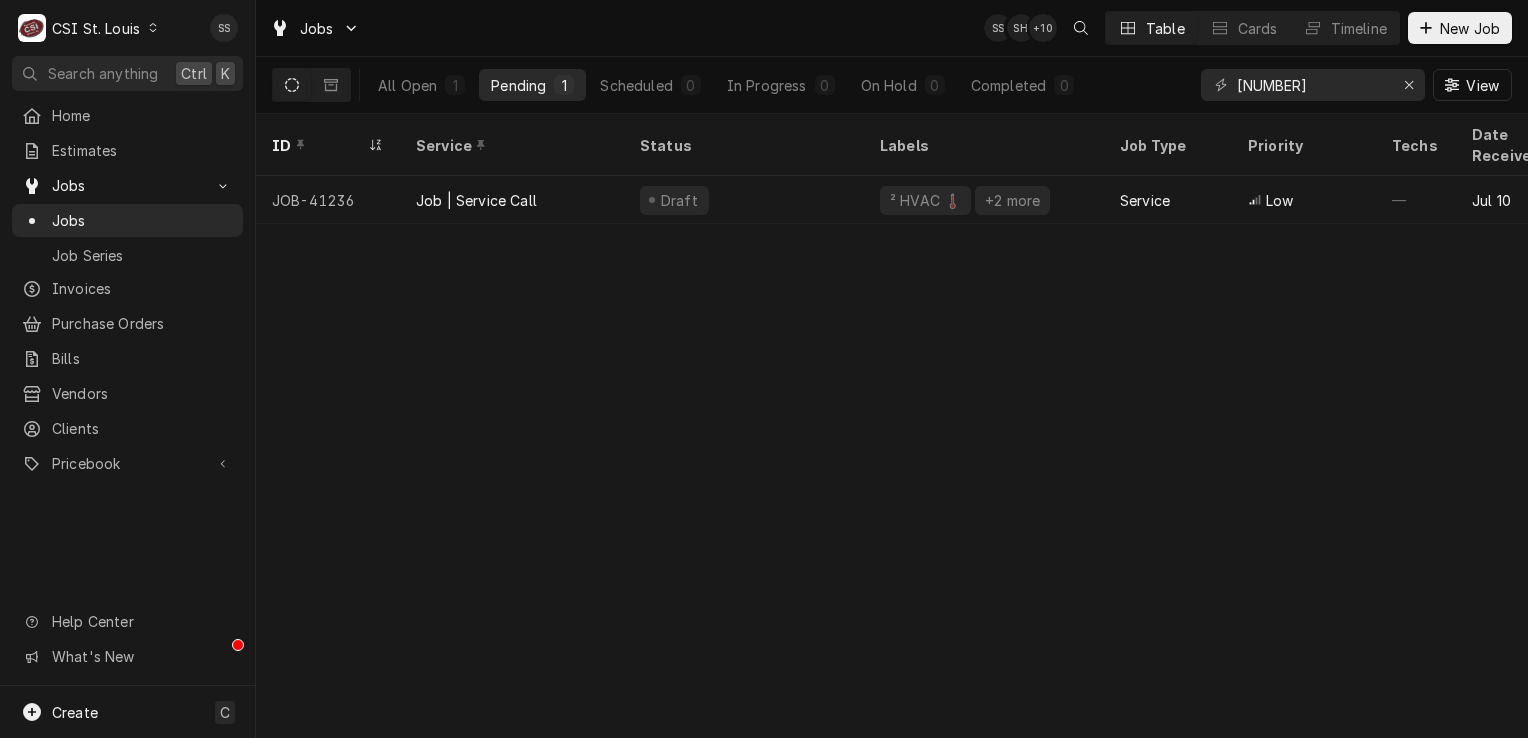 scroll, scrollTop: 0, scrollLeft: 0, axis: both 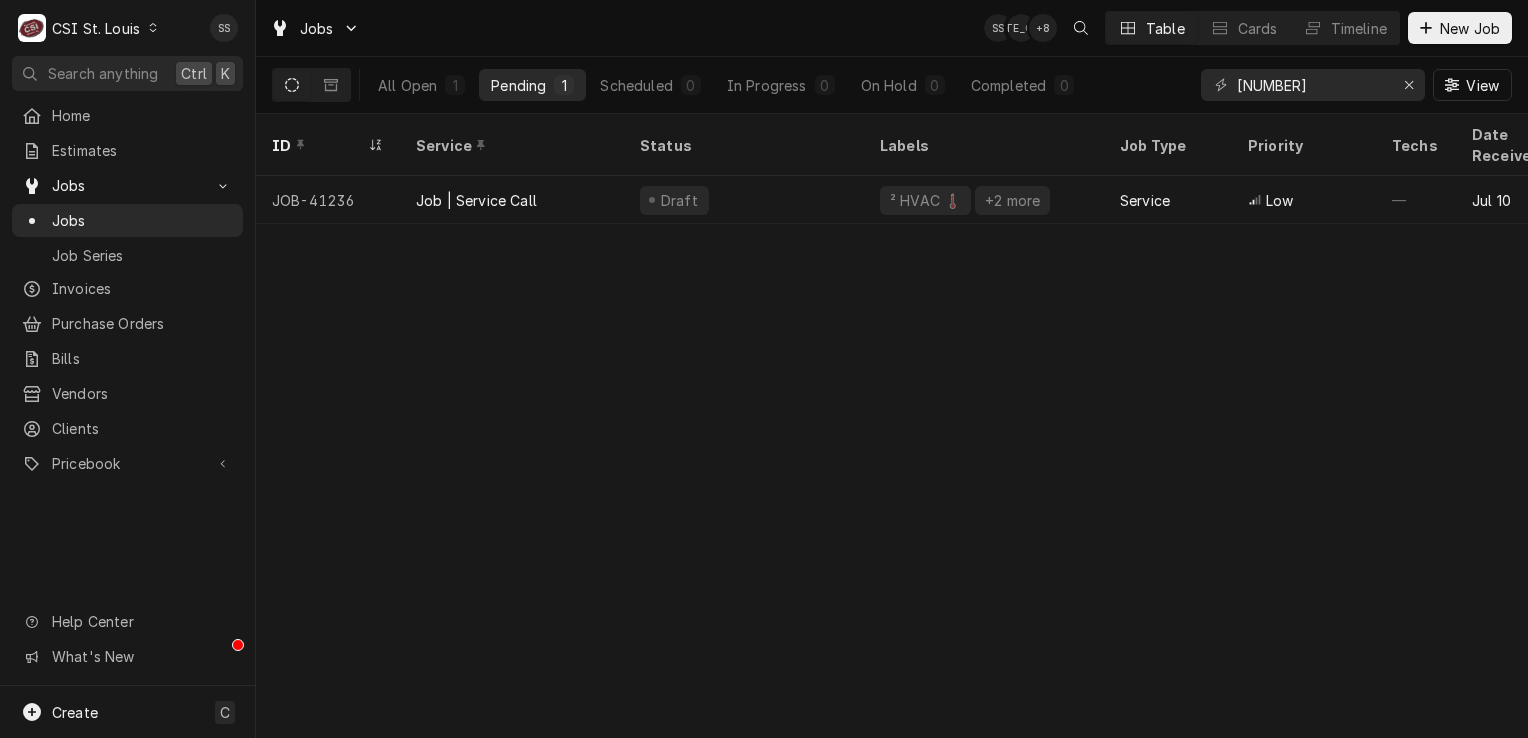 click at bounding box center (153, 28) 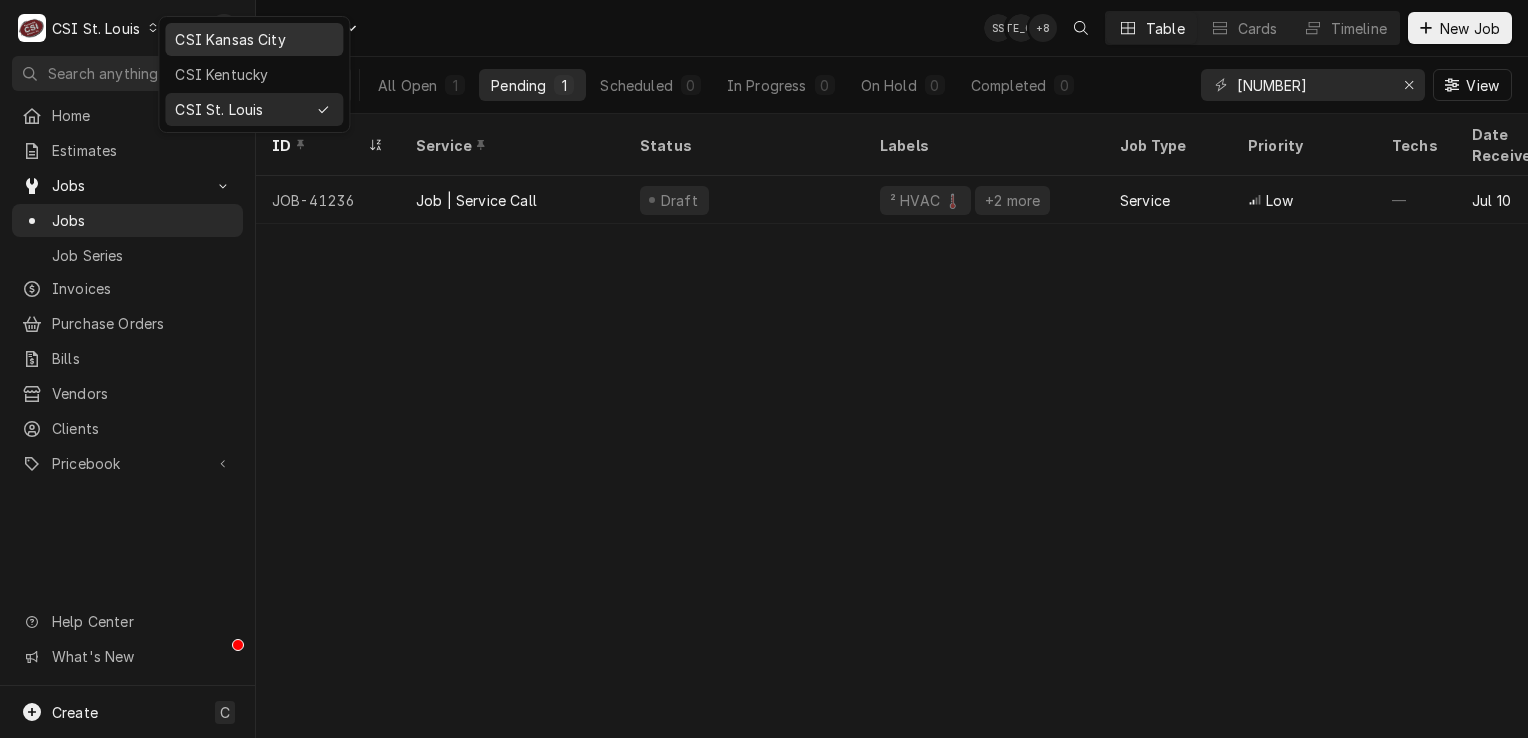 click on "CSI Kansas City" at bounding box center (254, 39) 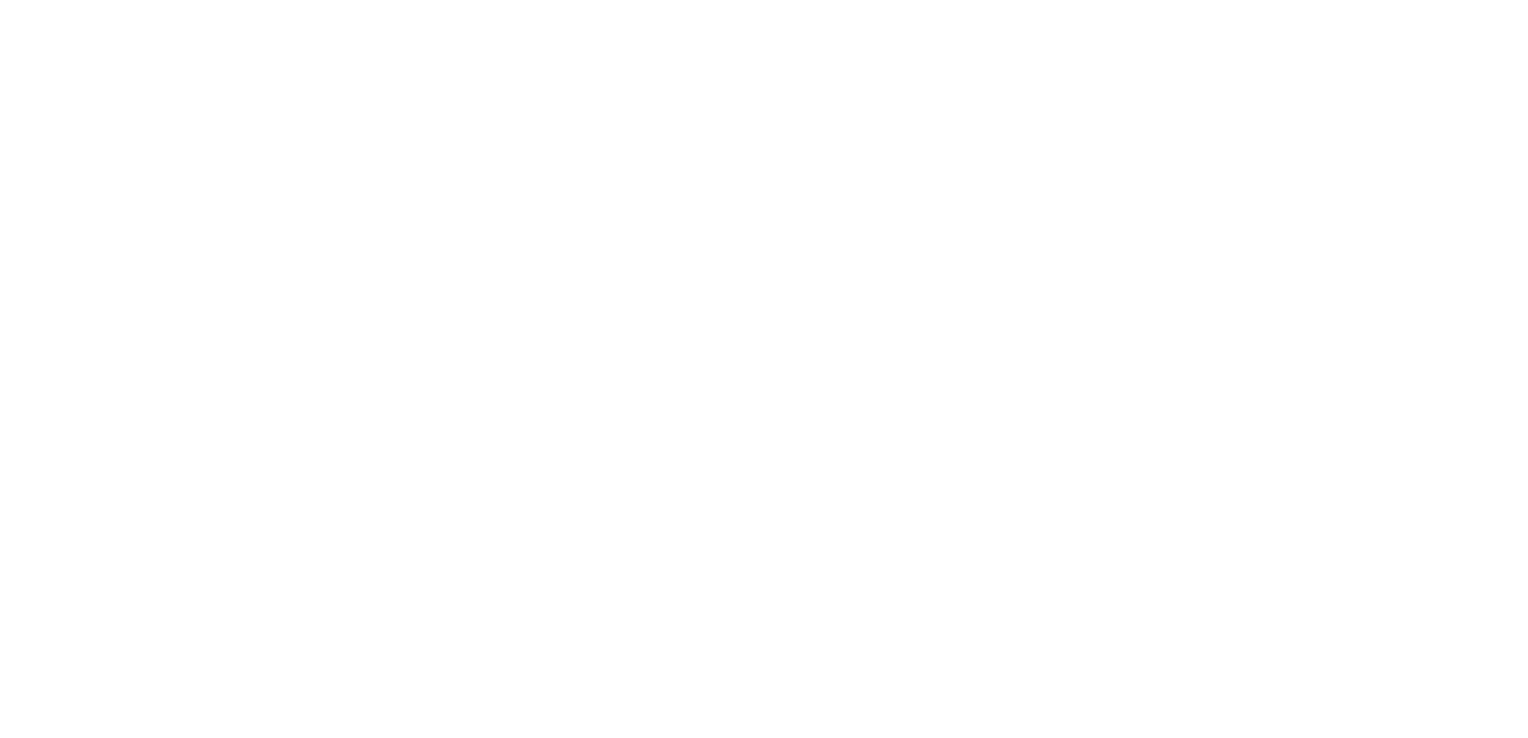 scroll, scrollTop: 0, scrollLeft: 0, axis: both 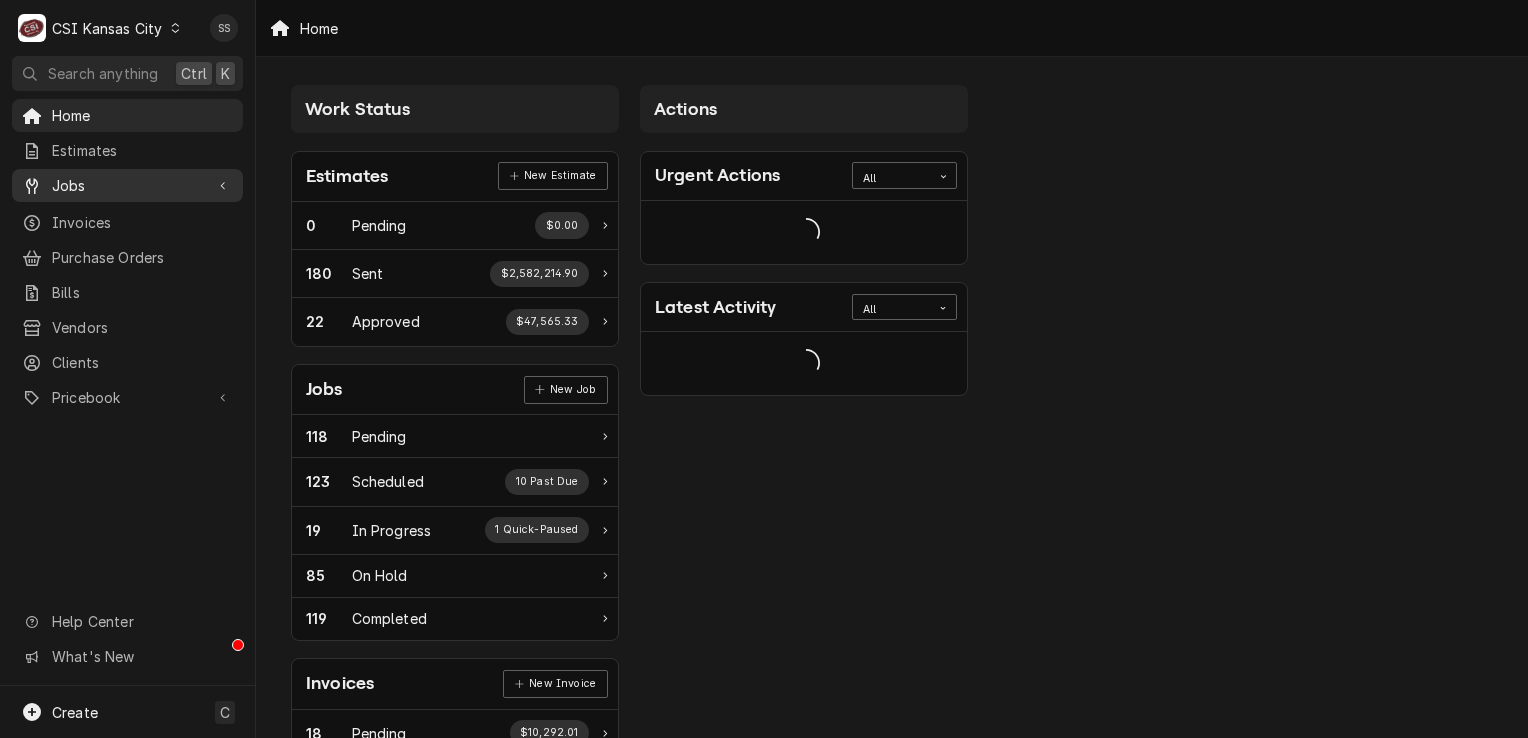 click on "Jobs" at bounding box center [127, 185] 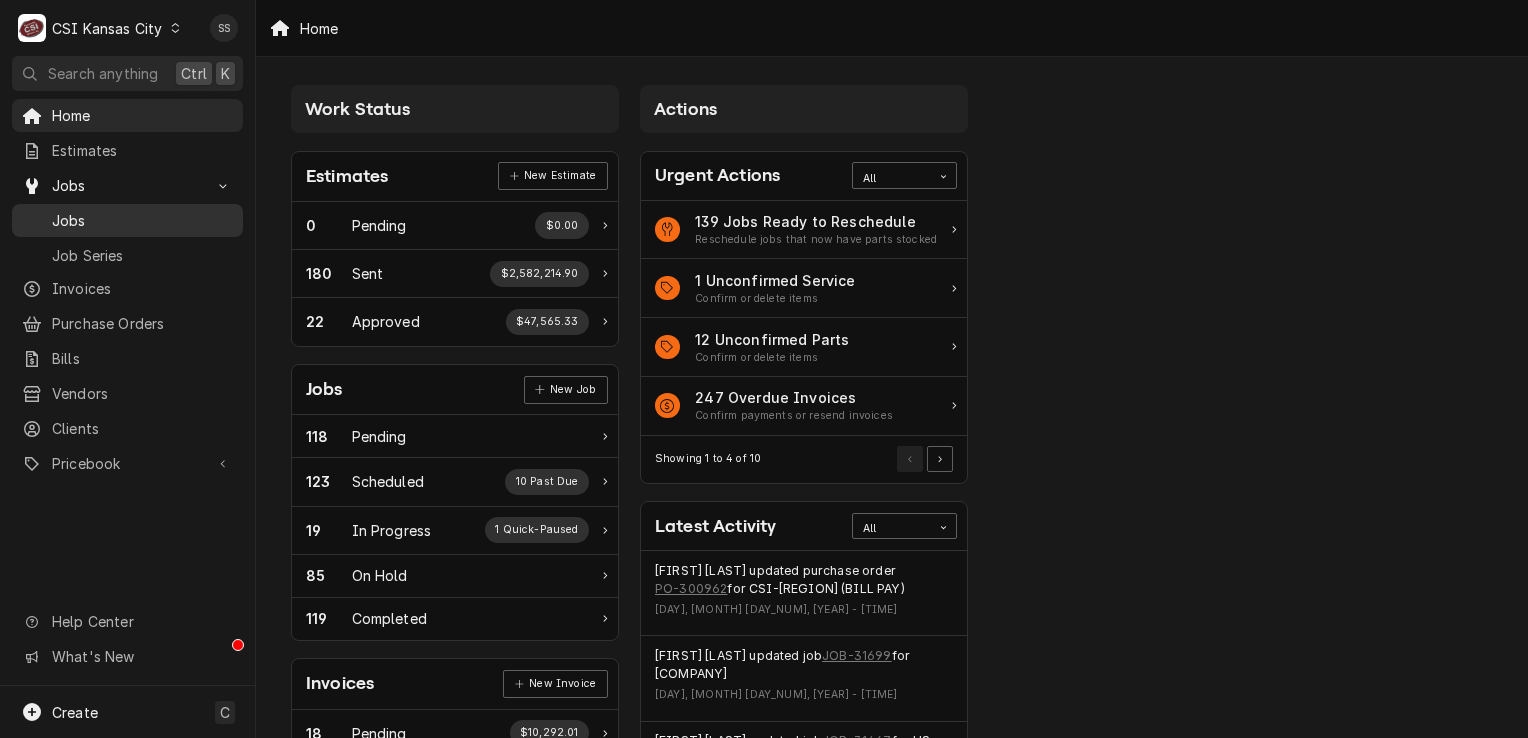 click on "Jobs" at bounding box center (142, 220) 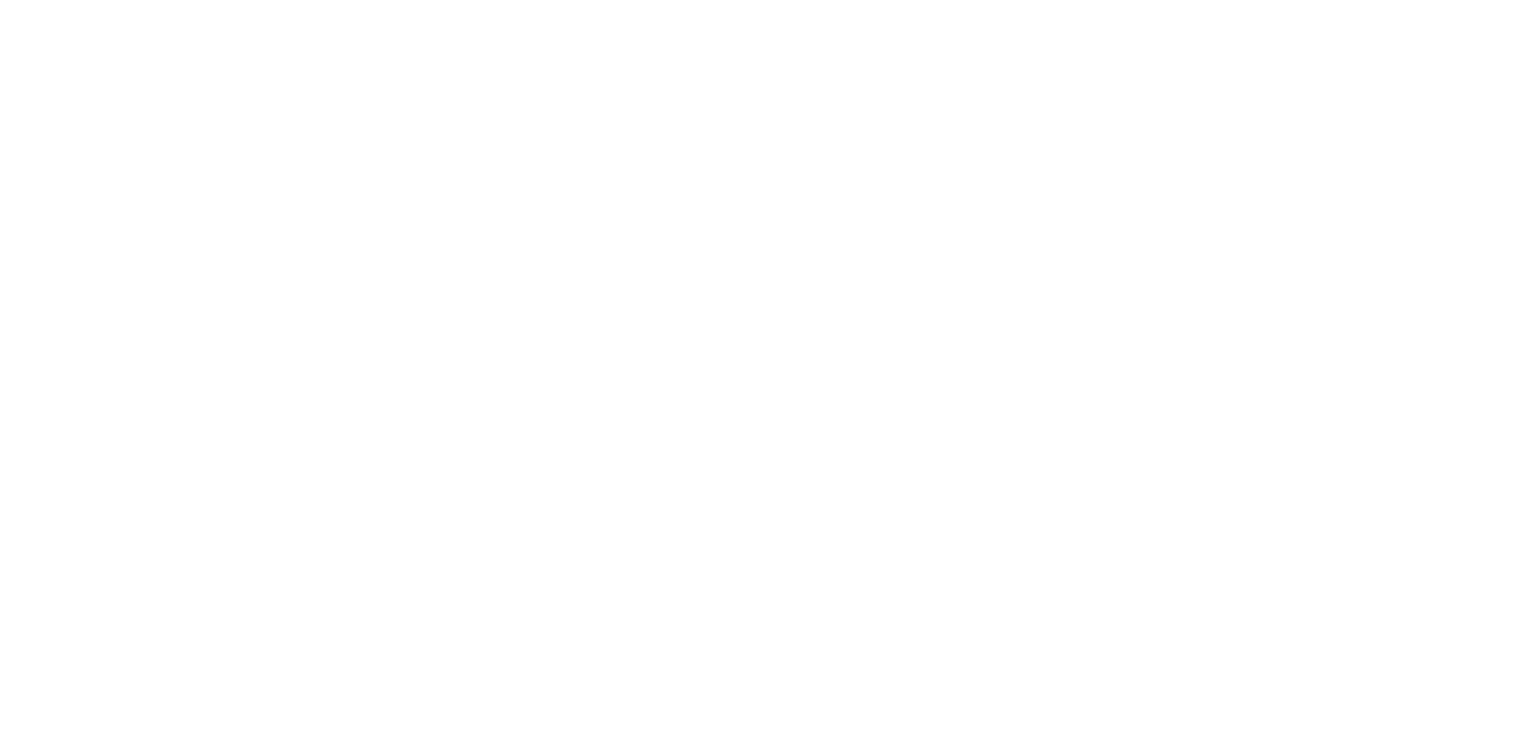 scroll, scrollTop: 0, scrollLeft: 0, axis: both 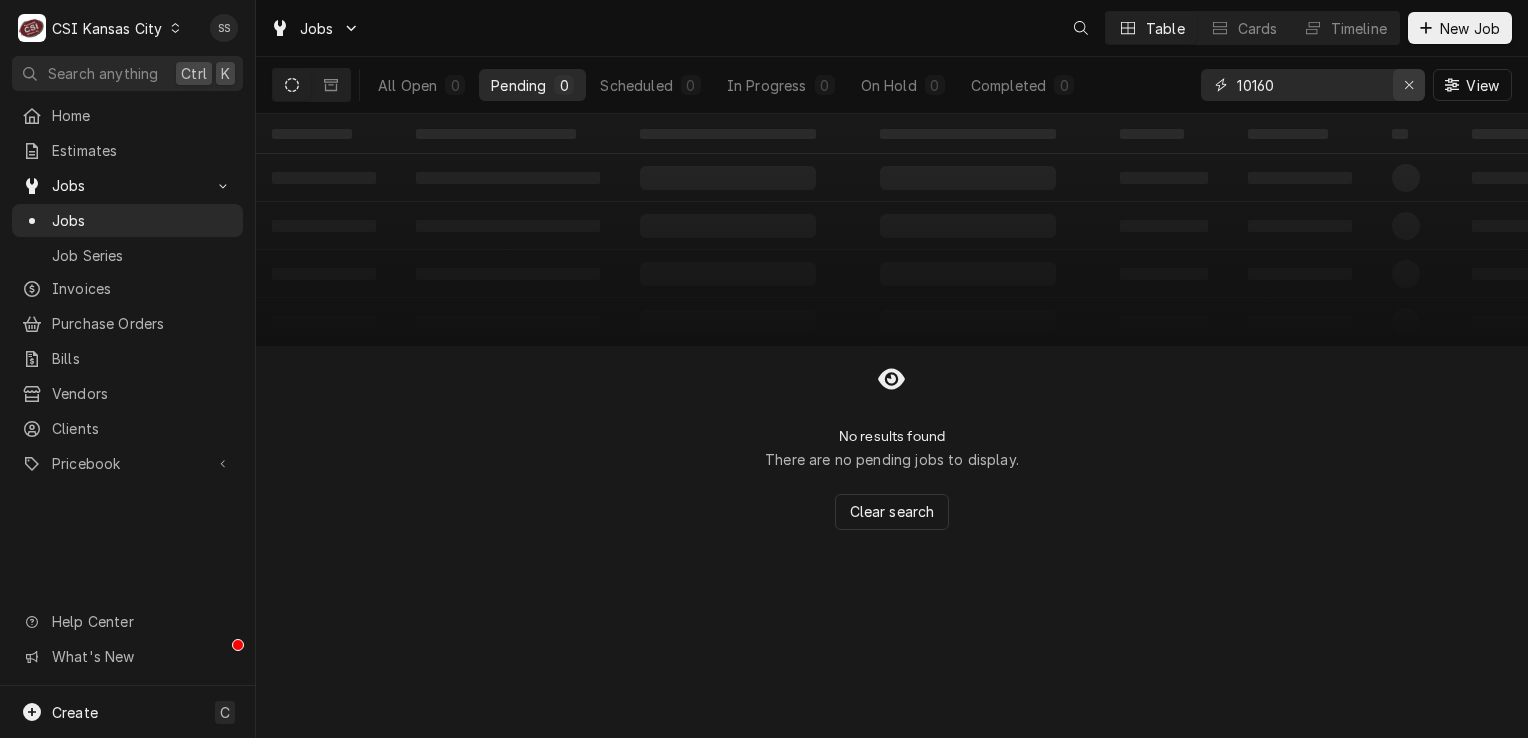 click 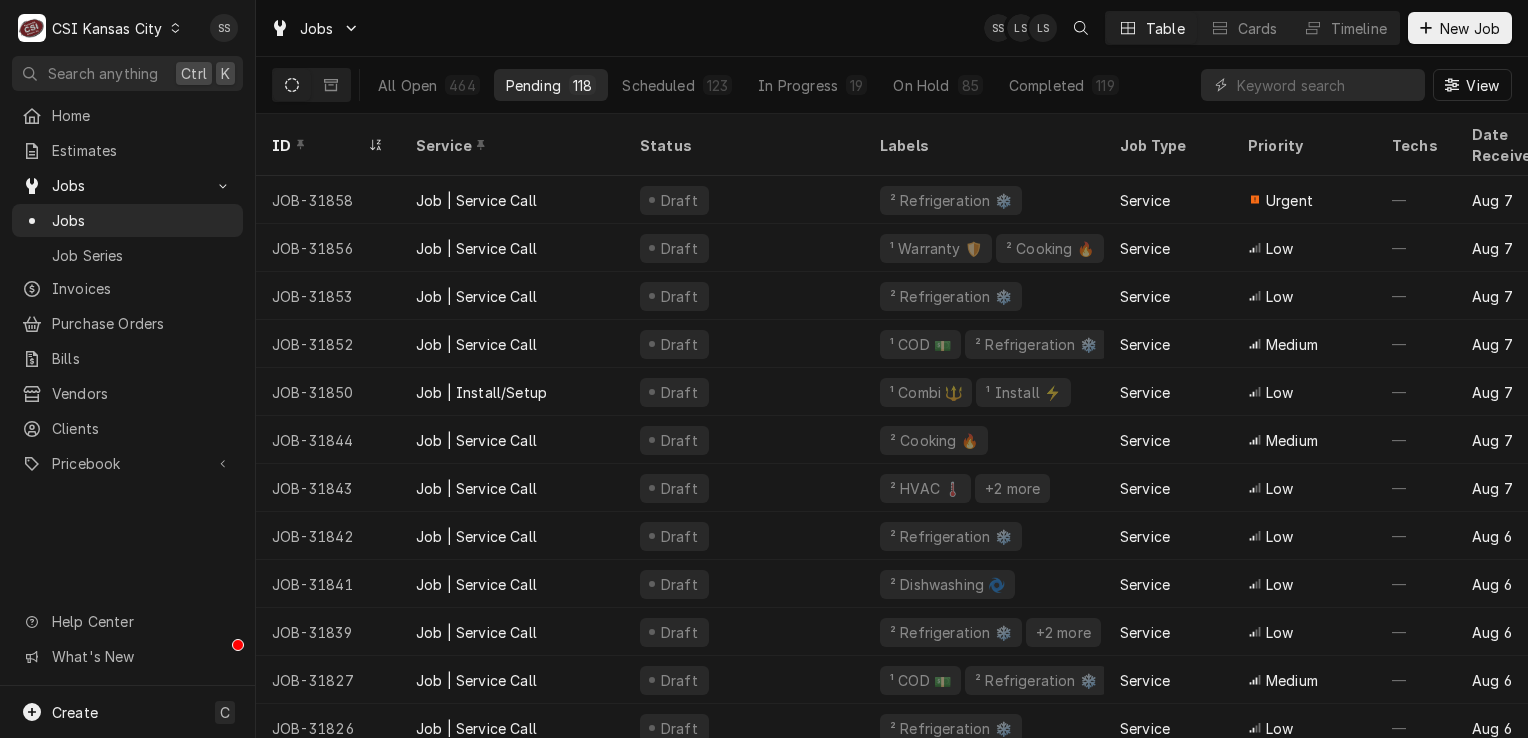 click at bounding box center (175, 28) 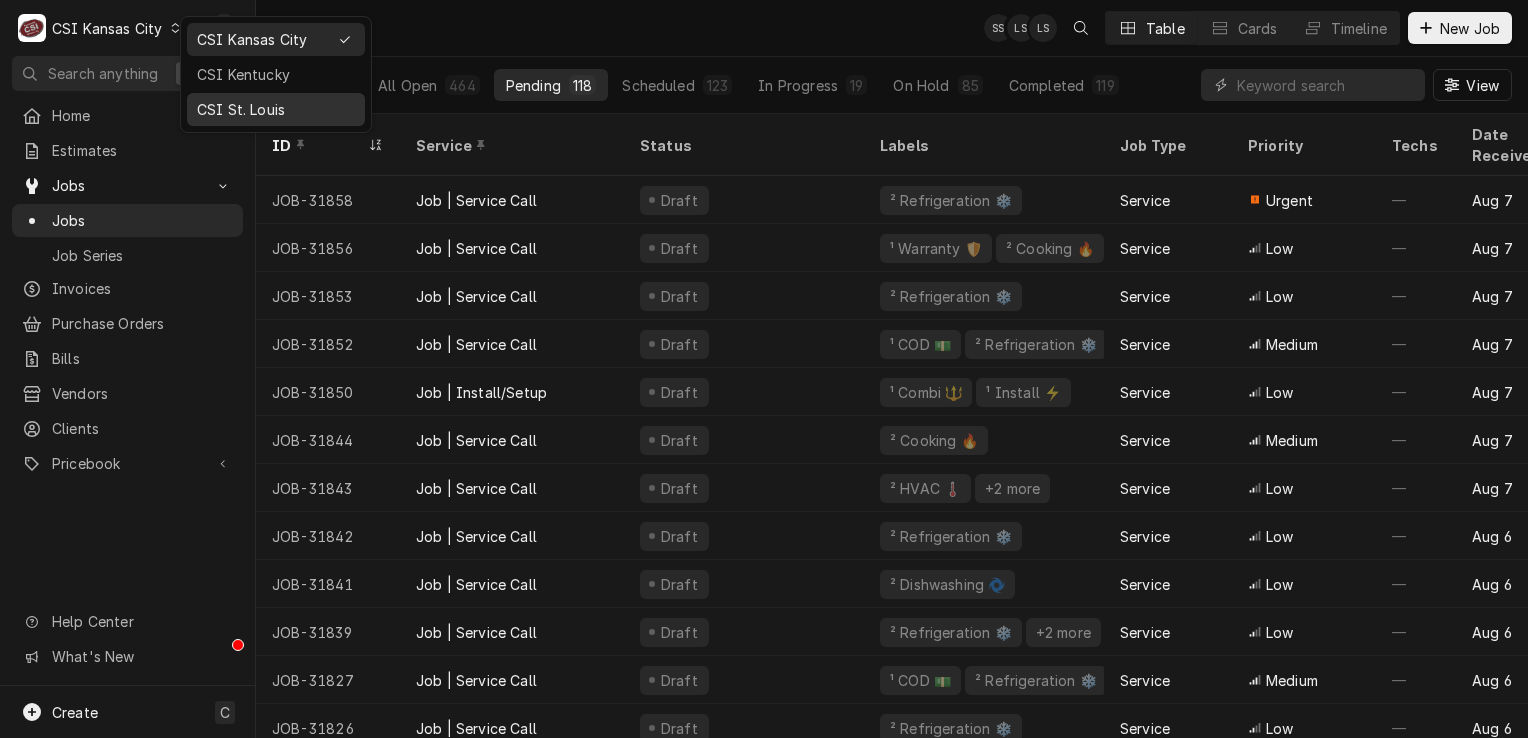 click on "CSI St. Louis" at bounding box center (276, 109) 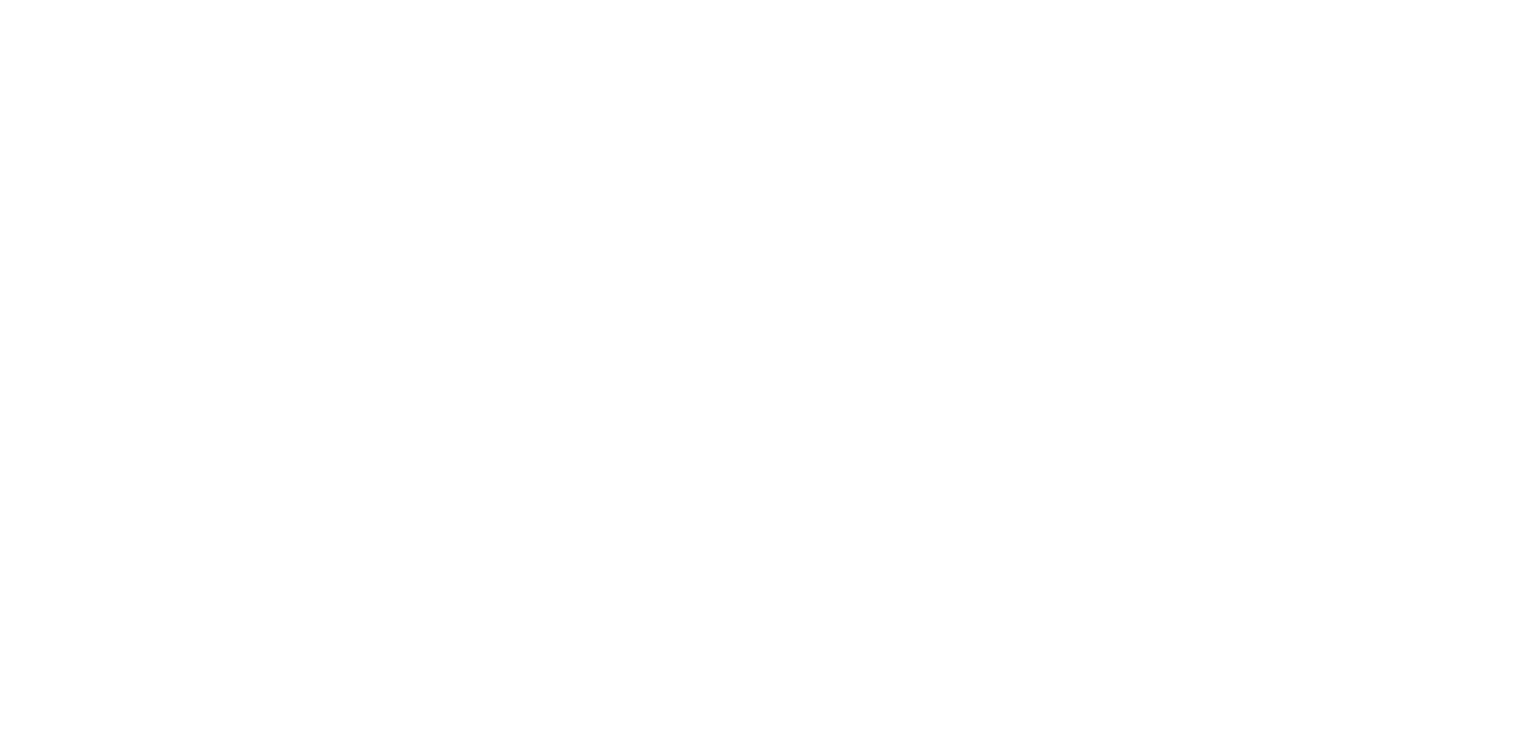 scroll, scrollTop: 0, scrollLeft: 0, axis: both 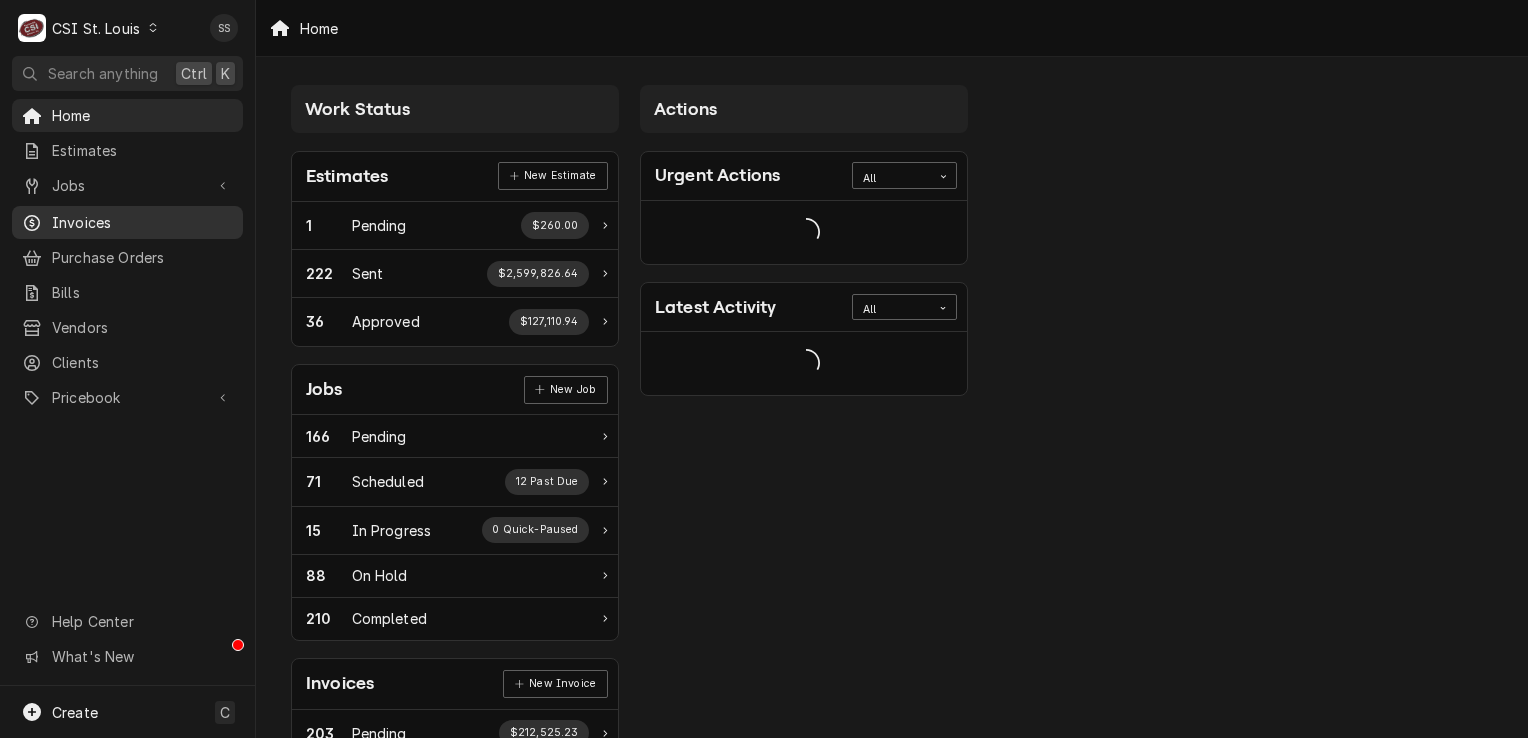 click on "Invoices" at bounding box center [142, 222] 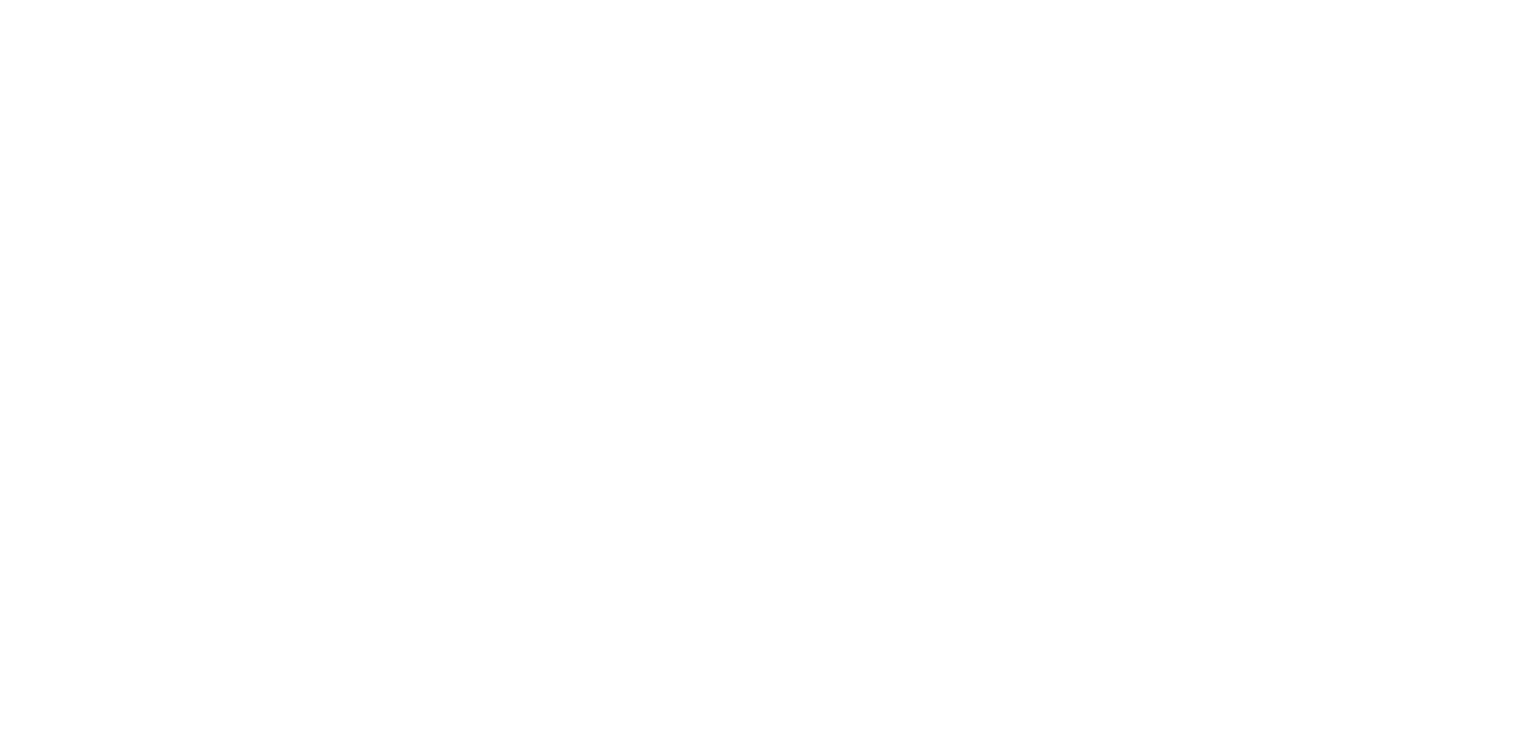 scroll, scrollTop: 0, scrollLeft: 0, axis: both 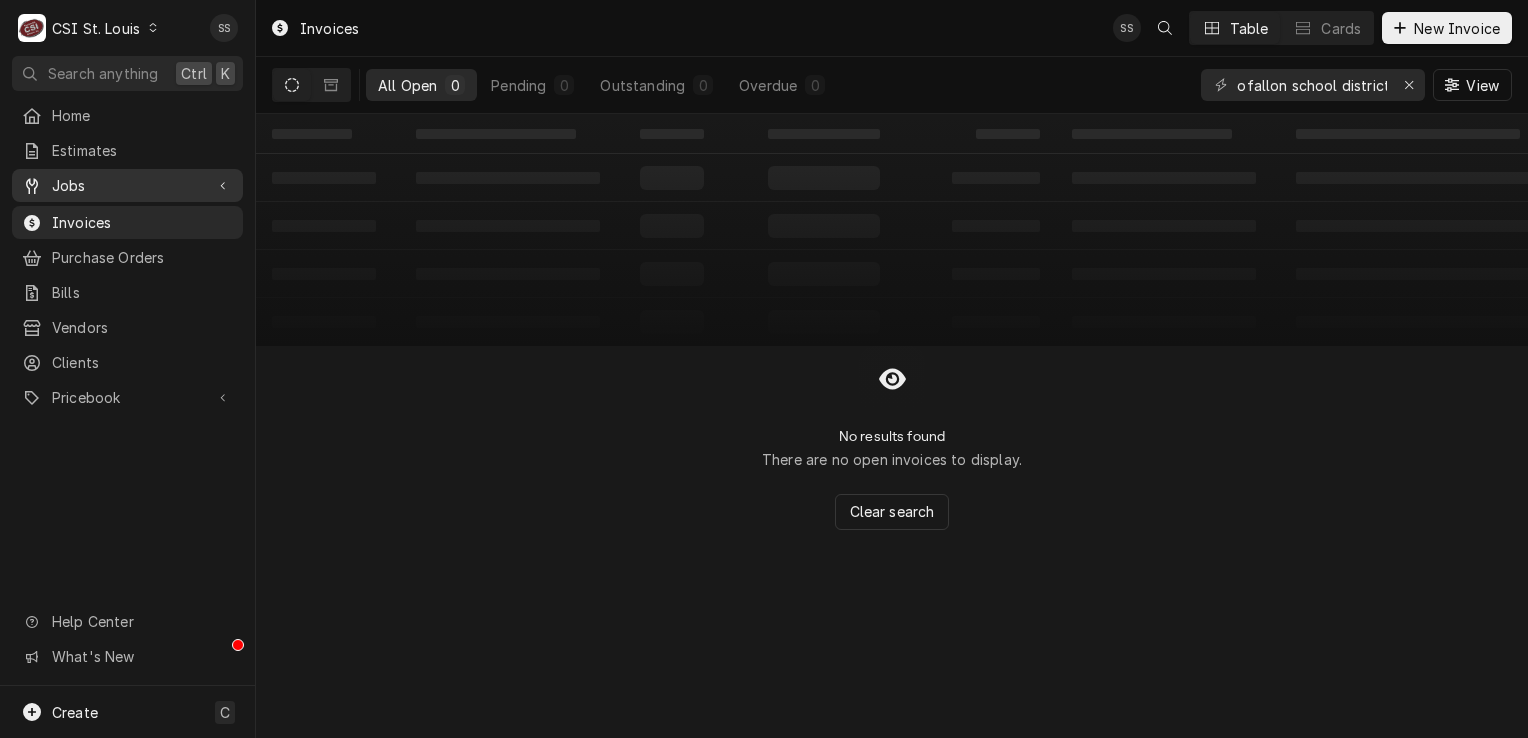 click on "Jobs" at bounding box center [127, 185] 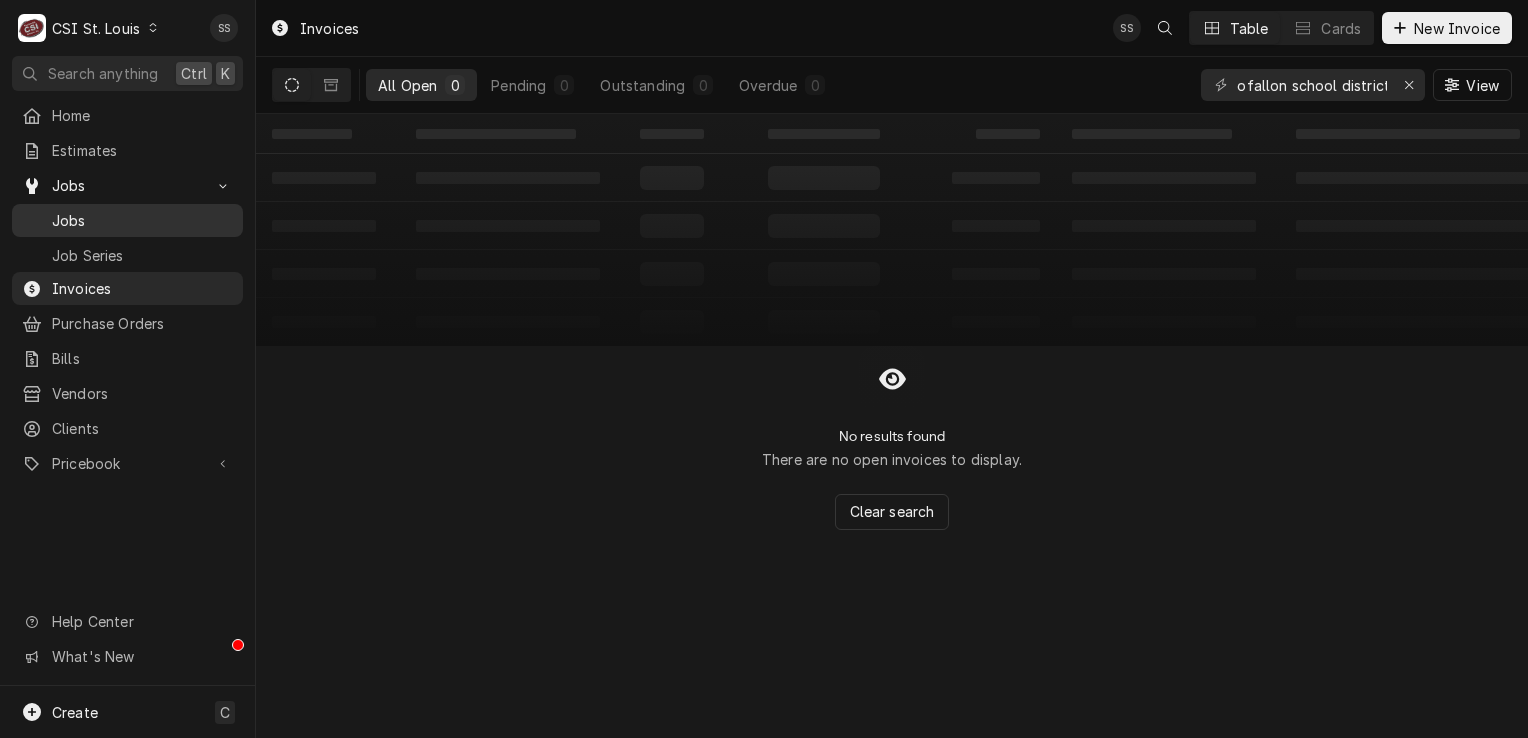 click on "Jobs" at bounding box center [142, 220] 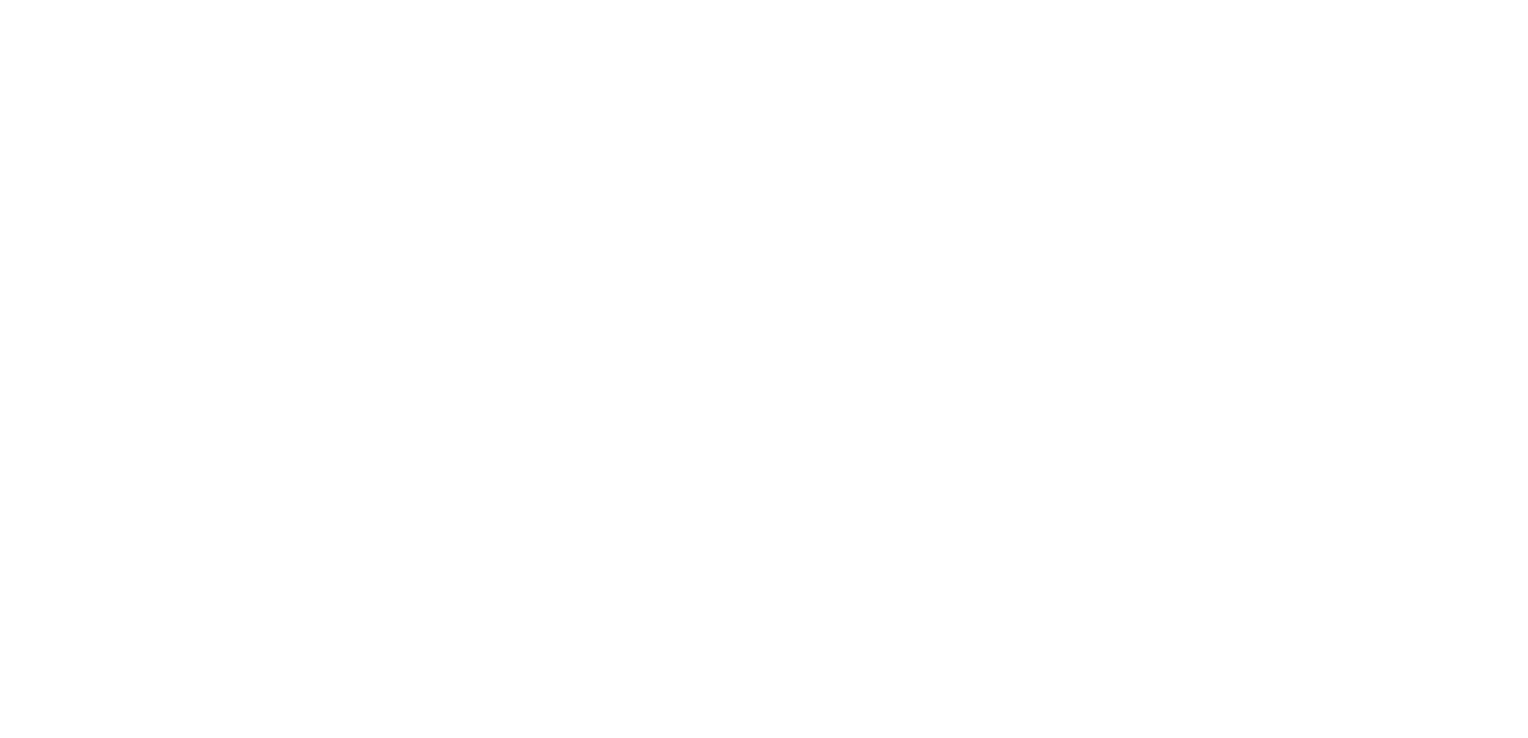 scroll, scrollTop: 0, scrollLeft: 0, axis: both 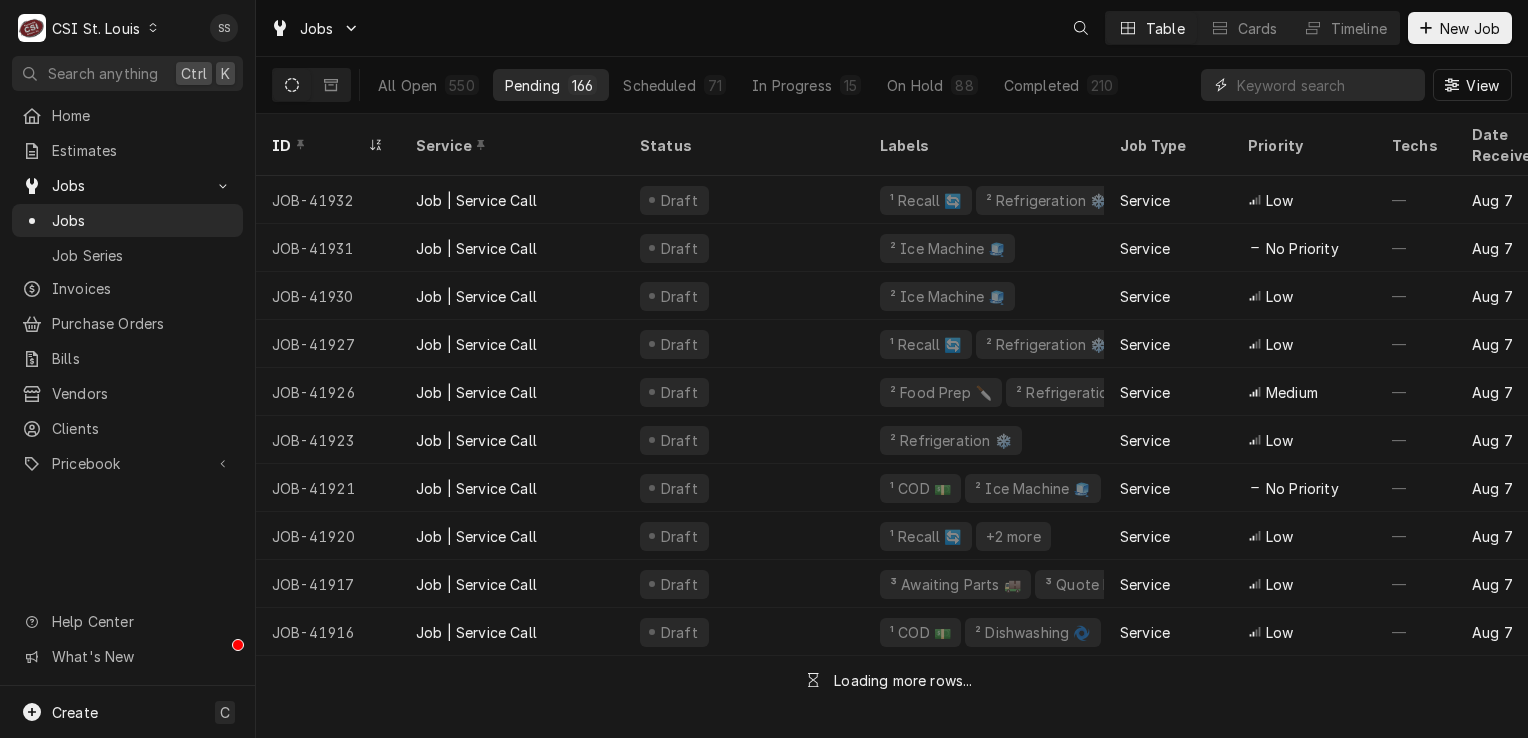 click at bounding box center (1326, 85) 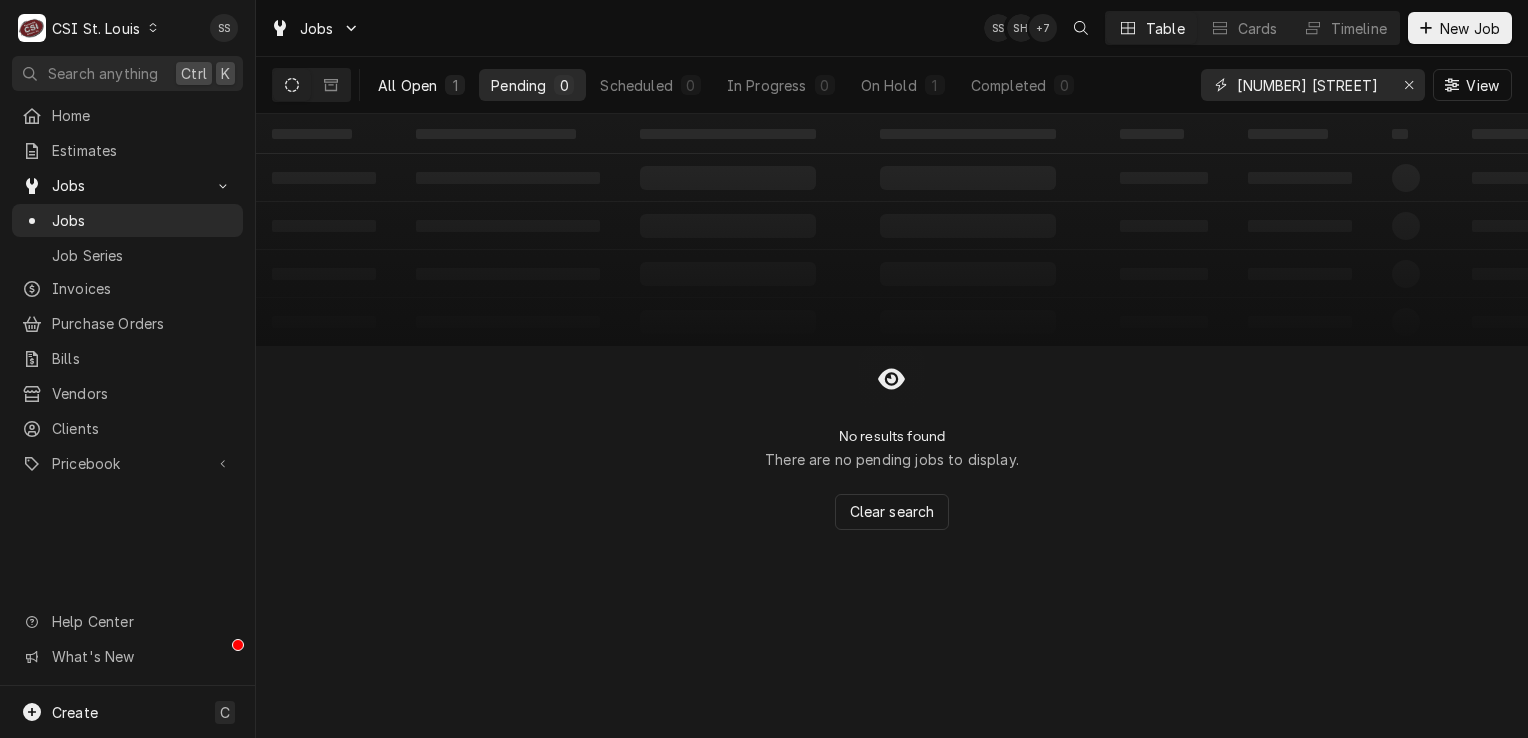 type on "6536 chippewa" 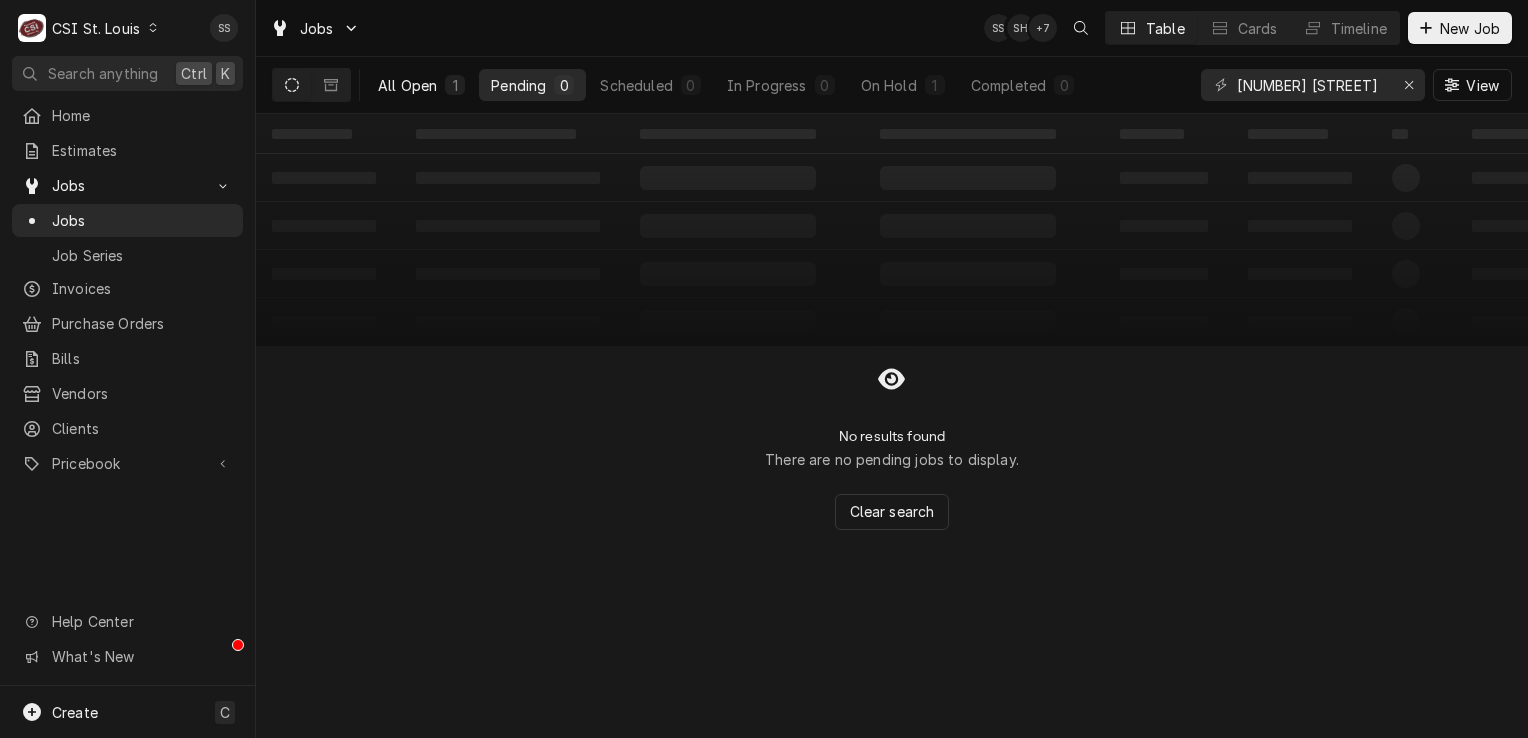 click on "All Open" at bounding box center (407, 85) 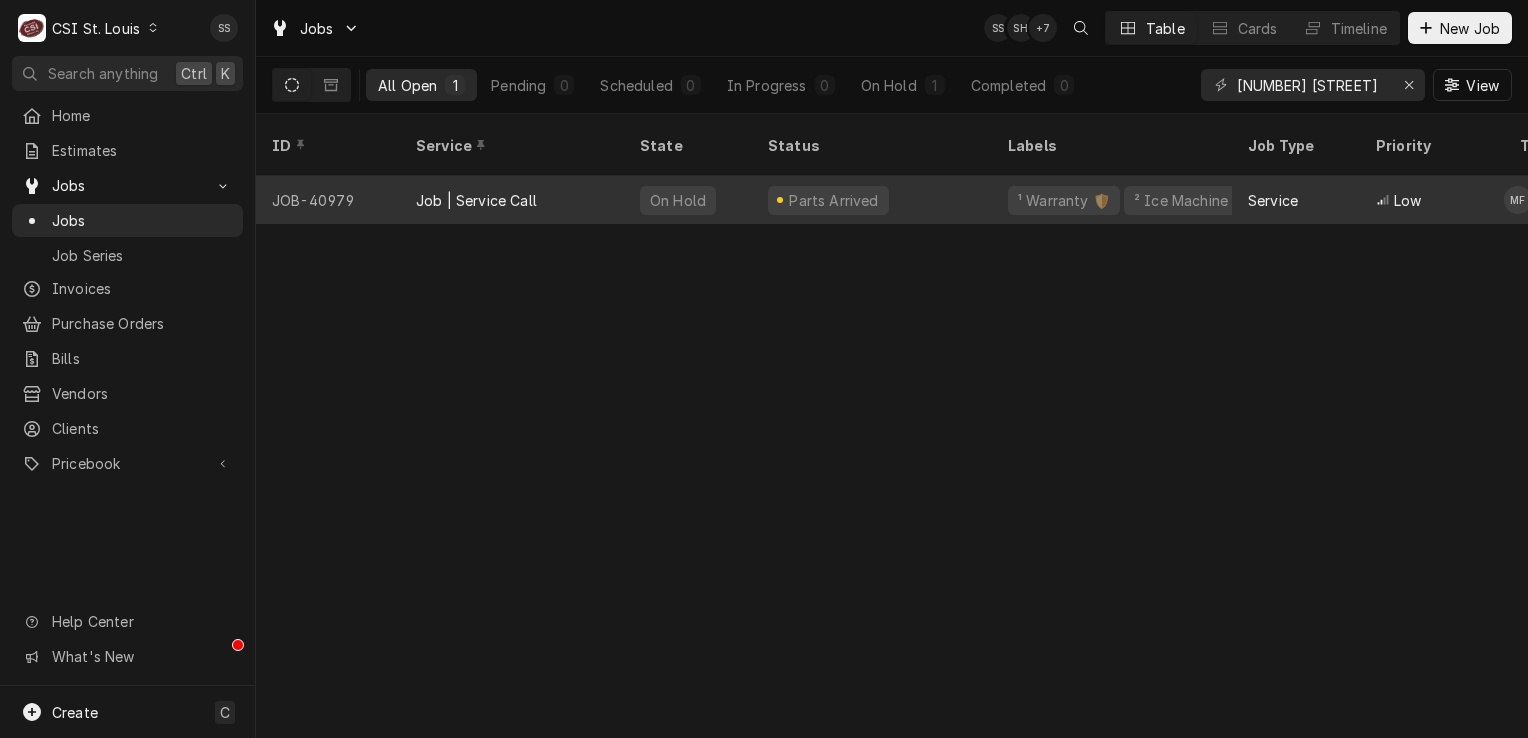 click on "Job | Service Call" at bounding box center [512, 200] 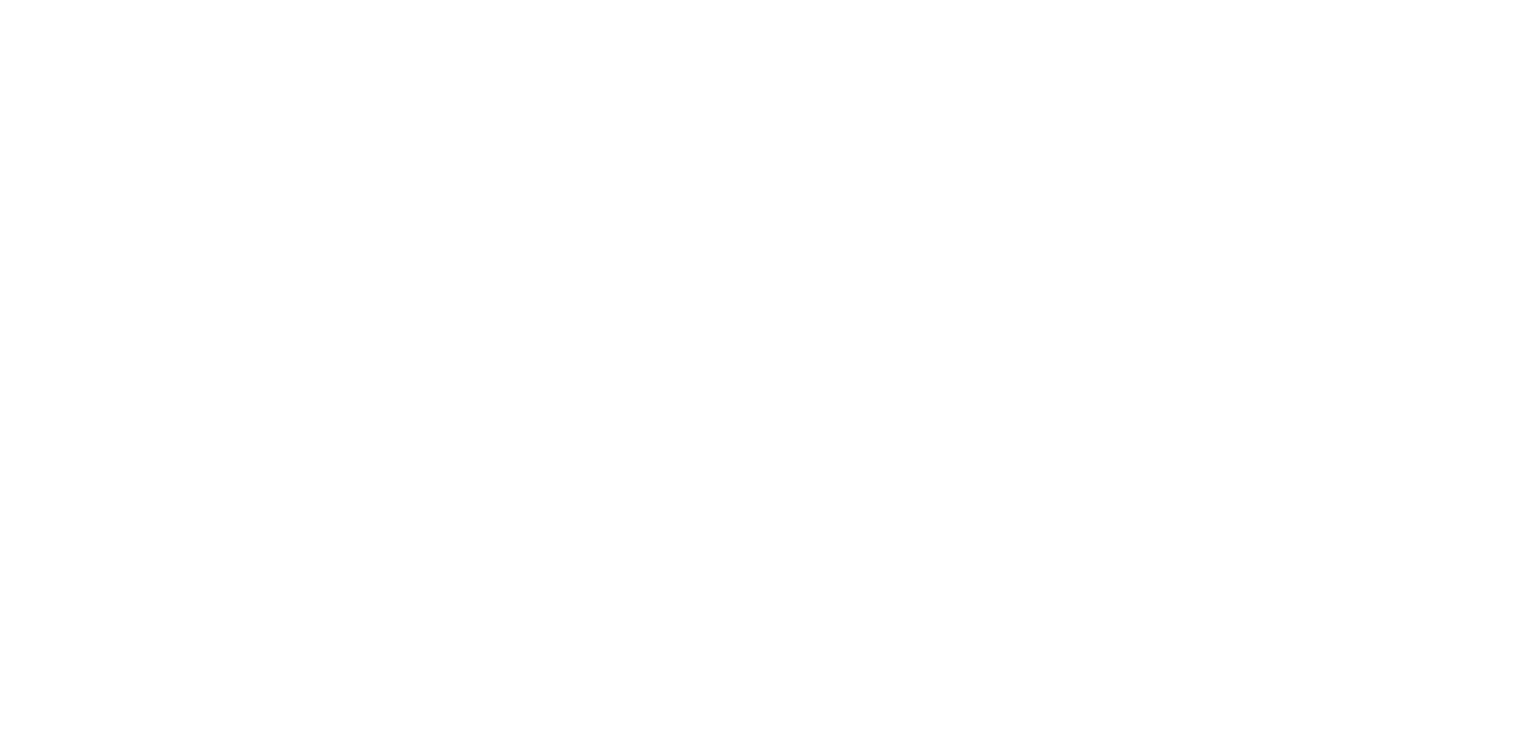scroll, scrollTop: 0, scrollLeft: 0, axis: both 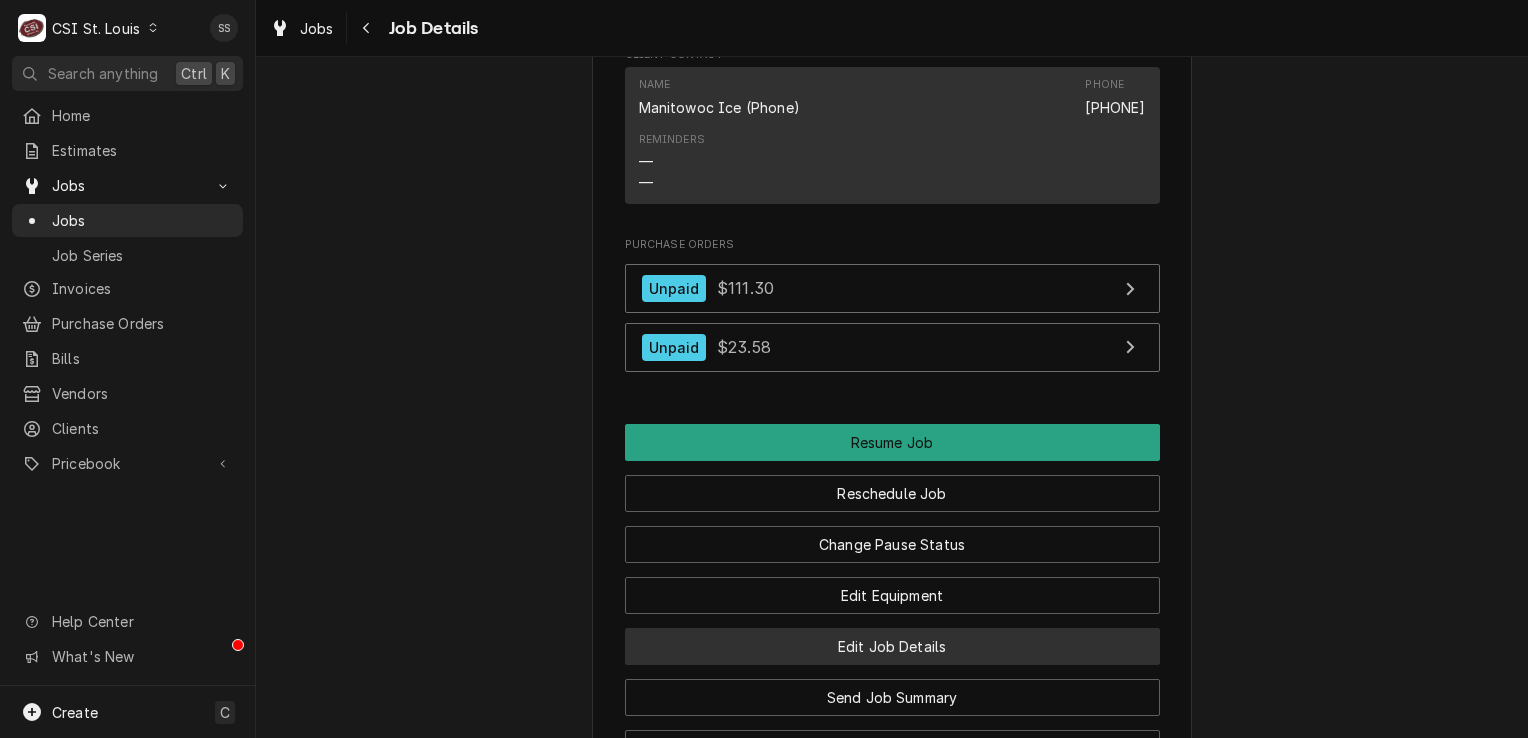 click on "Edit Job Details" at bounding box center (892, 646) 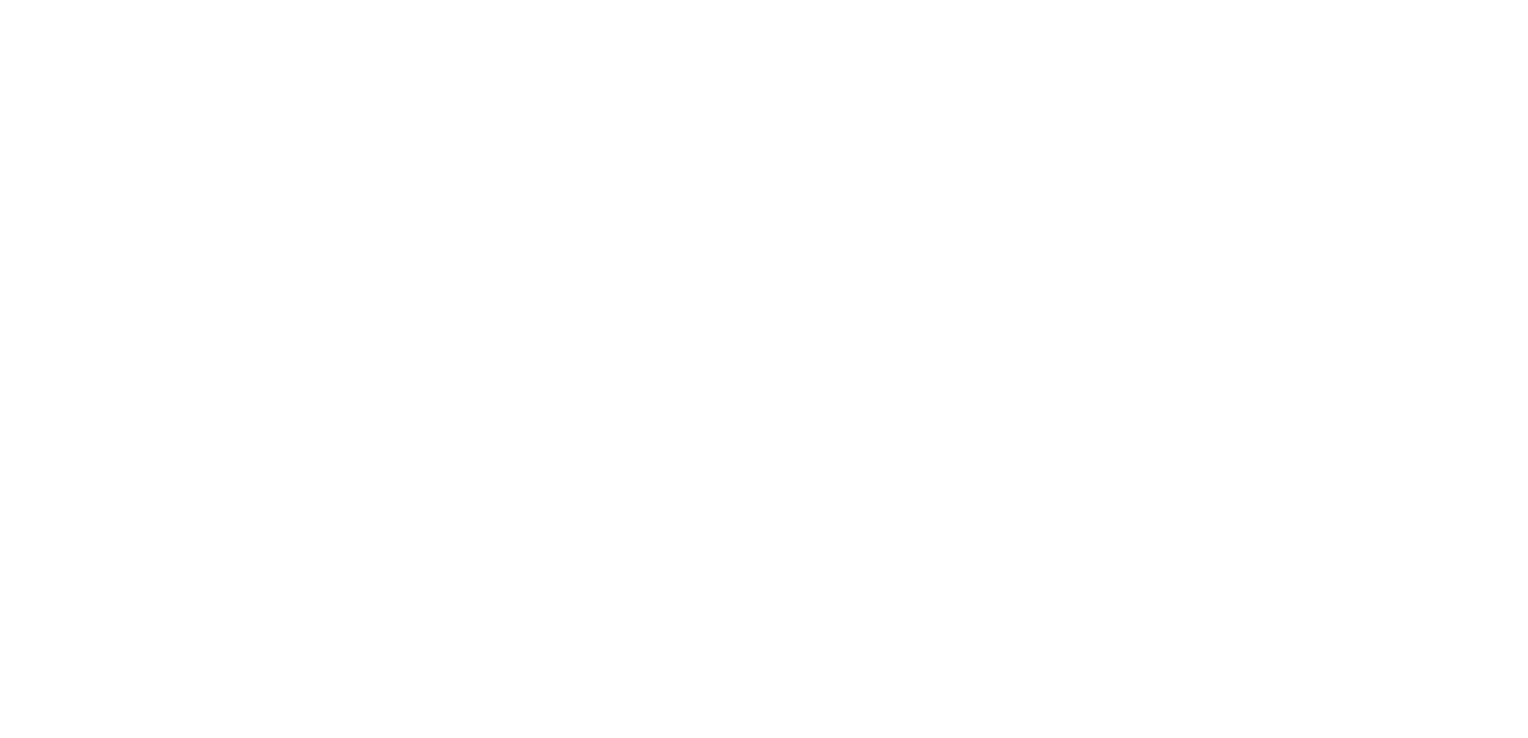 scroll, scrollTop: 0, scrollLeft: 0, axis: both 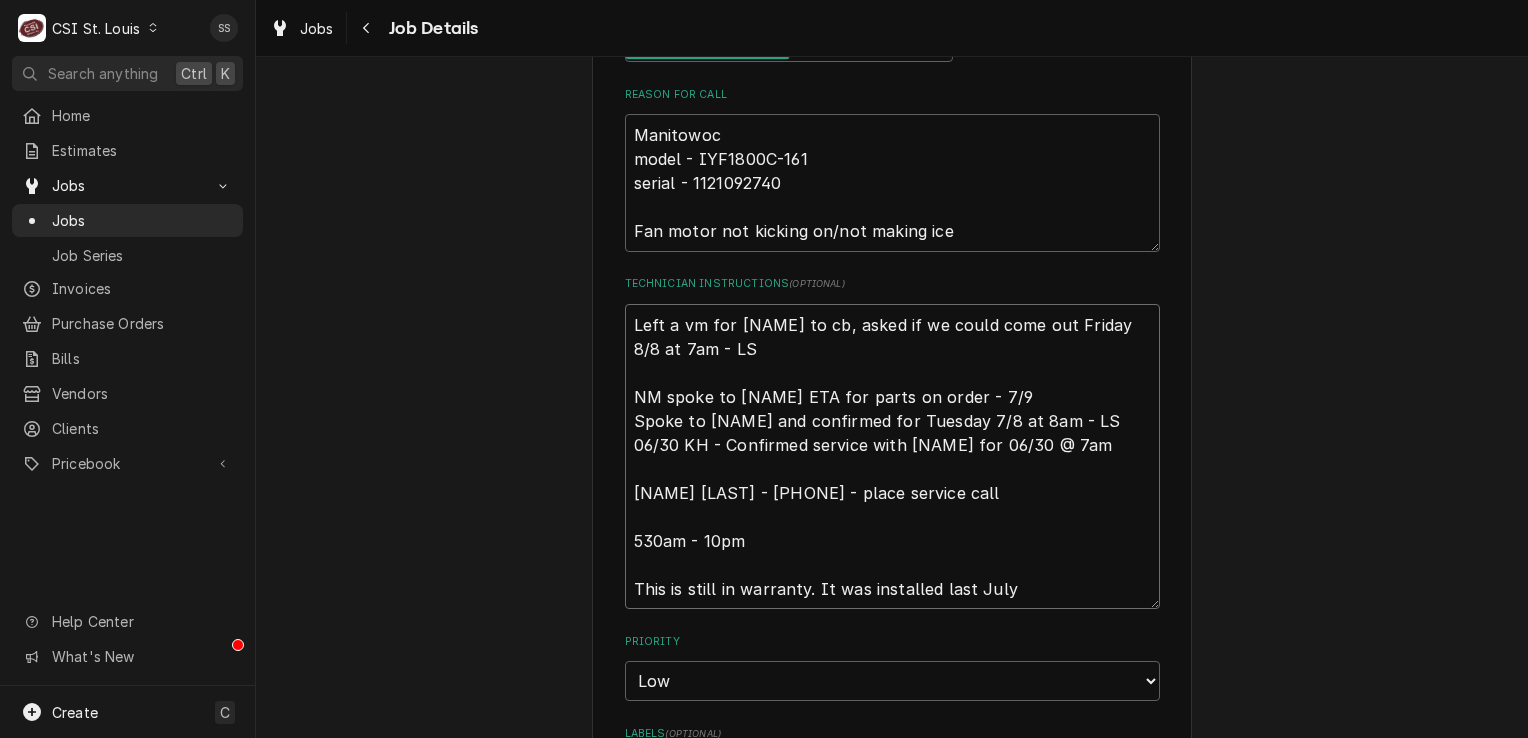 click on "Left a vm for [NAME] to cb, asked if we could come out Friday 8/8 at 7am - LS
NM spoke to [NAME] ETA for parts on order - 7/9
Spoke to [NAME] and confirmed for Tuesday 7/8 at 8am - LS
06/30 KH - Confirmed service with [NAME] for 06/30 @ 7am
[NAME] [LAST] - [PHONE] - place service call
530am - 10pm
This is still in warranty. It was installed last July" at bounding box center (892, 457) 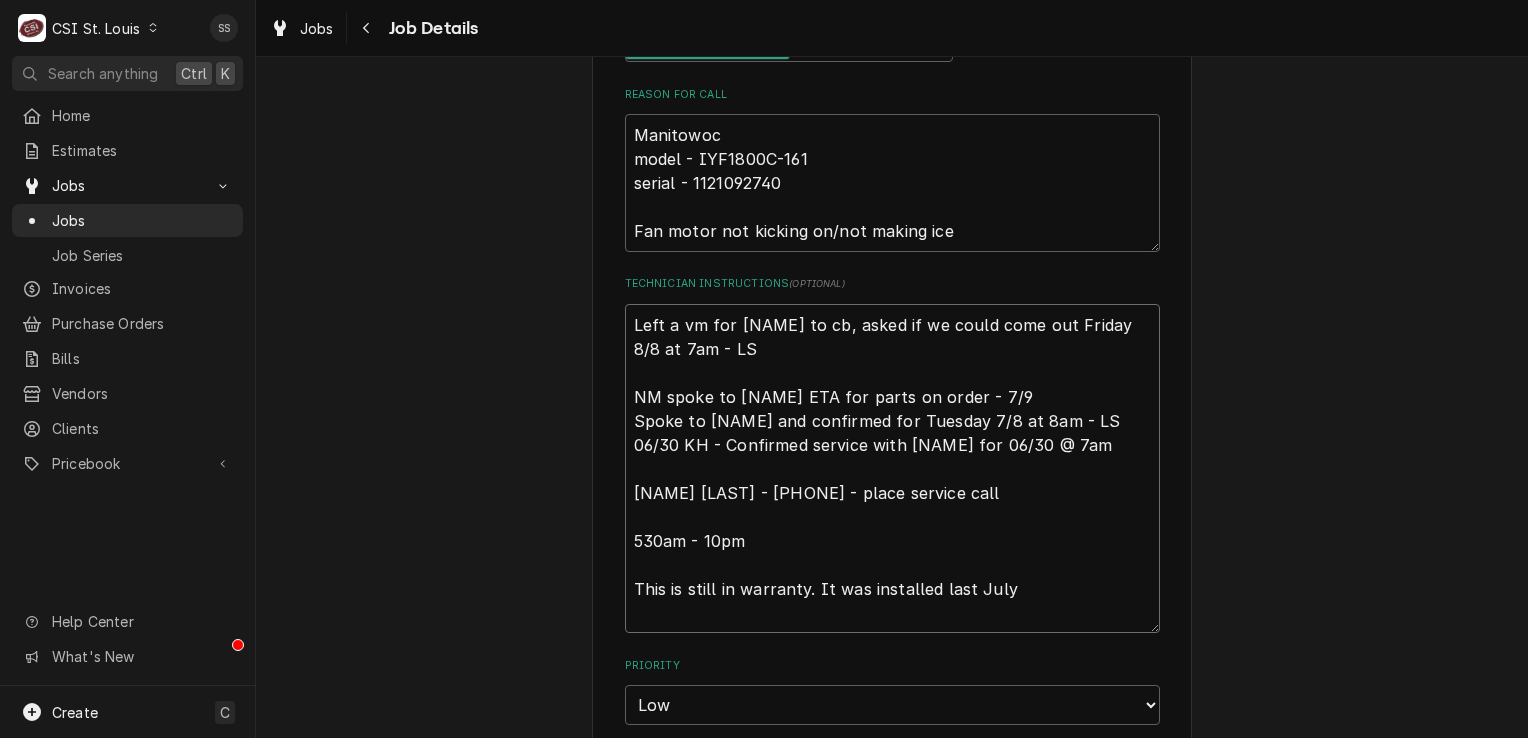 type on "x" 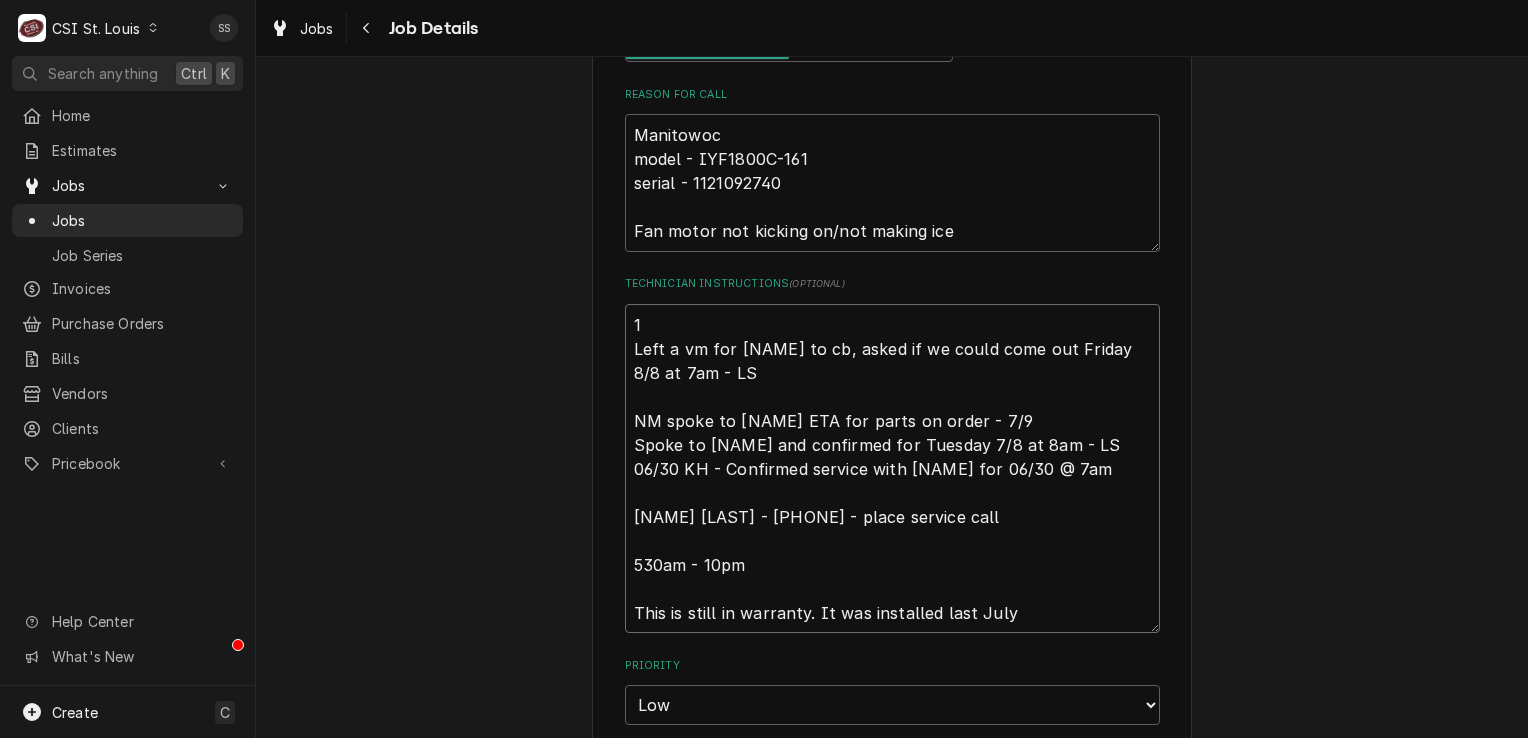 type on "x" 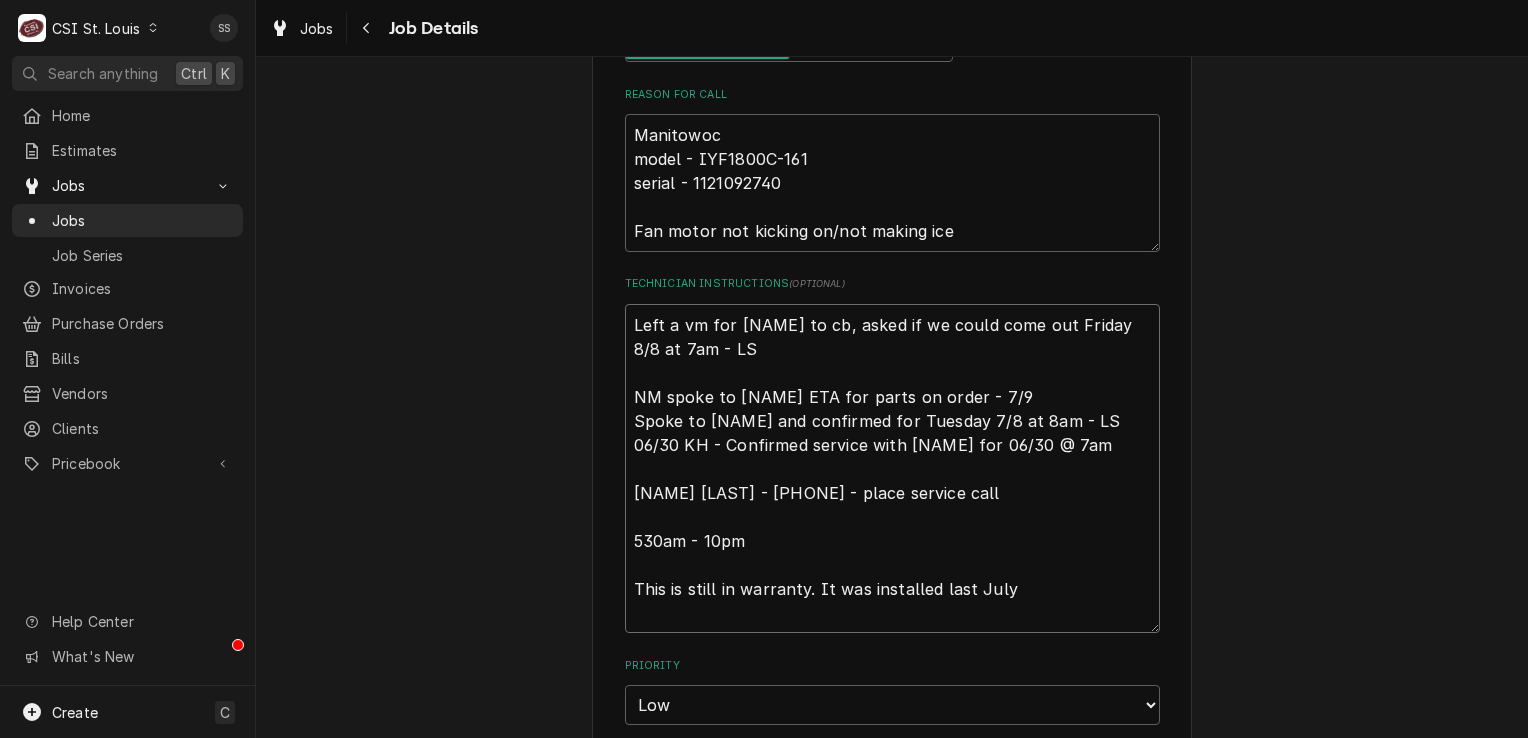 type on "x" 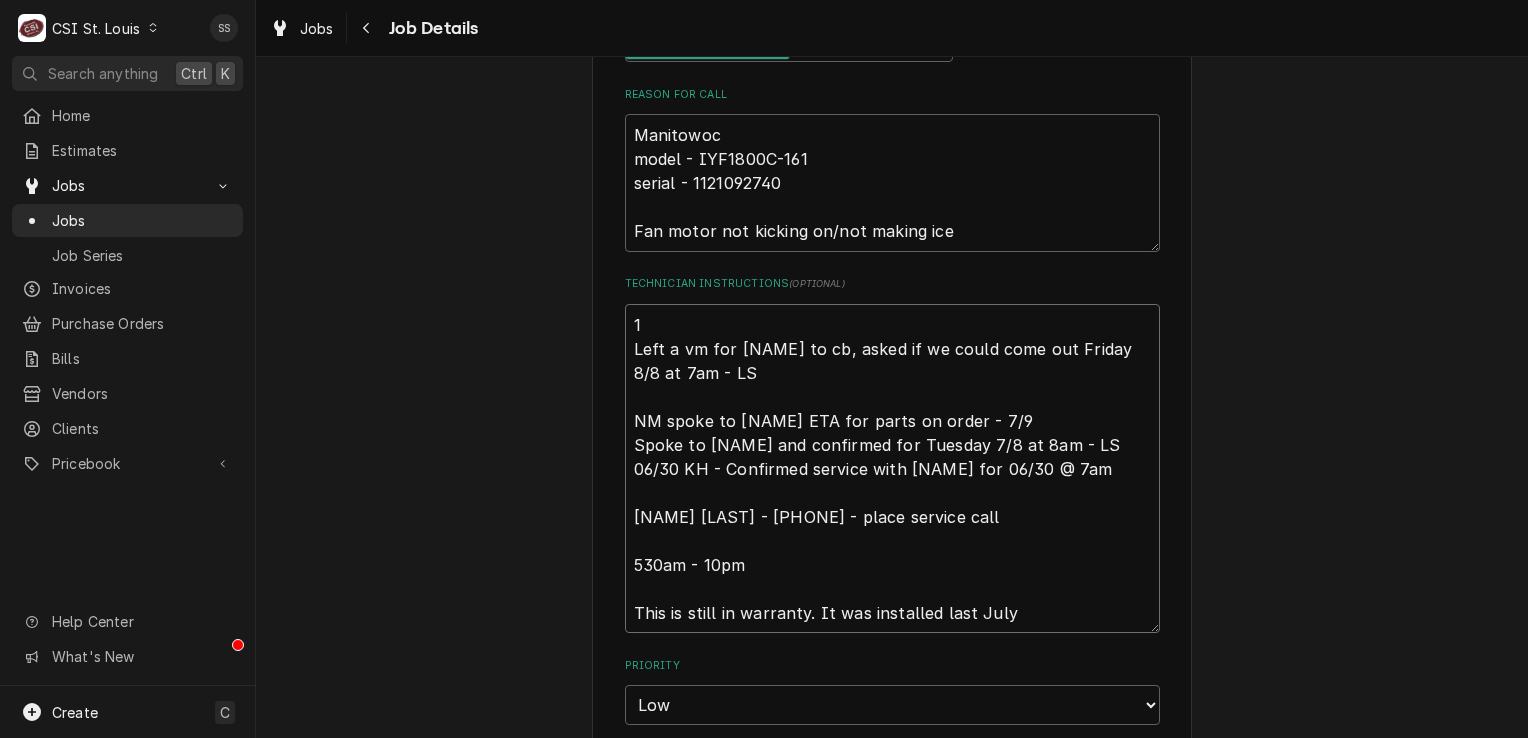 type on "x" 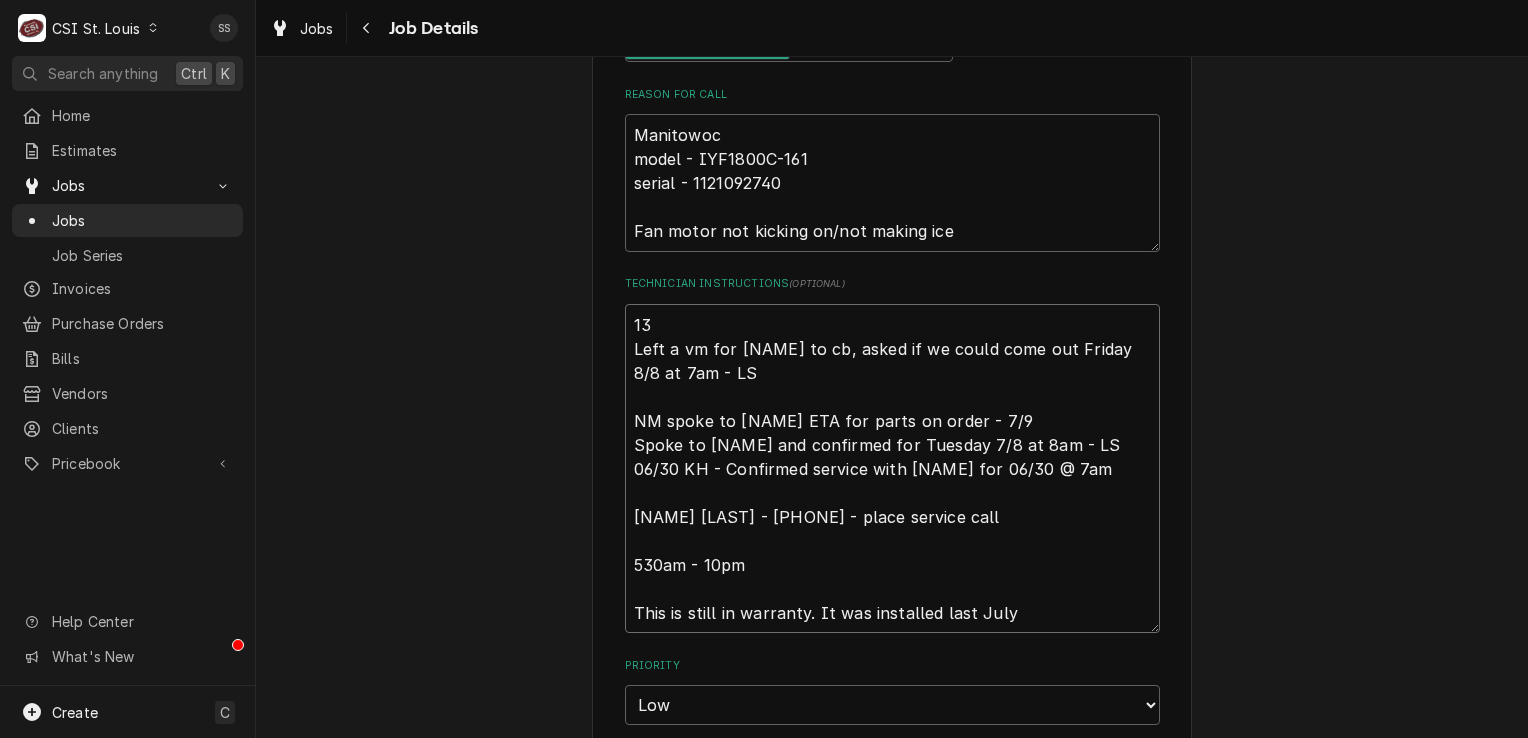 type on "x" 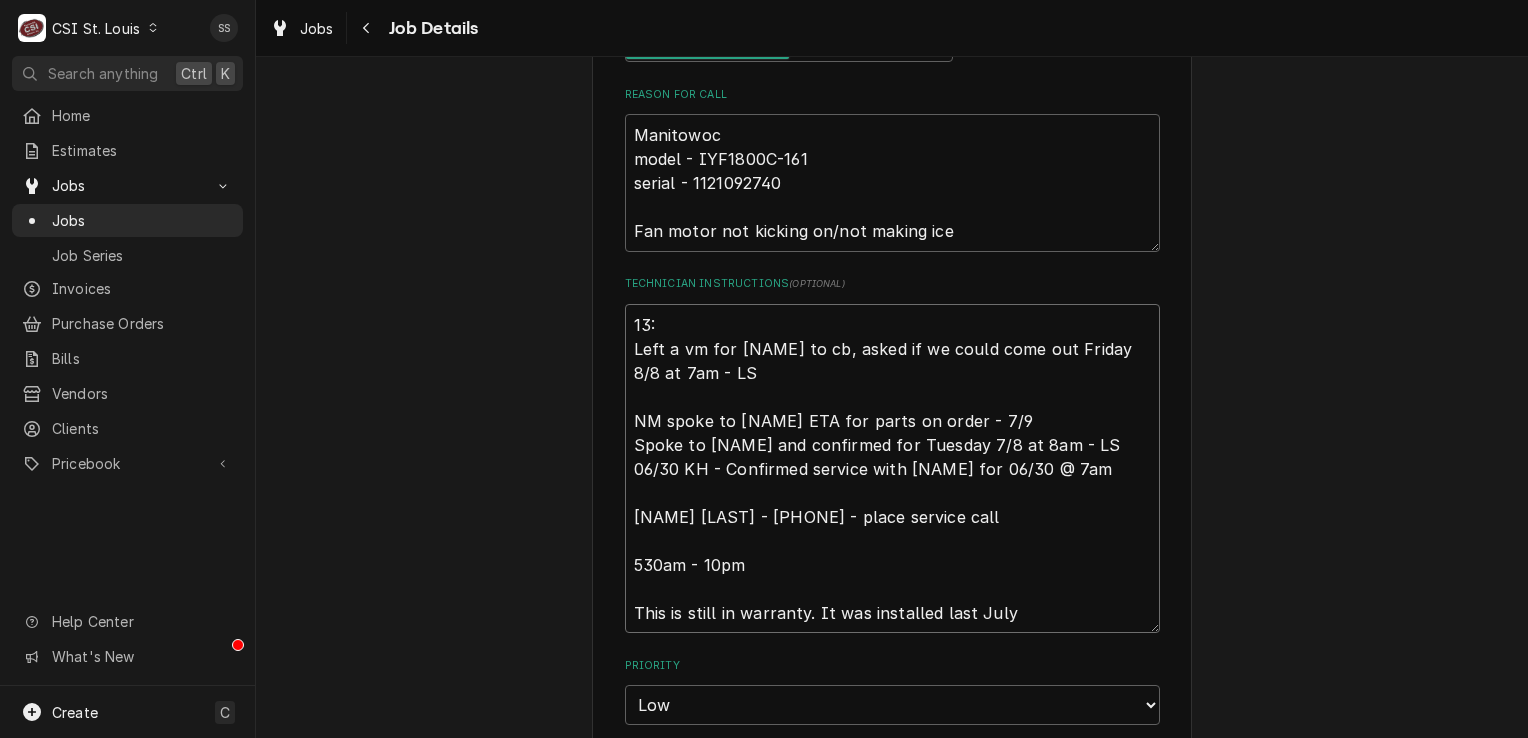 type on "x" 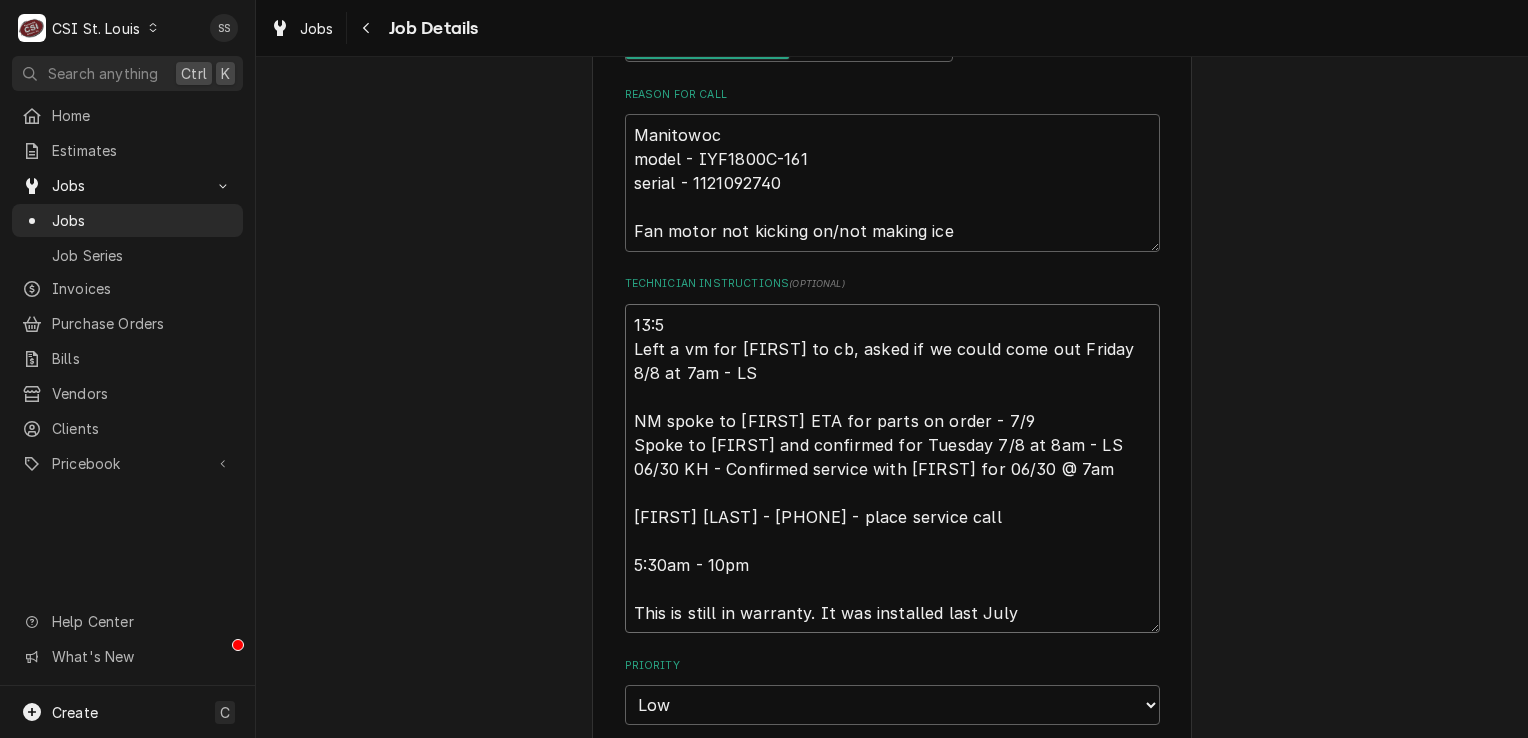 type on "x" 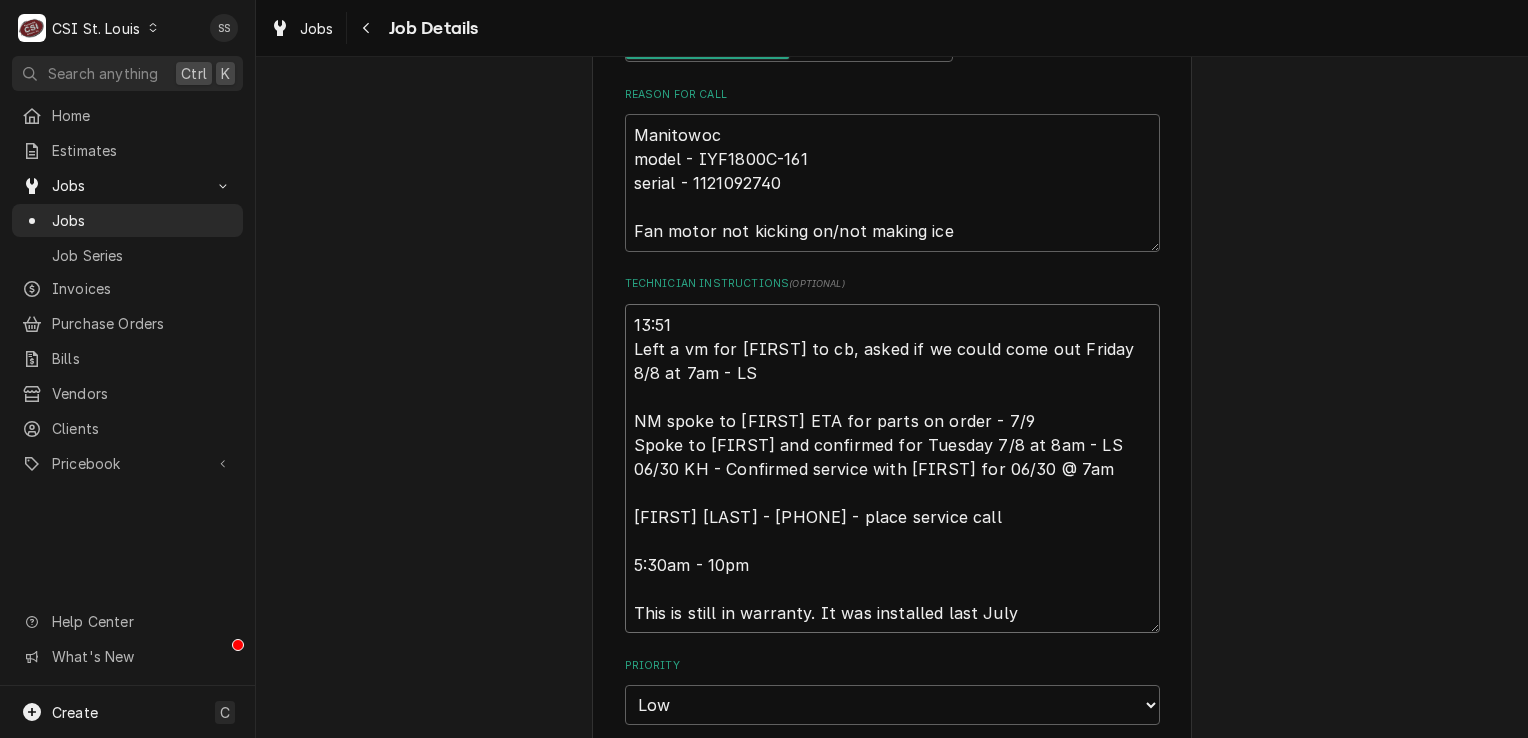 type on "x" 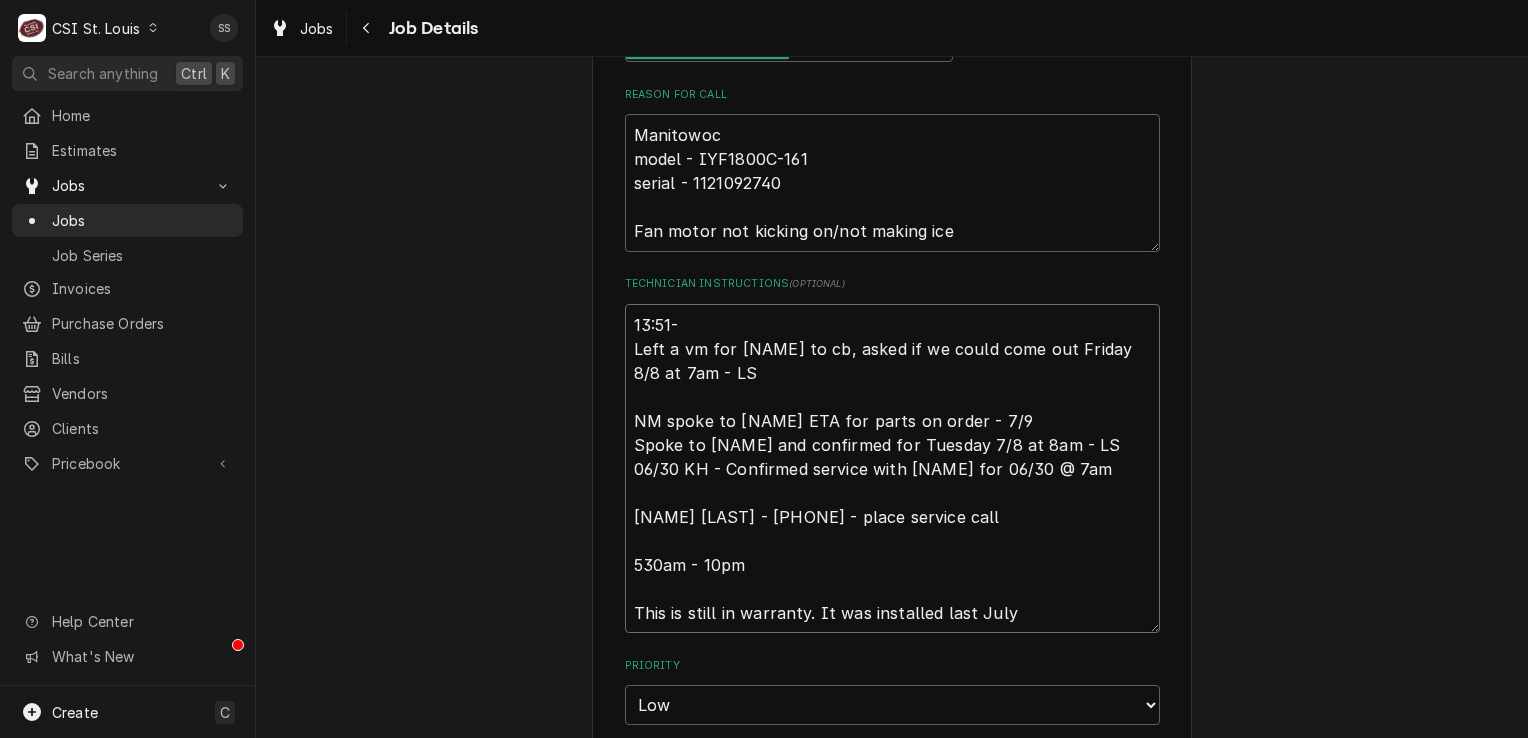 type on "x" 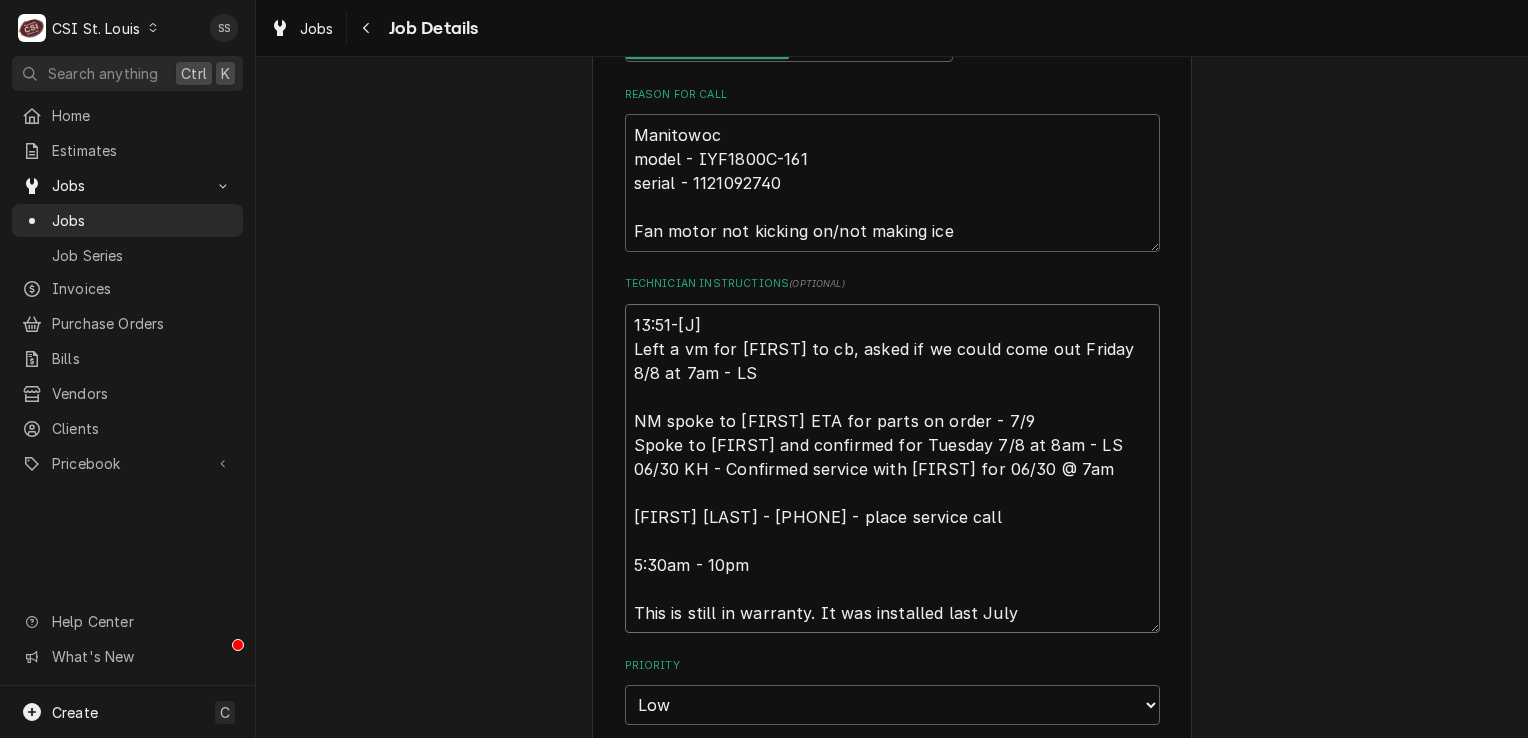 type on "x" 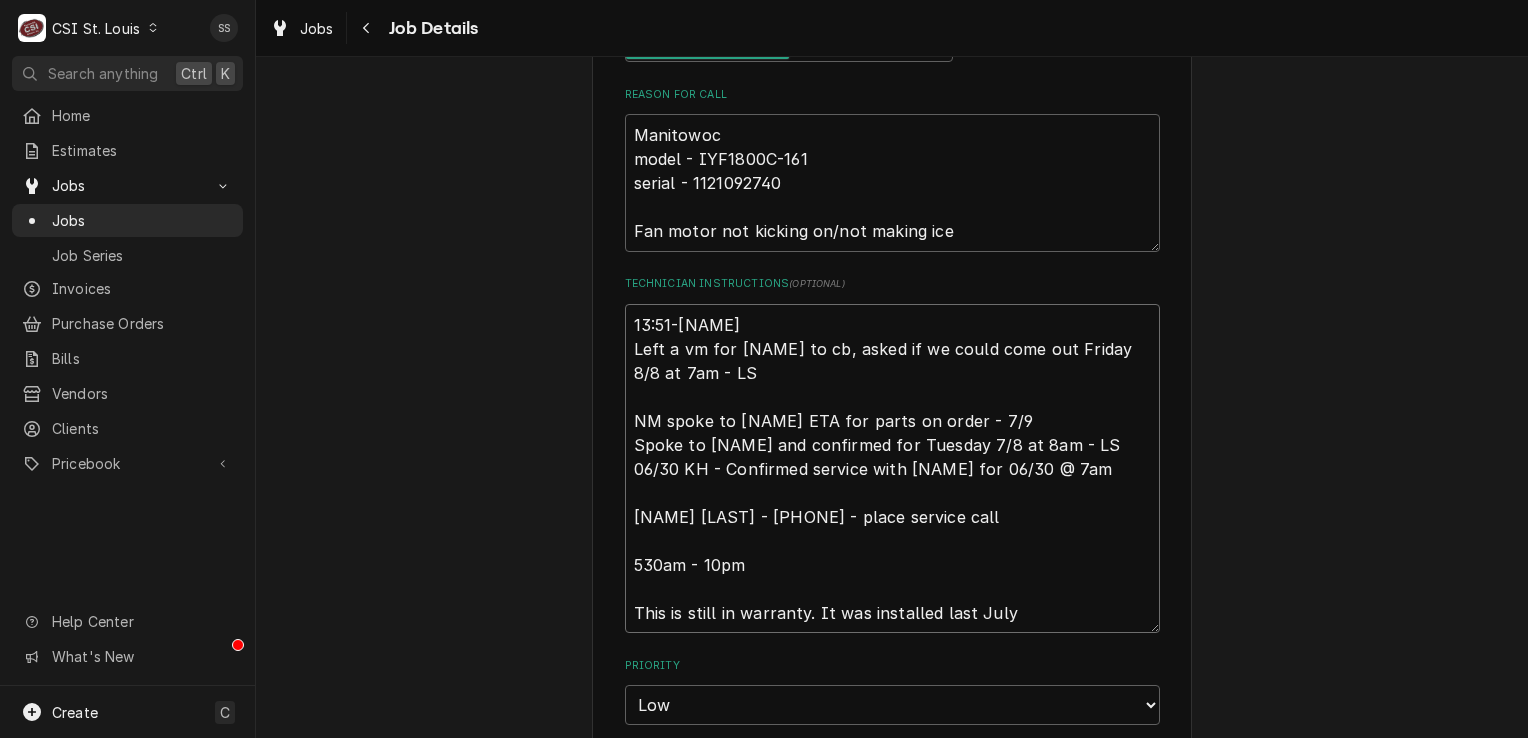 type on "x" 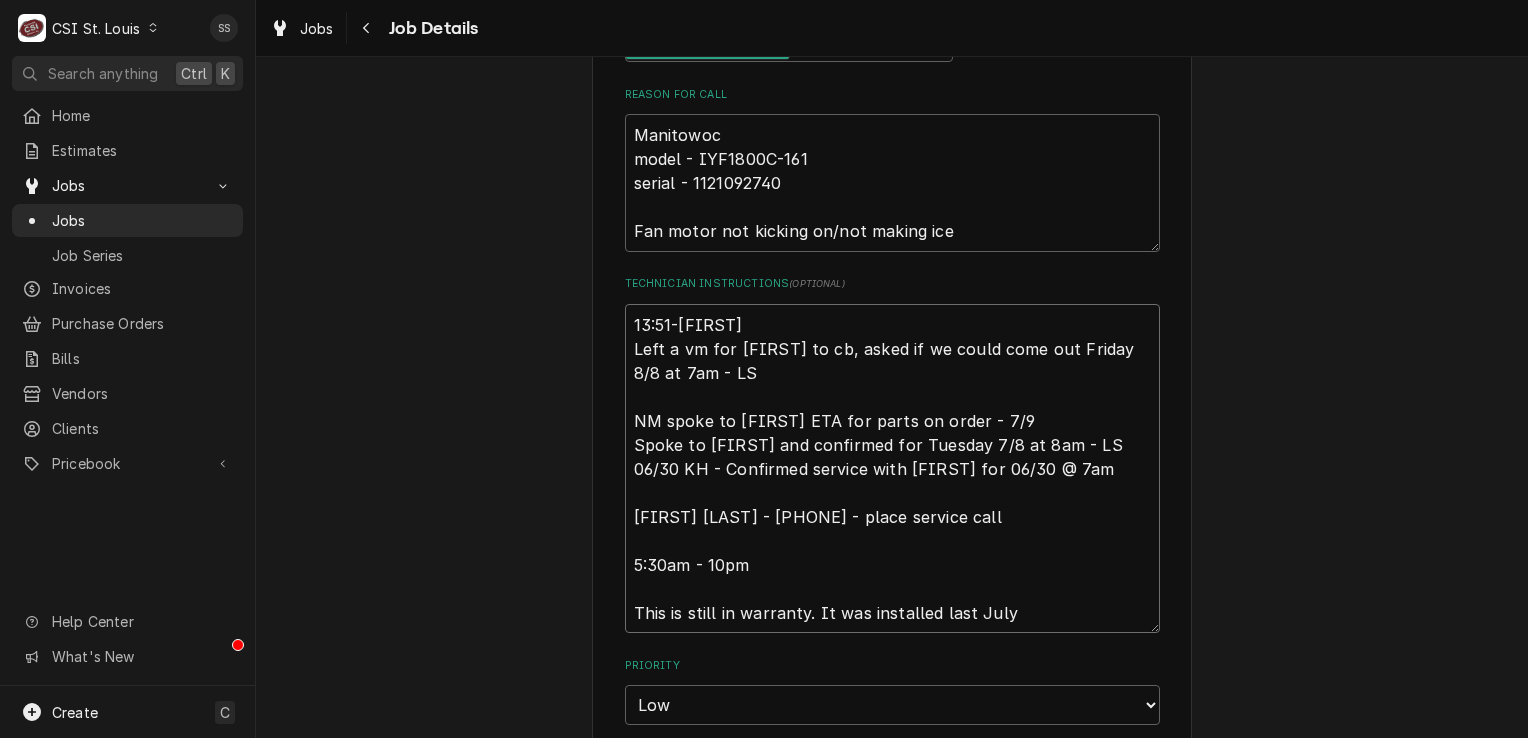 type on "x" 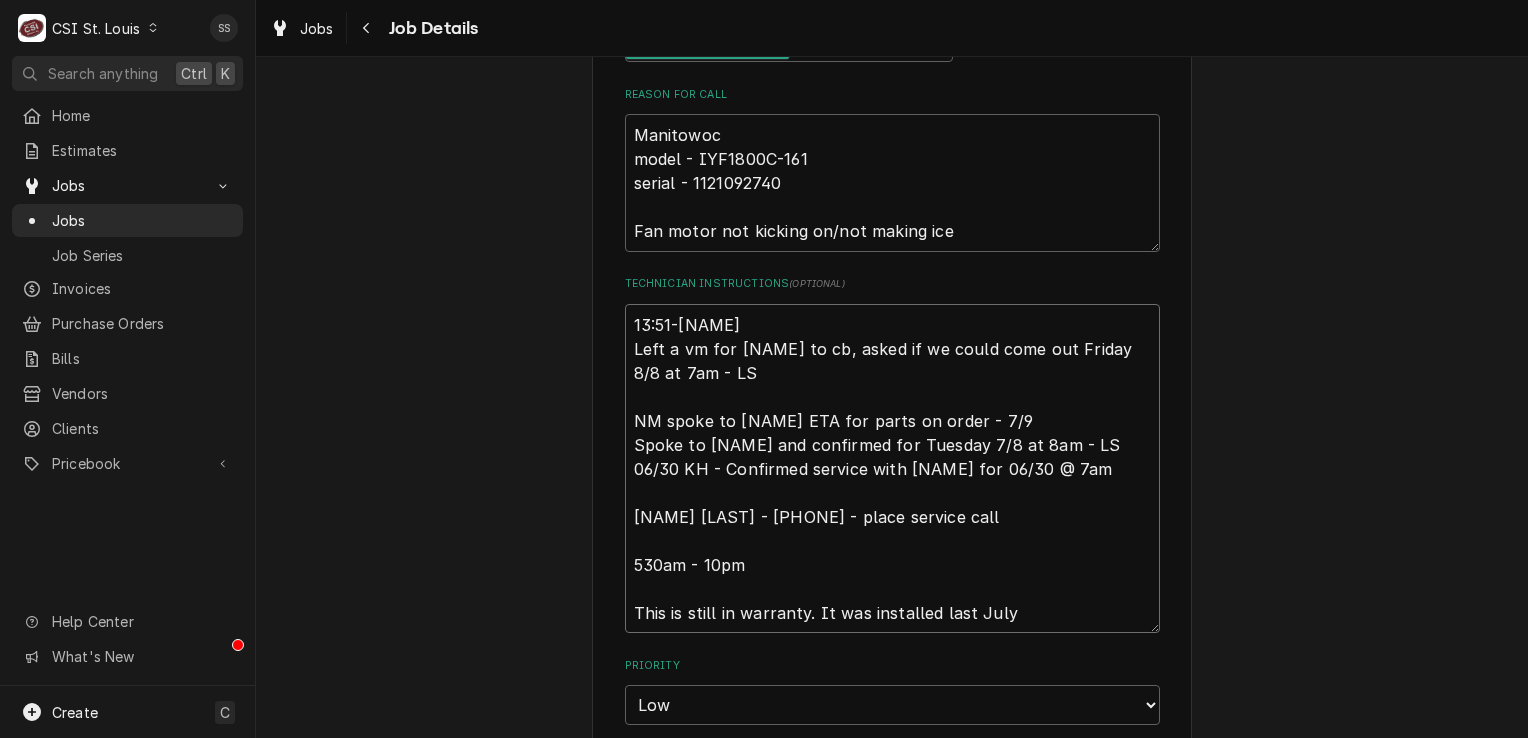 type on "x" 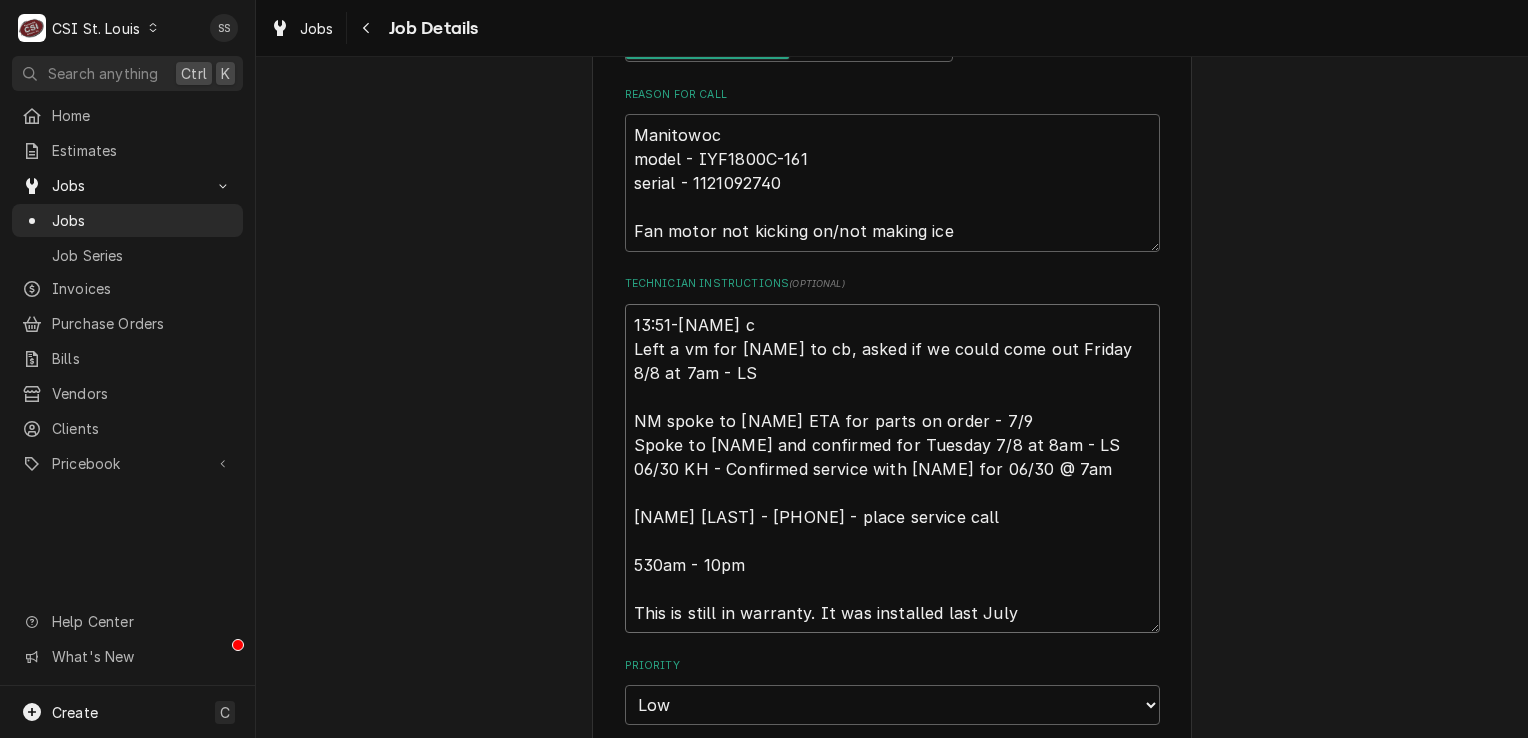 type on "x" 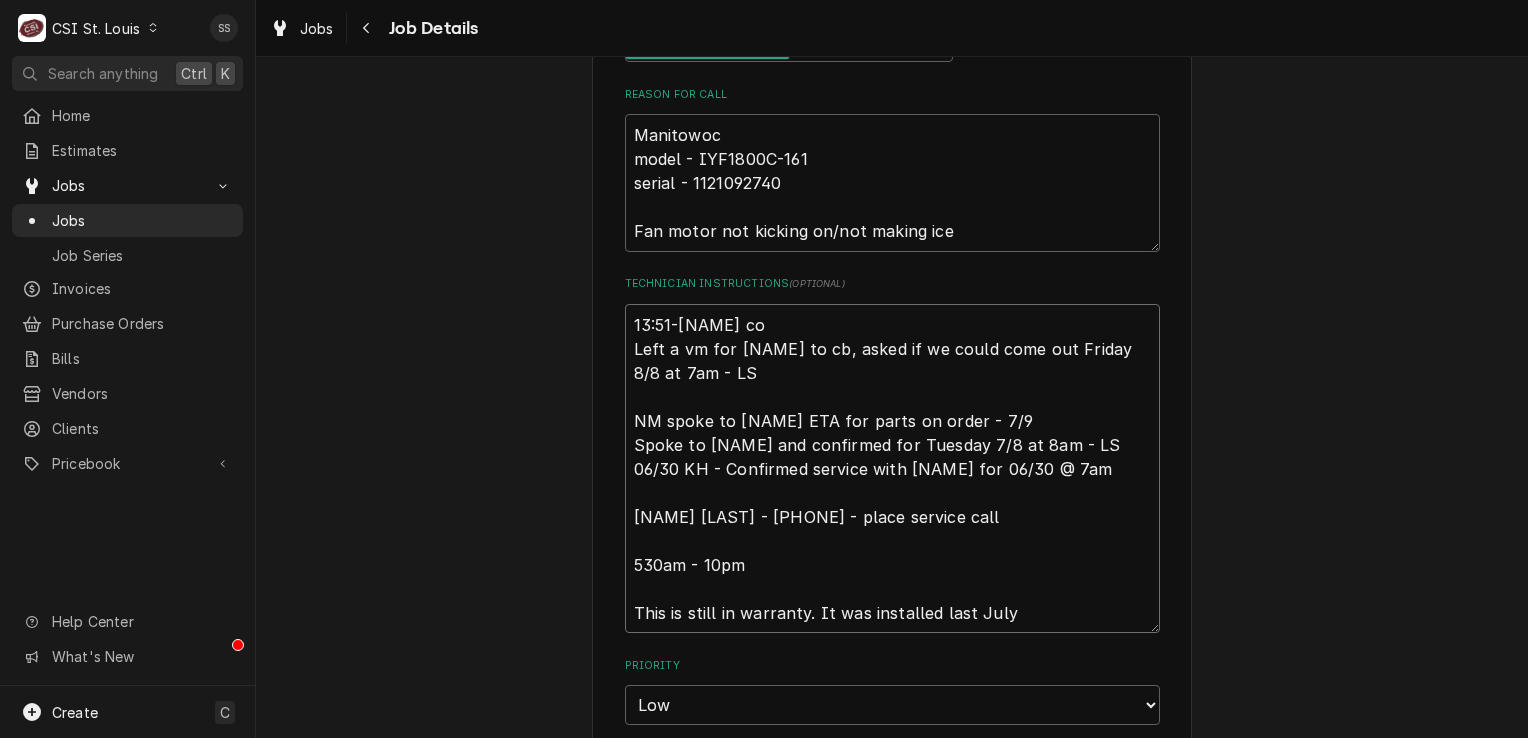 type on "x" 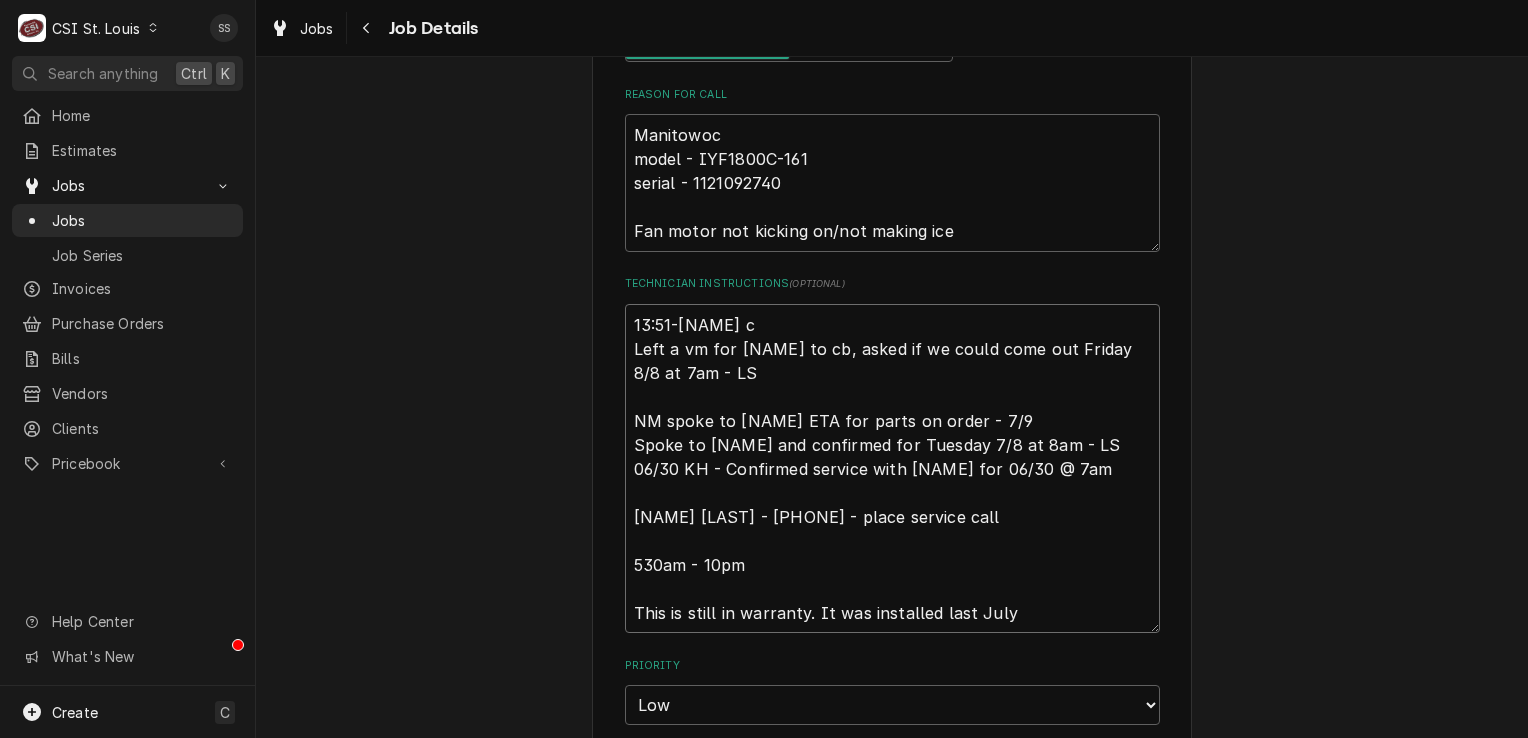 type on "x" 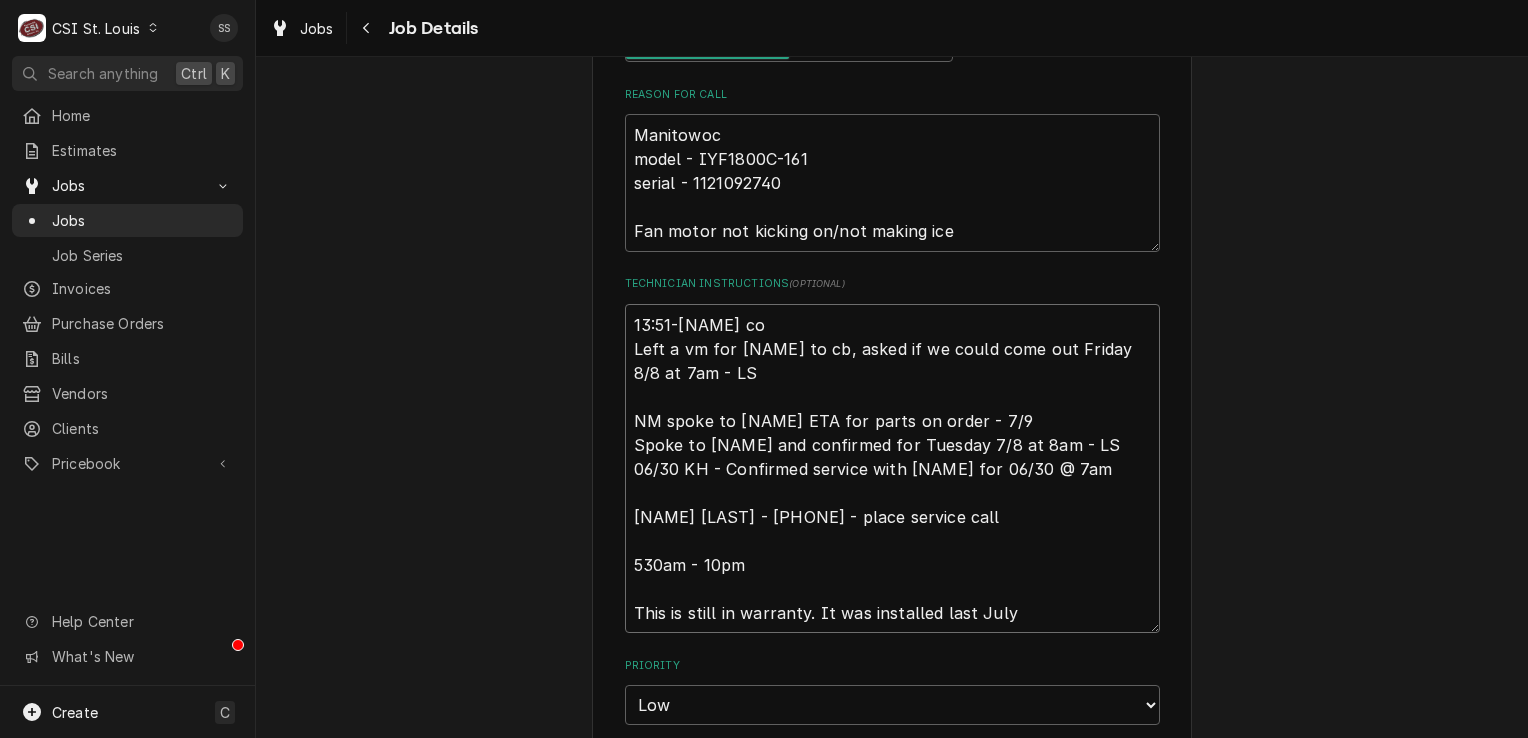 type on "x" 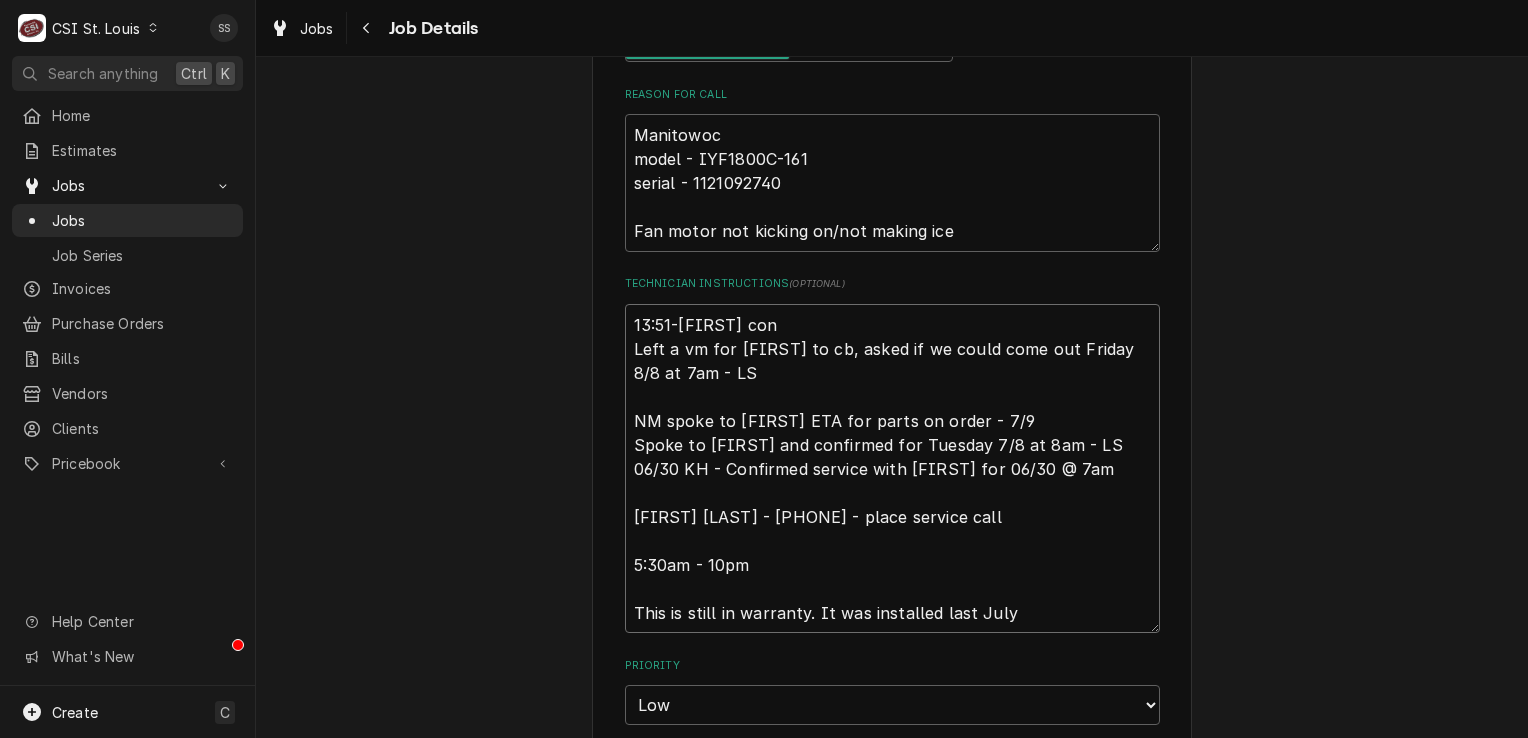 type on "x" 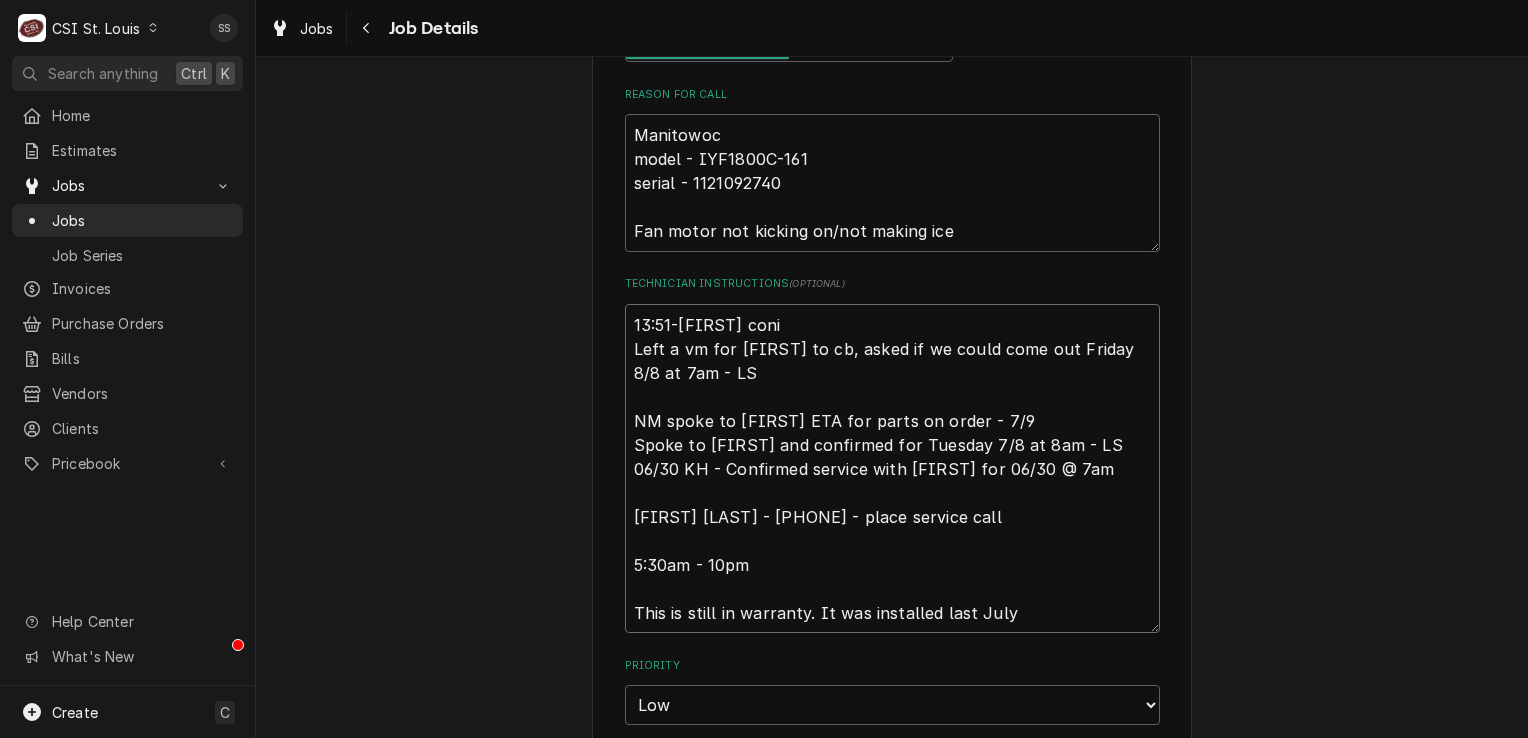 type on "x" 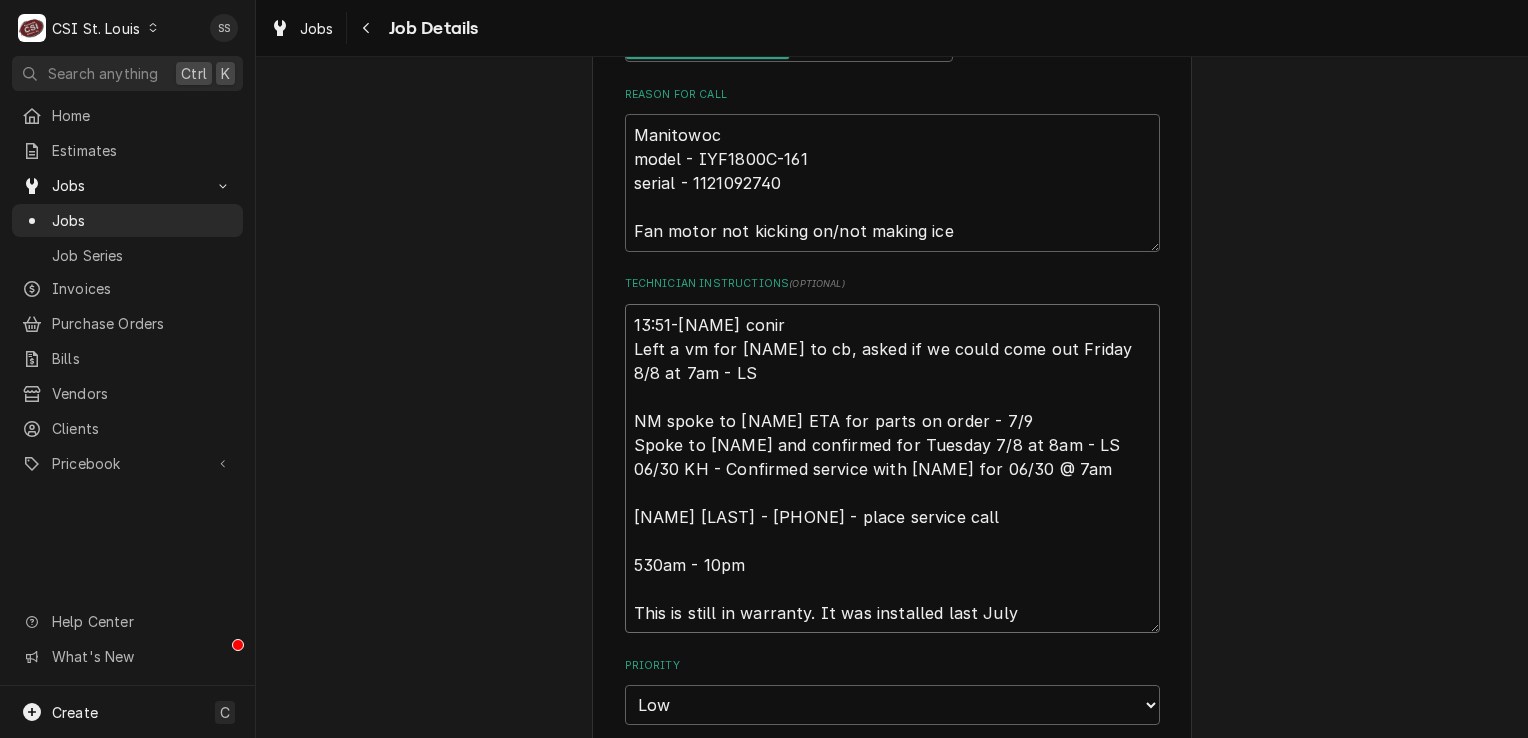 type on "x" 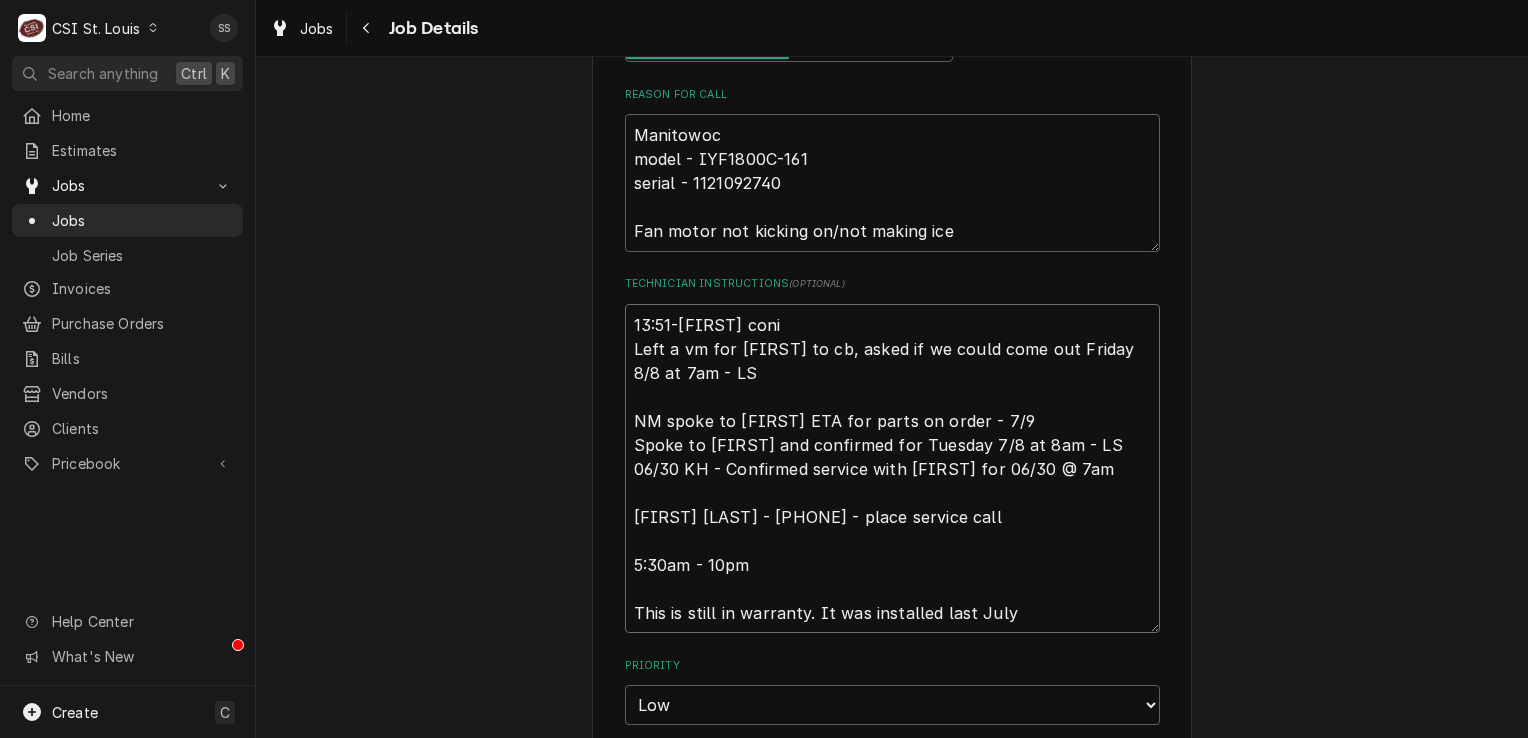 type on "x" 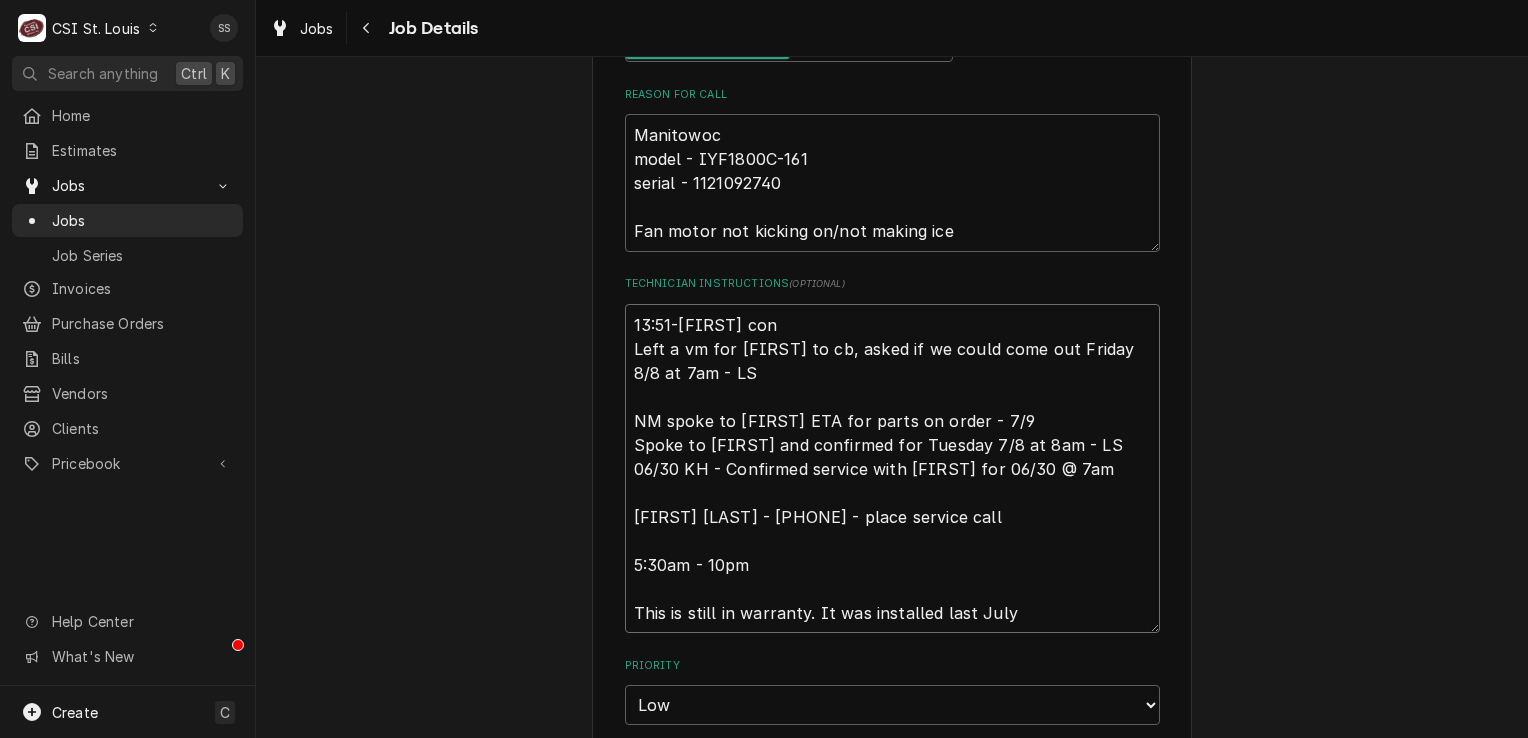 type on "x" 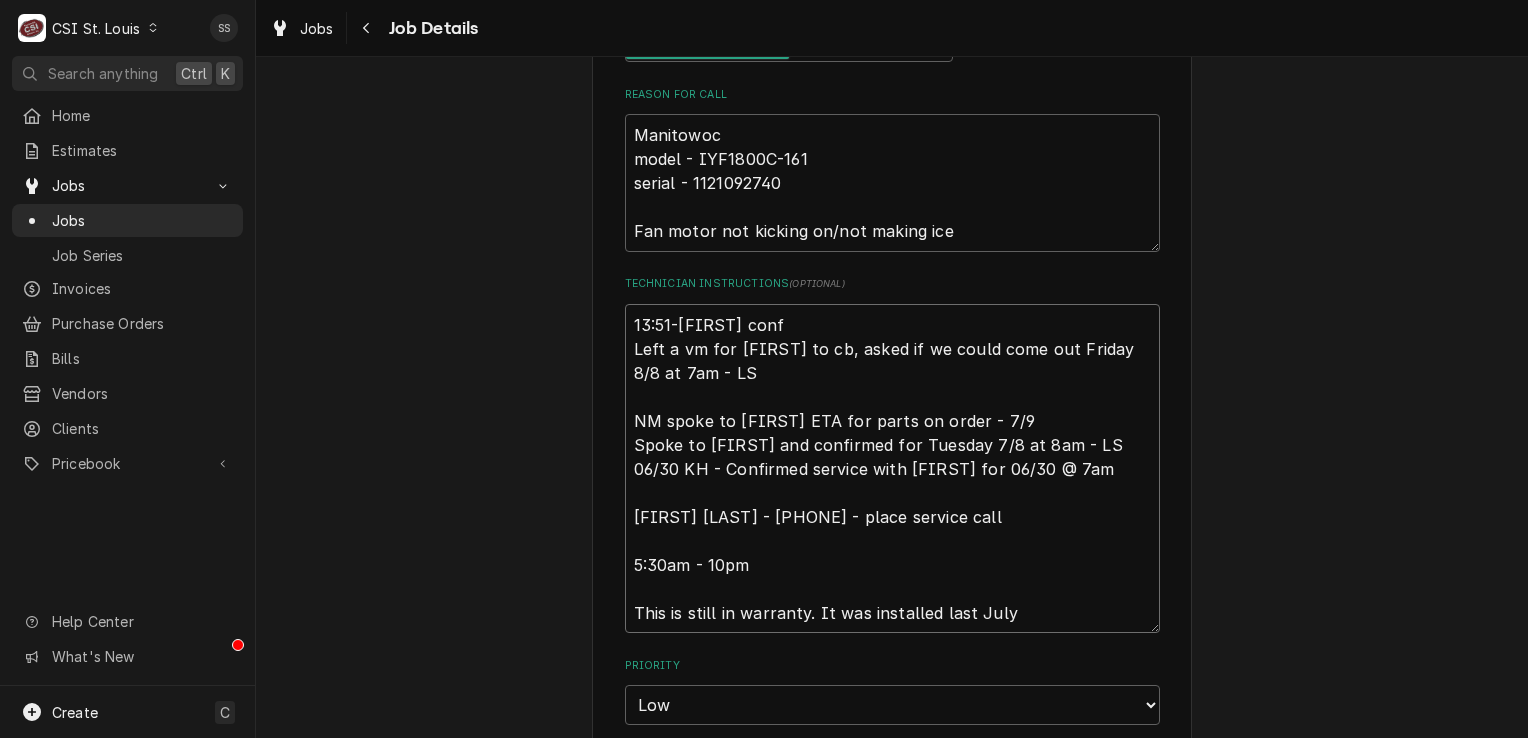 type on "x" 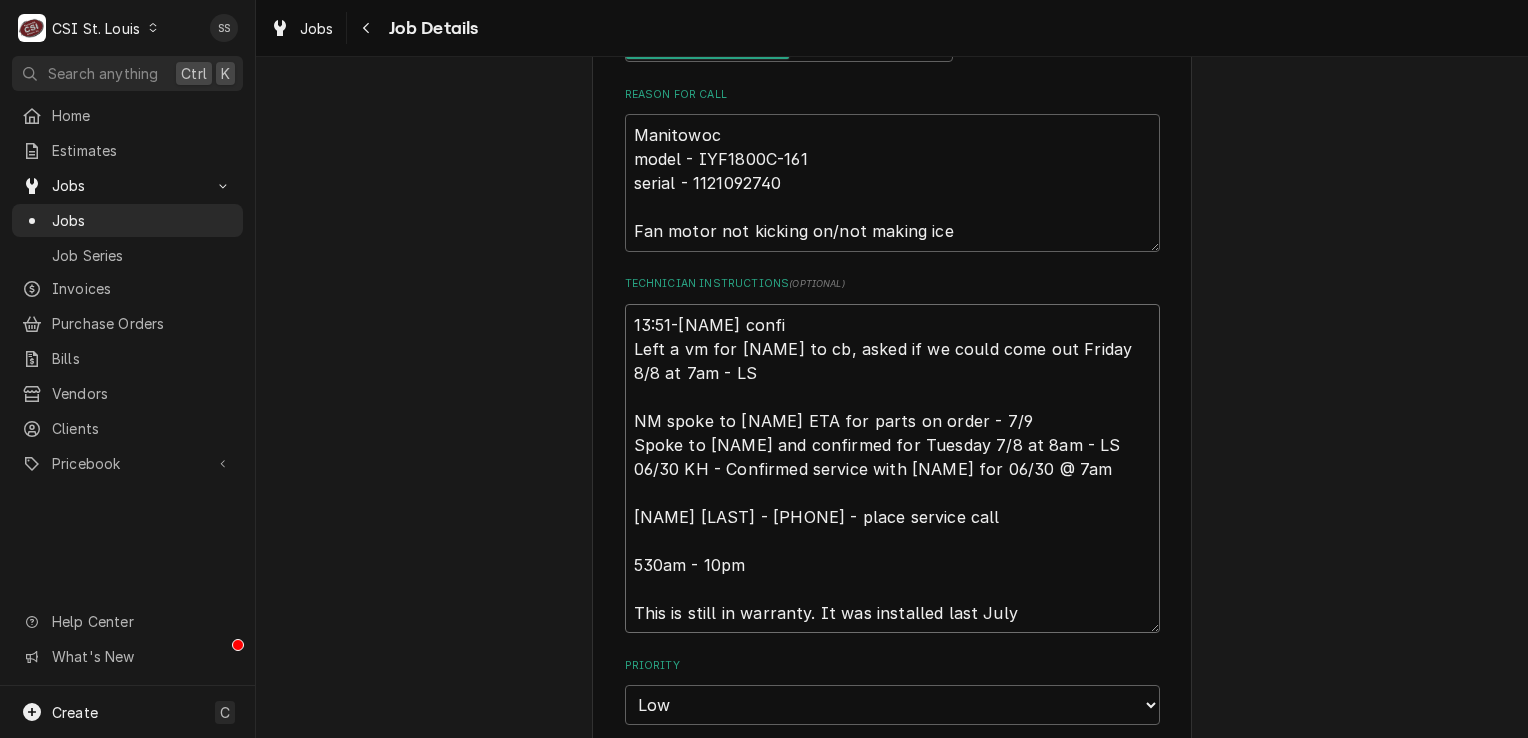 type on "x" 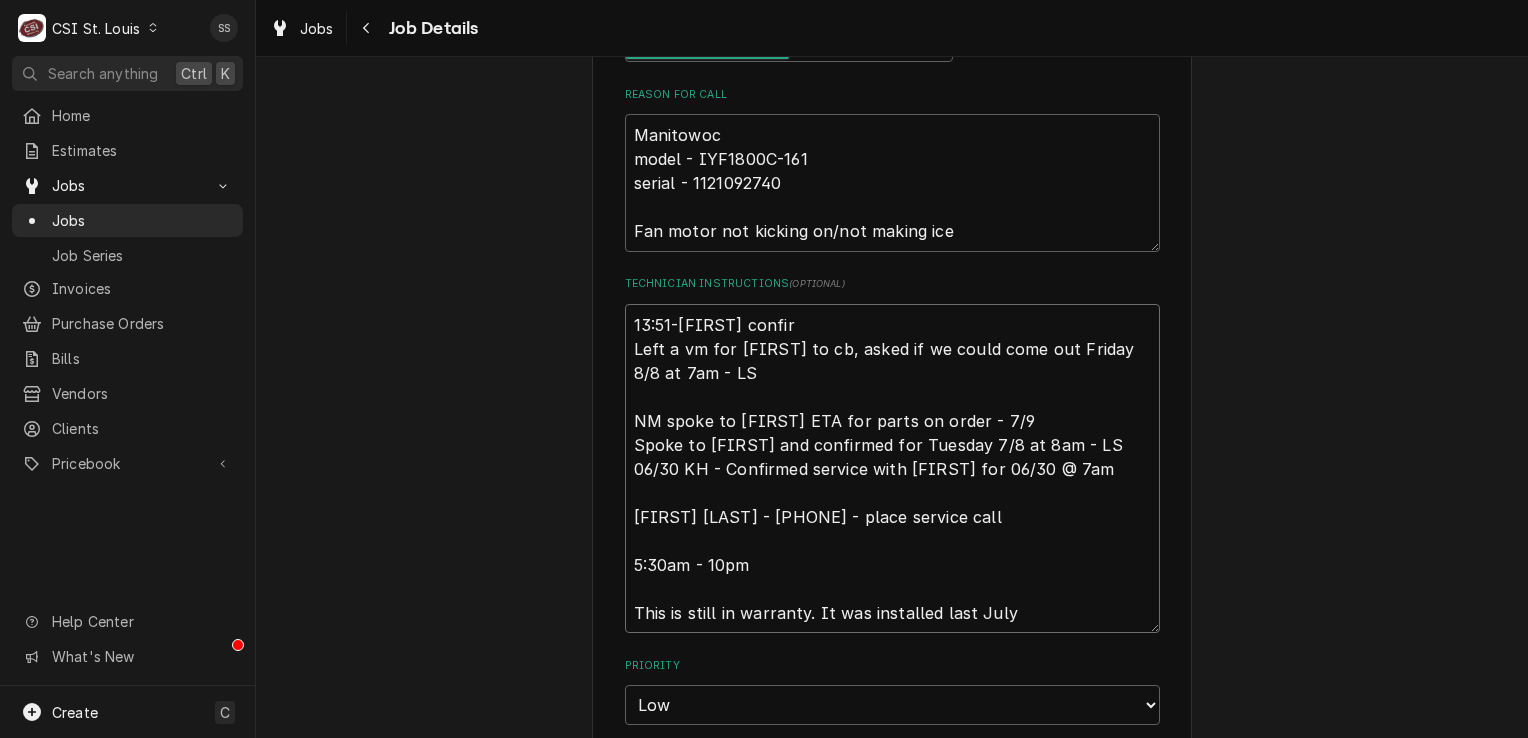 type on "x" 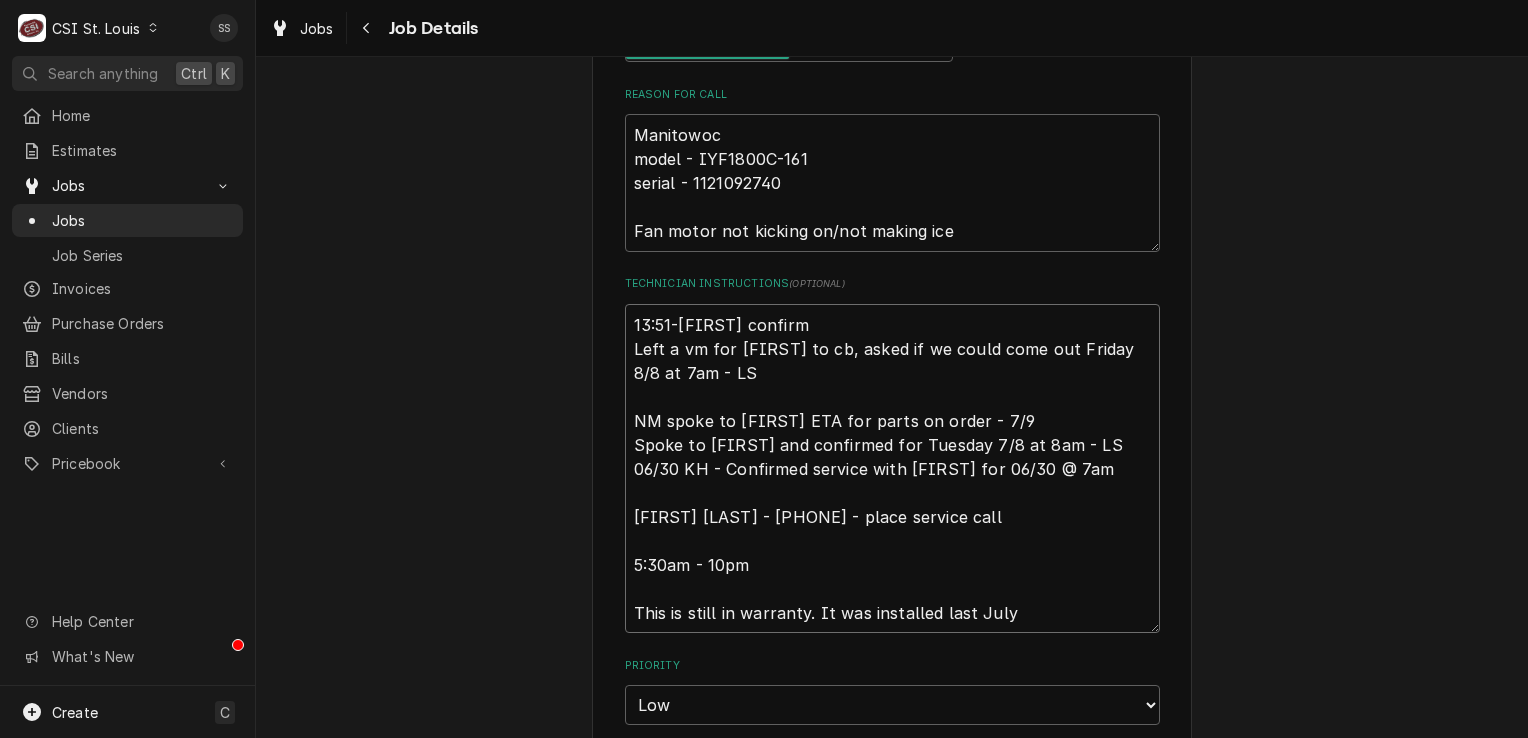 type on "x" 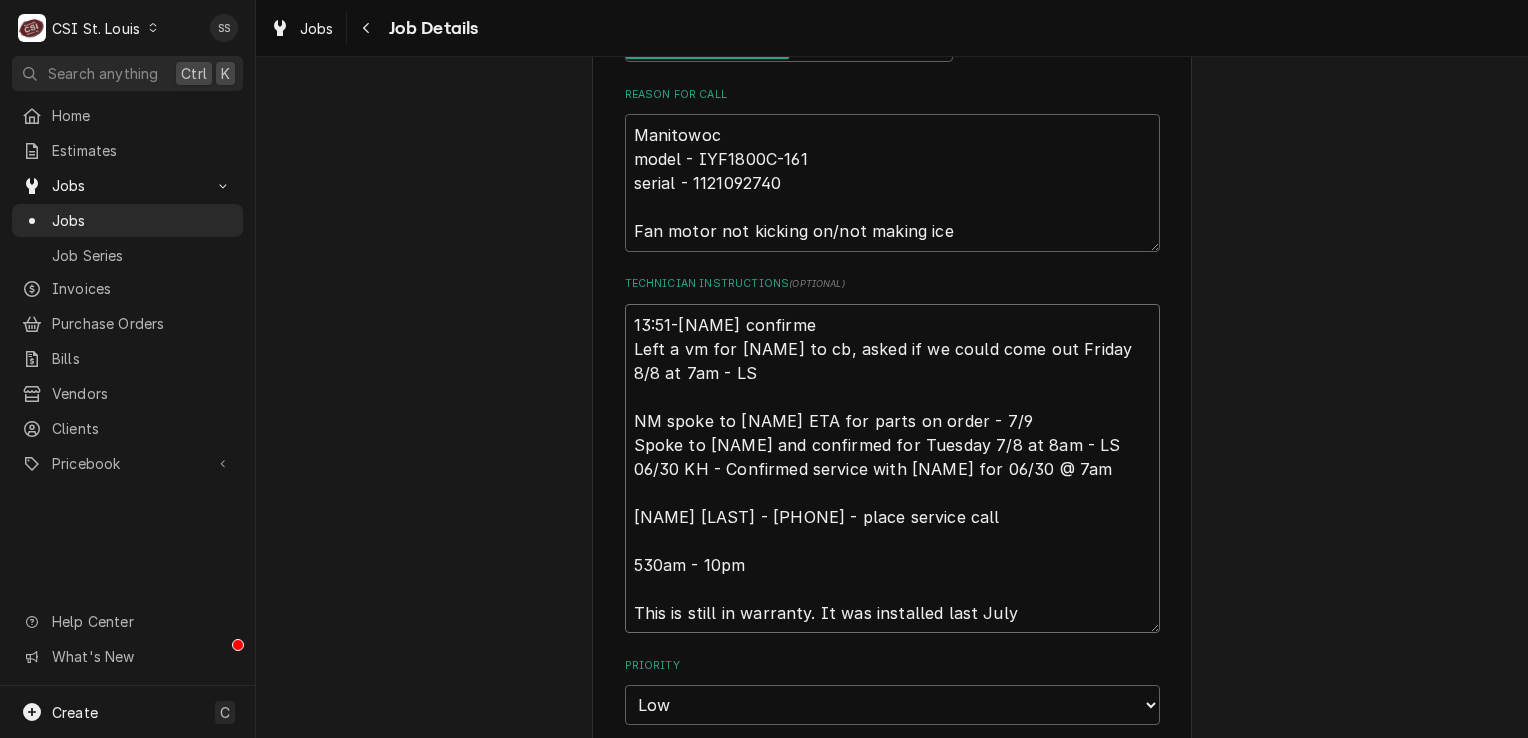 type on "x" 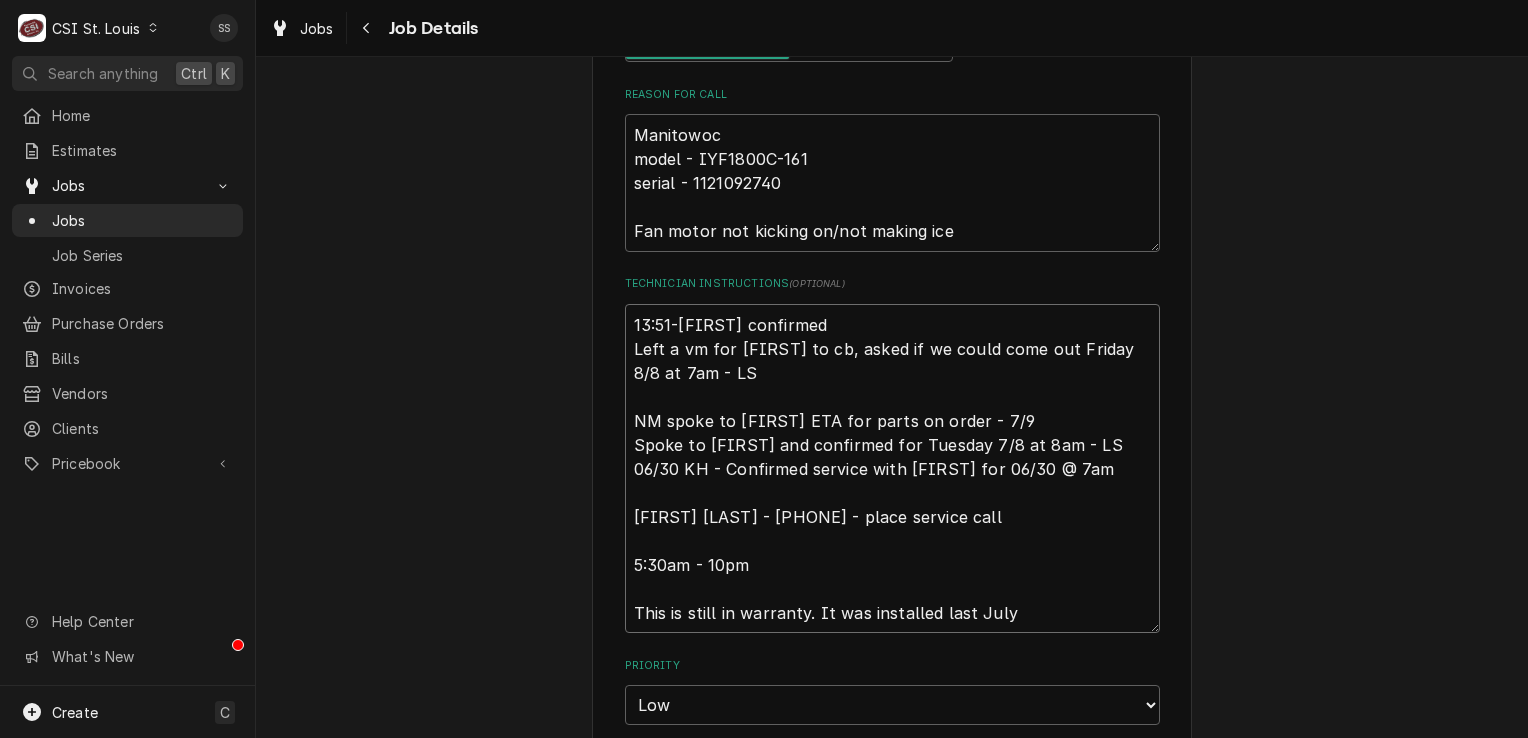 type on "x" 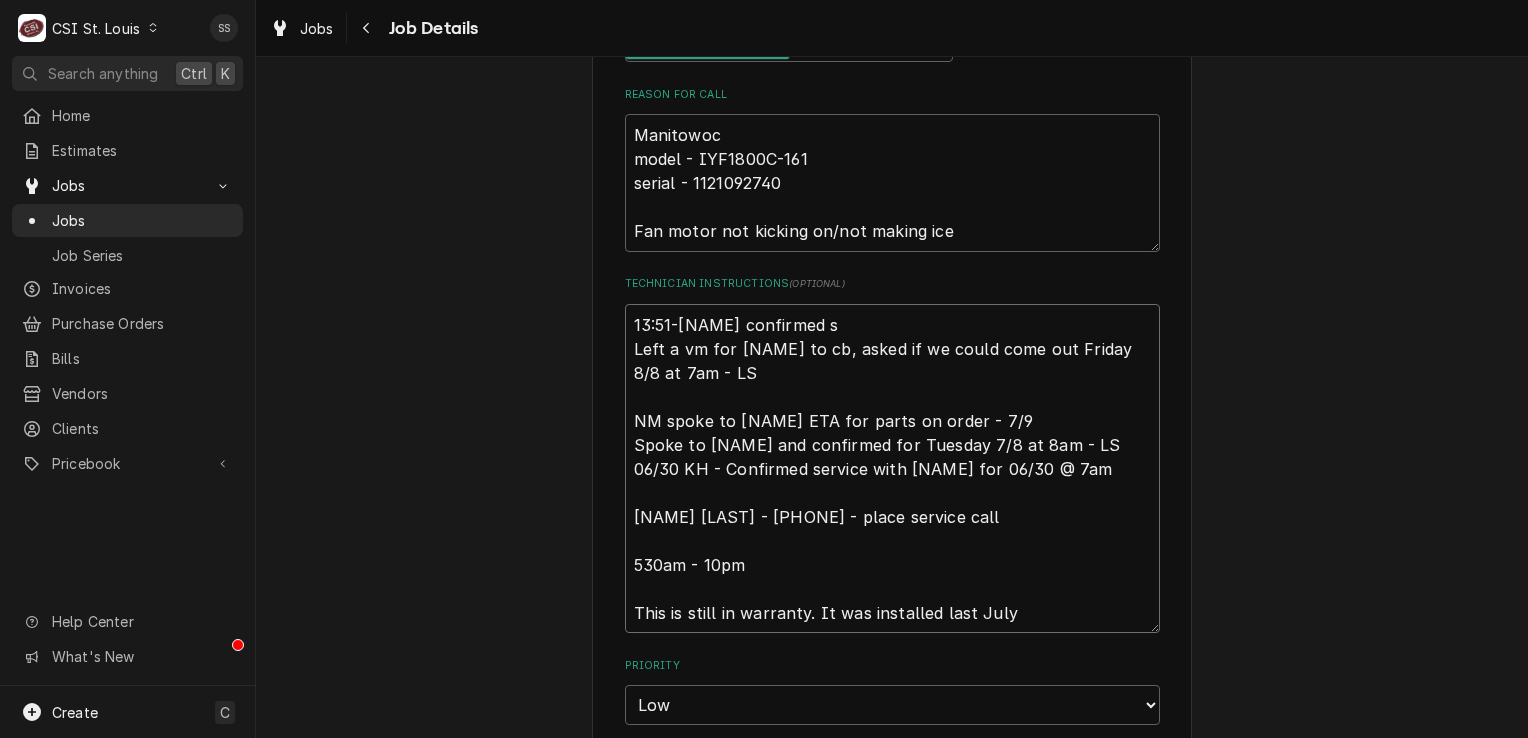 type on "x" 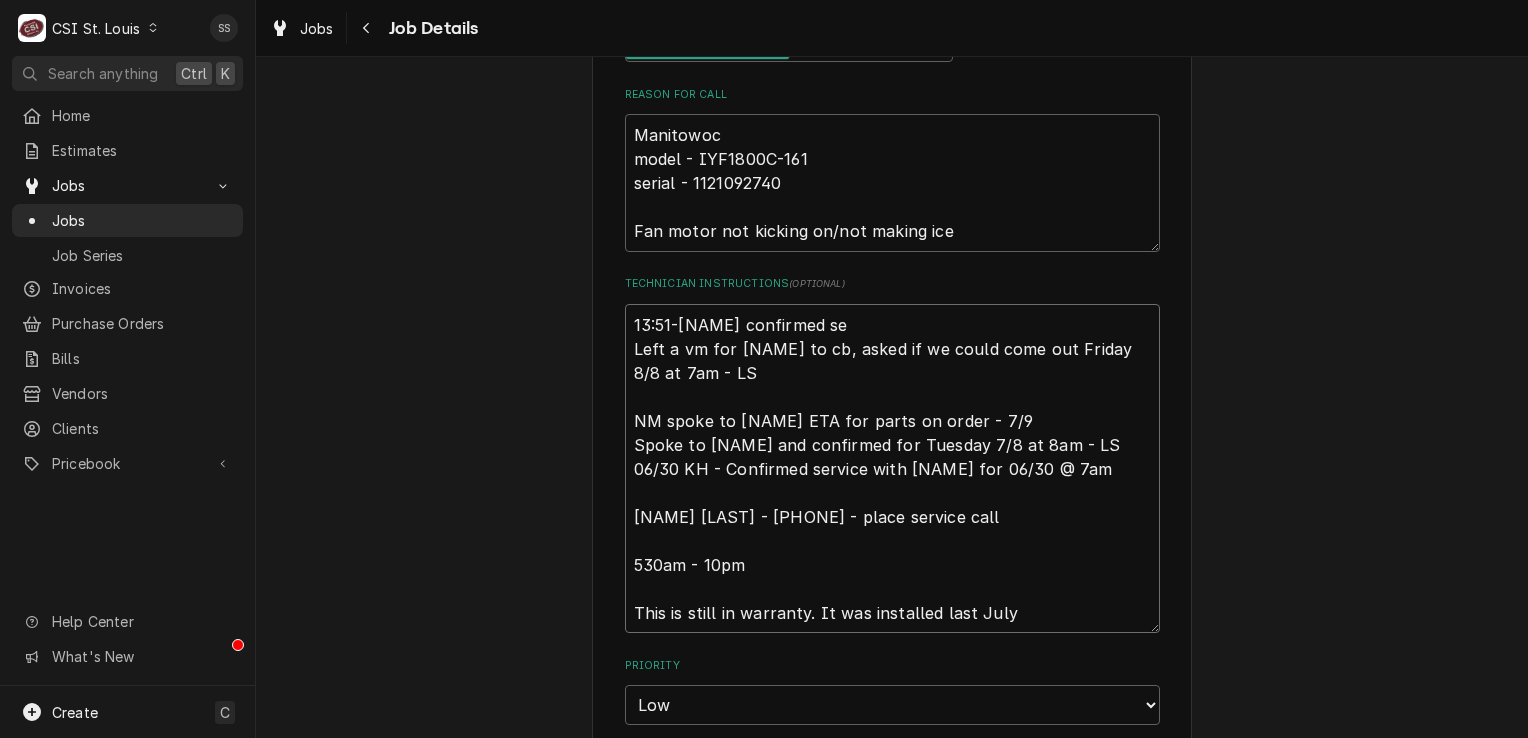 type on "x" 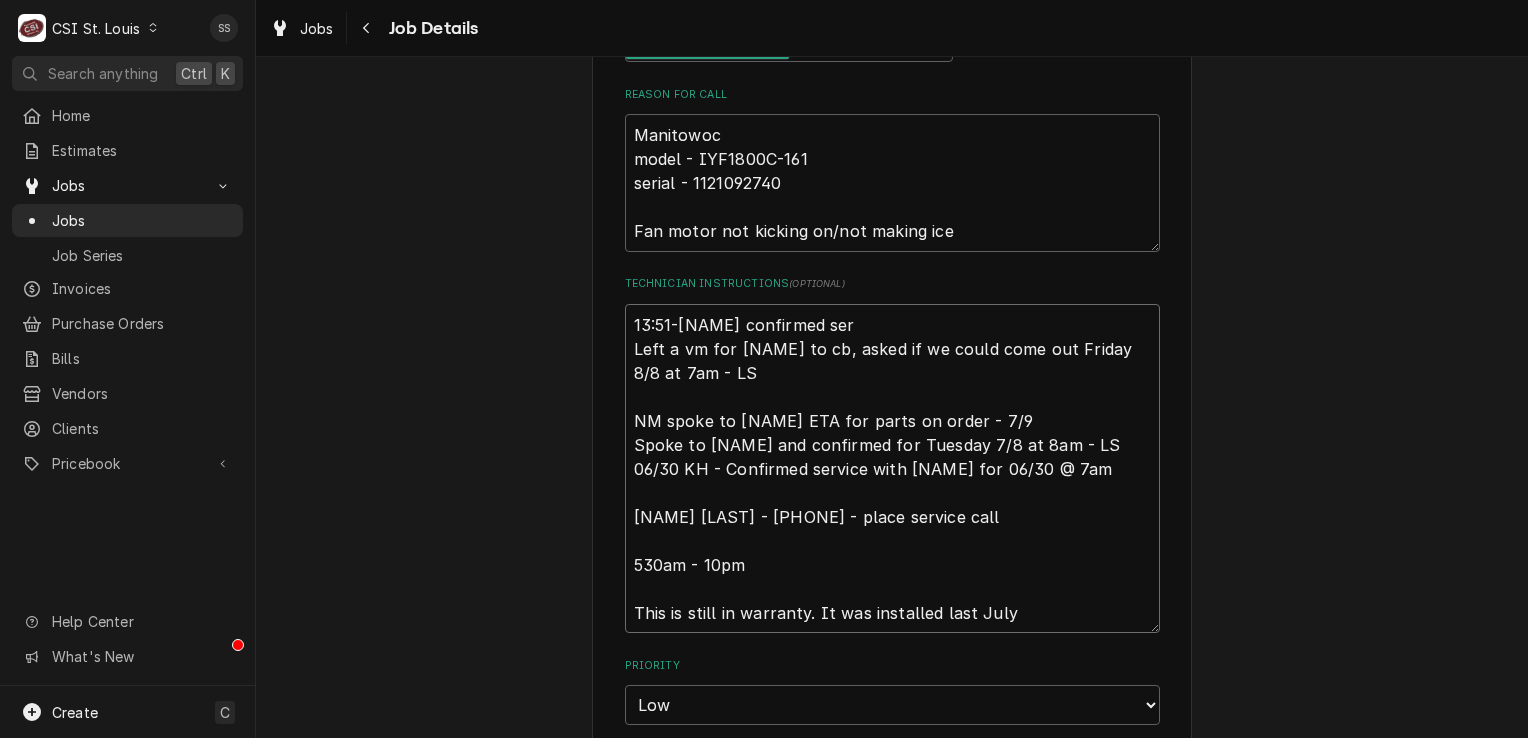 type on "x" 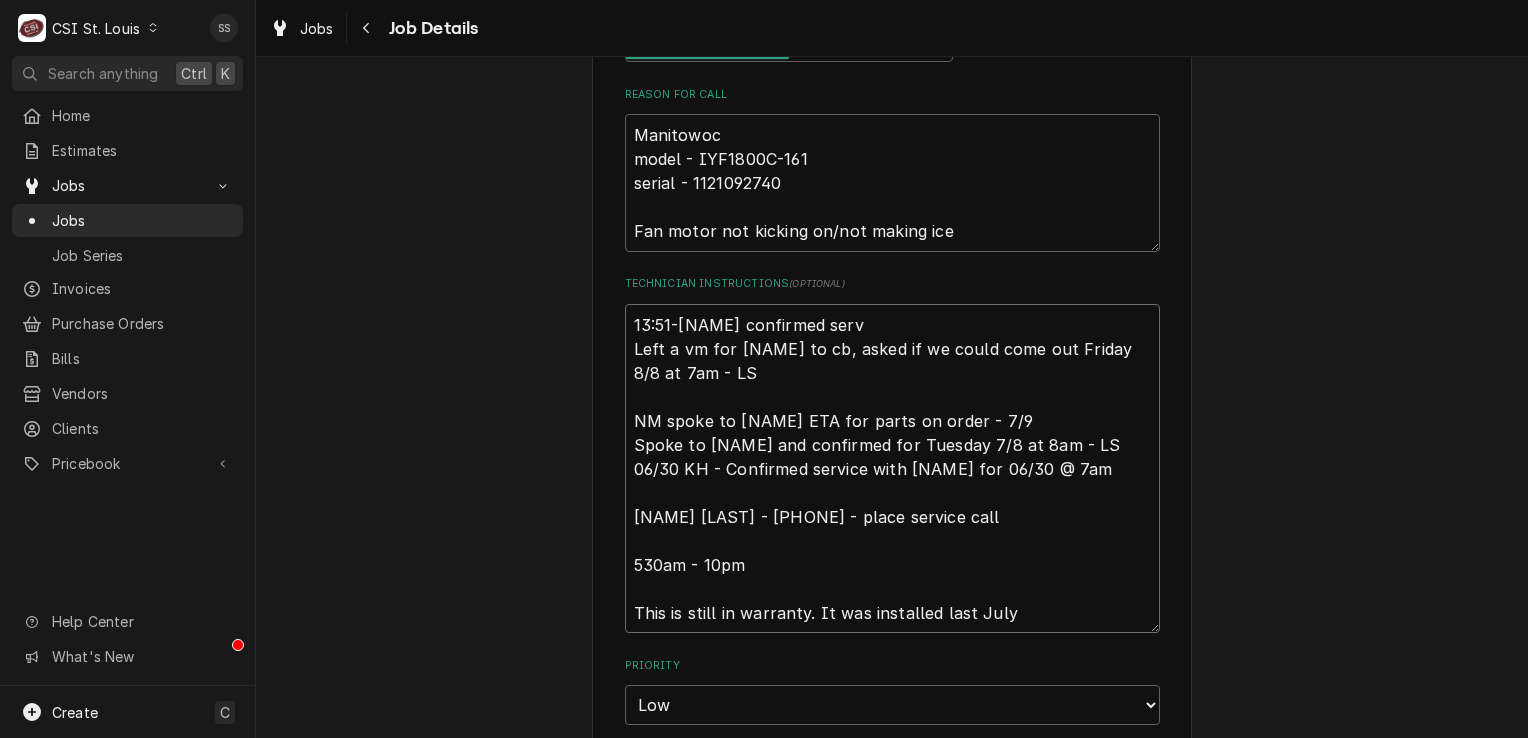 type on "x" 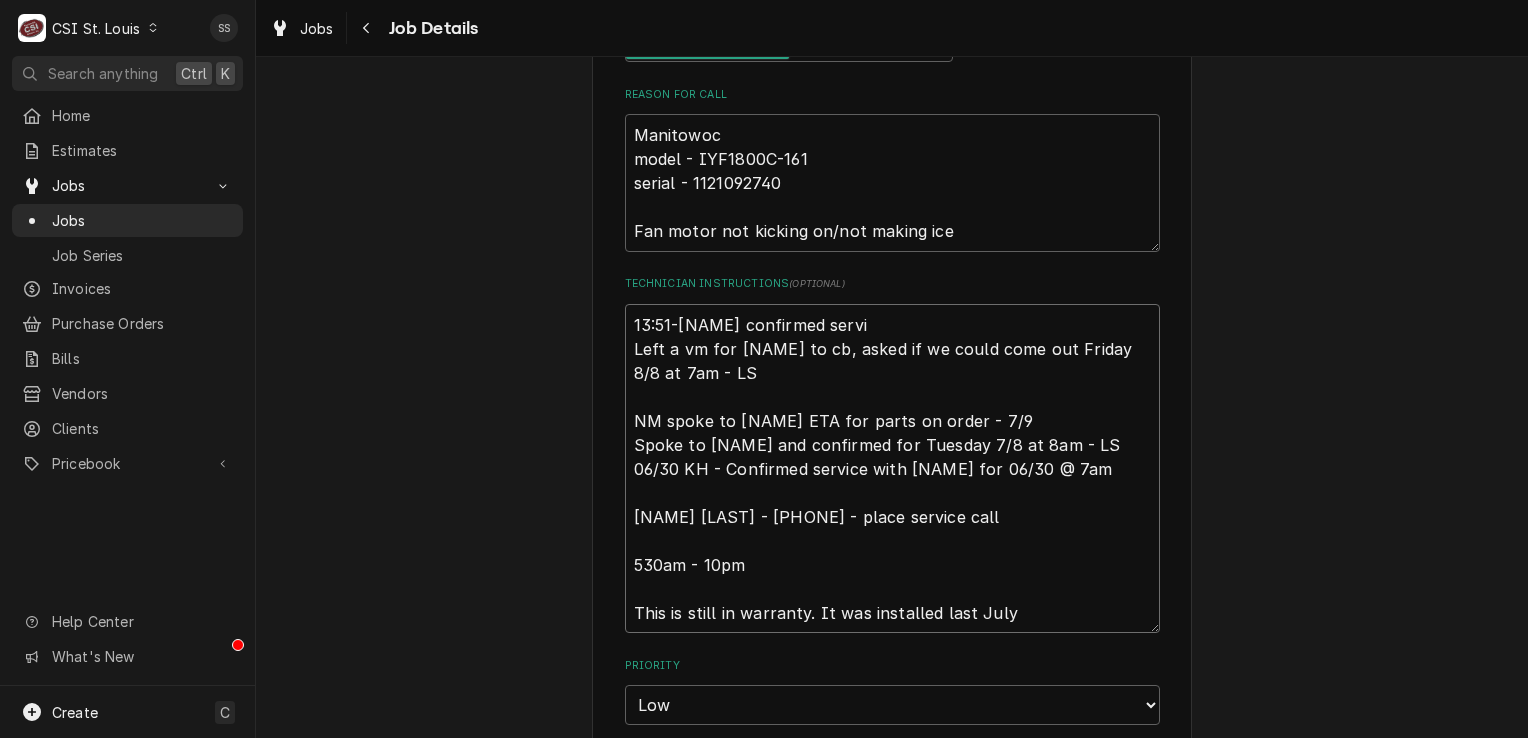 type on "x" 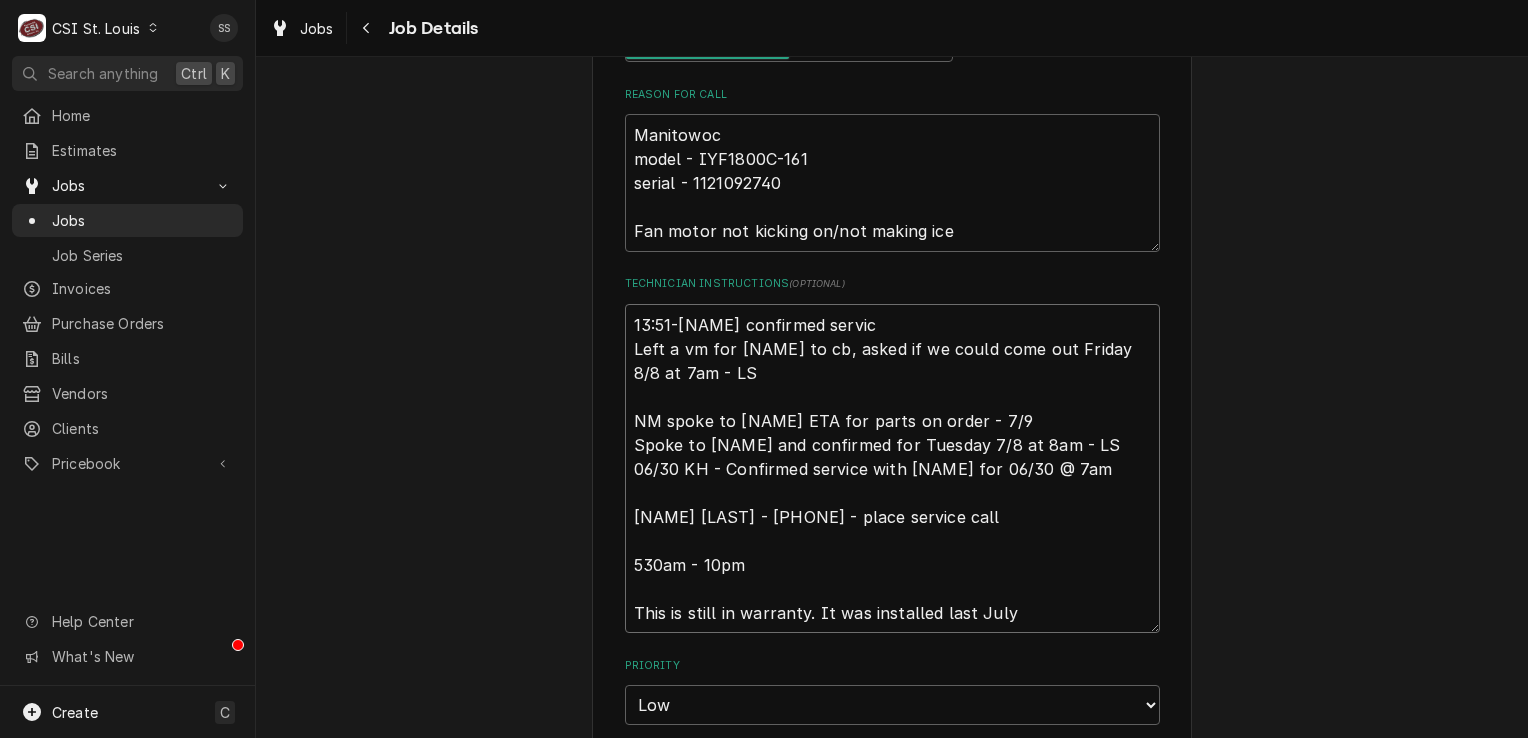 type on "x" 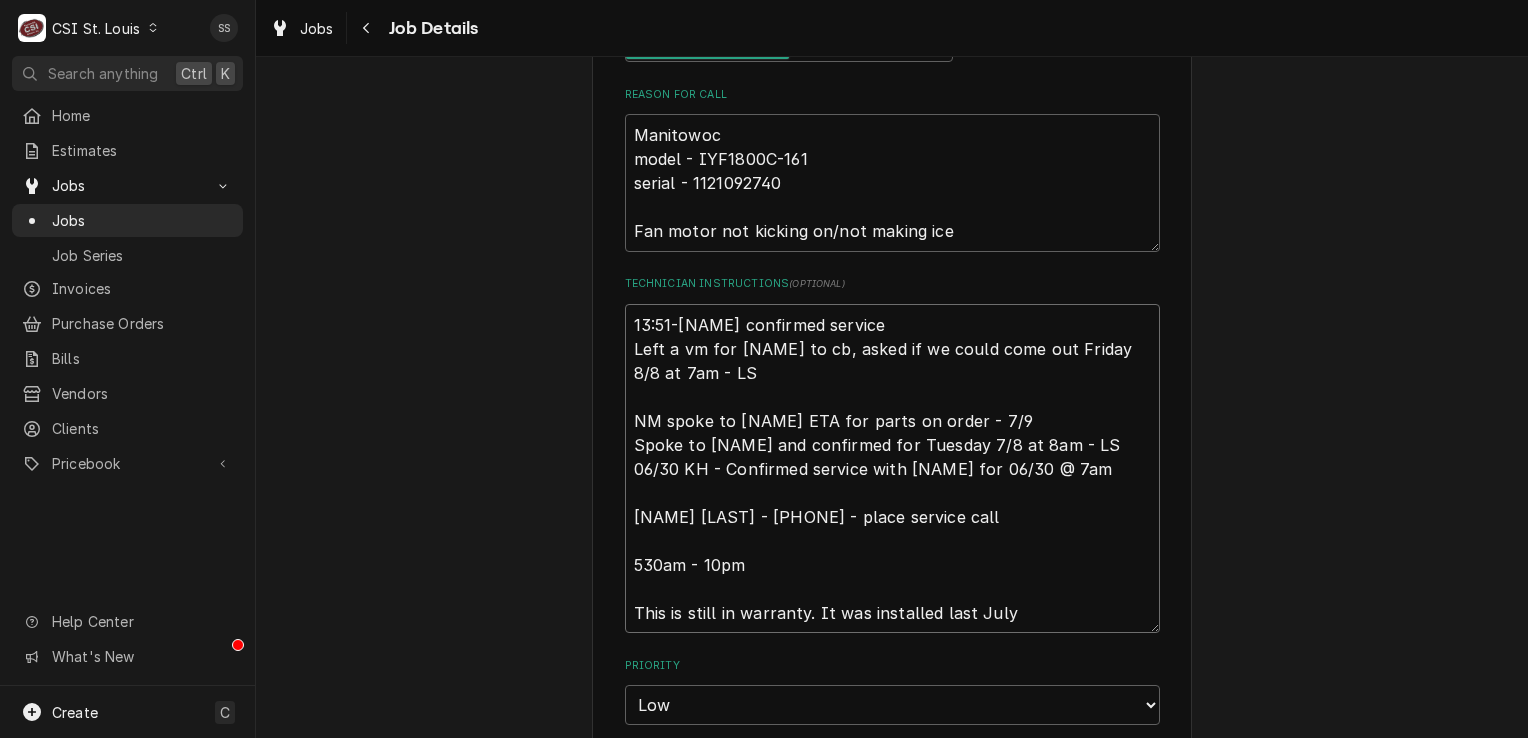type on "13:51-John confirmed service
Left a vm for John to cb, asked if we could come out Friday 8/8 at 7am - LS
NM spoke to John ETA for parts on order - 7/9
Spoke to John and confirmed for Tuesday 7/8 at 8am - LS
06/30 KH - Confirmed service with John for 06/30 @ 7am
John Dickmann - 314 941-0137 - place service call
530am - 10pm
This is still in warranty. It was installed last July" 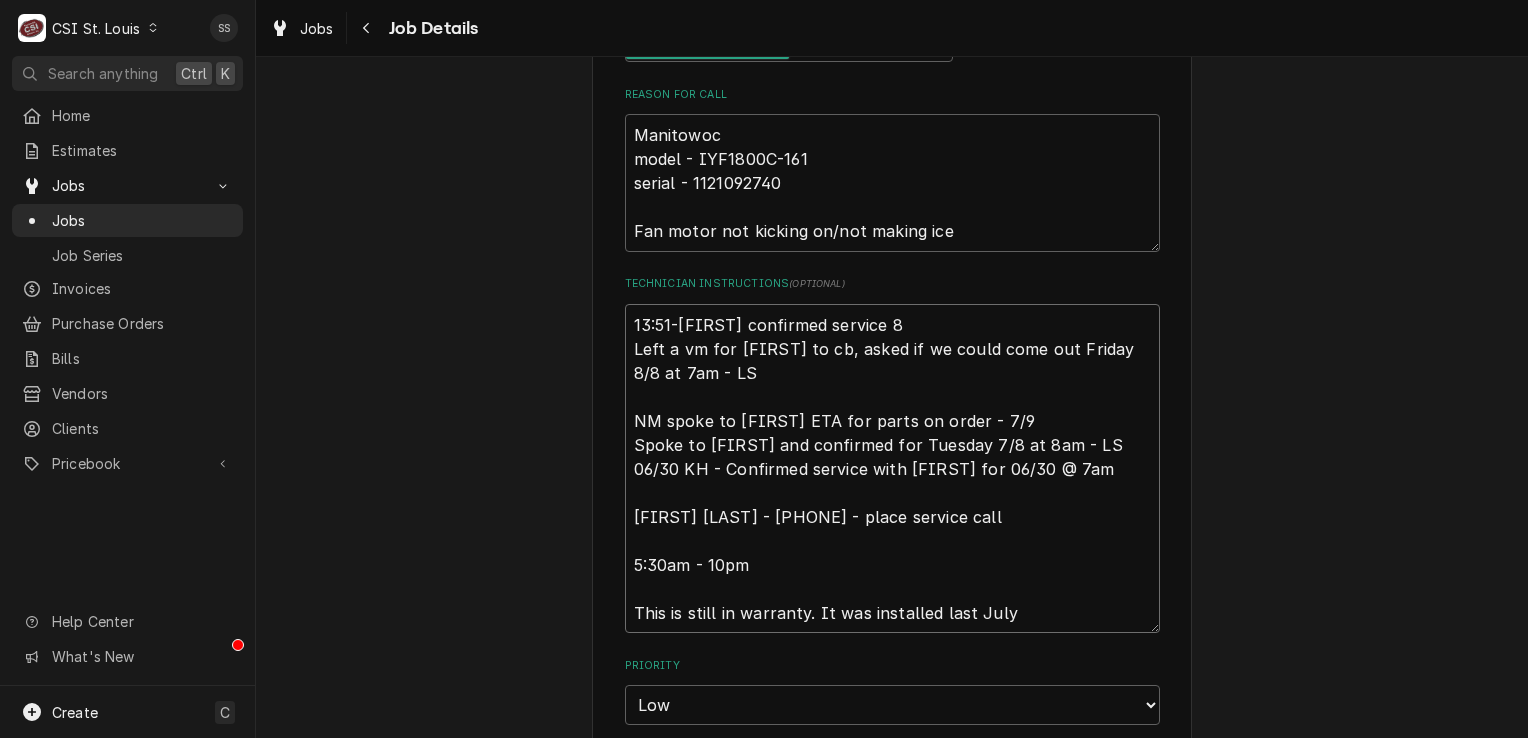 type on "x" 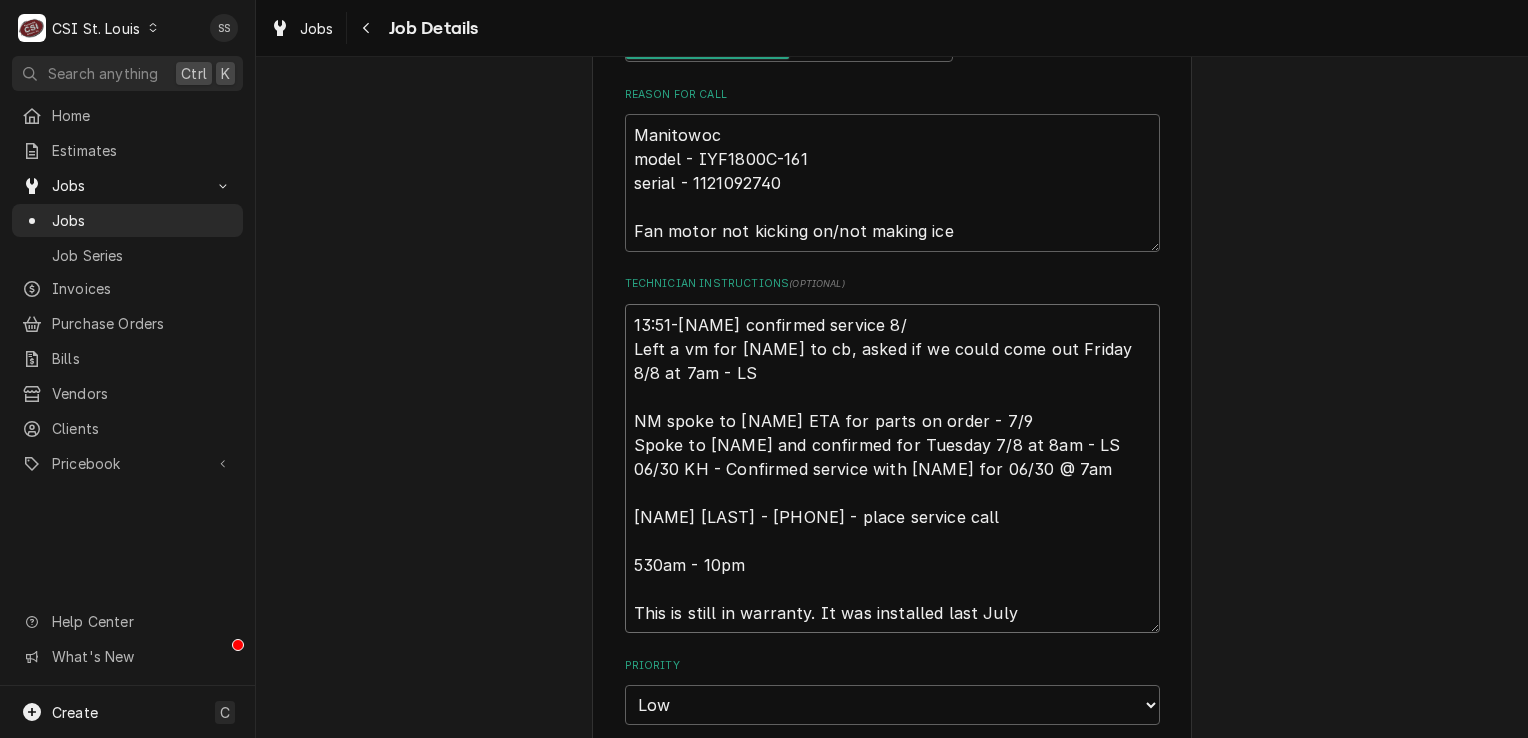 type on "x" 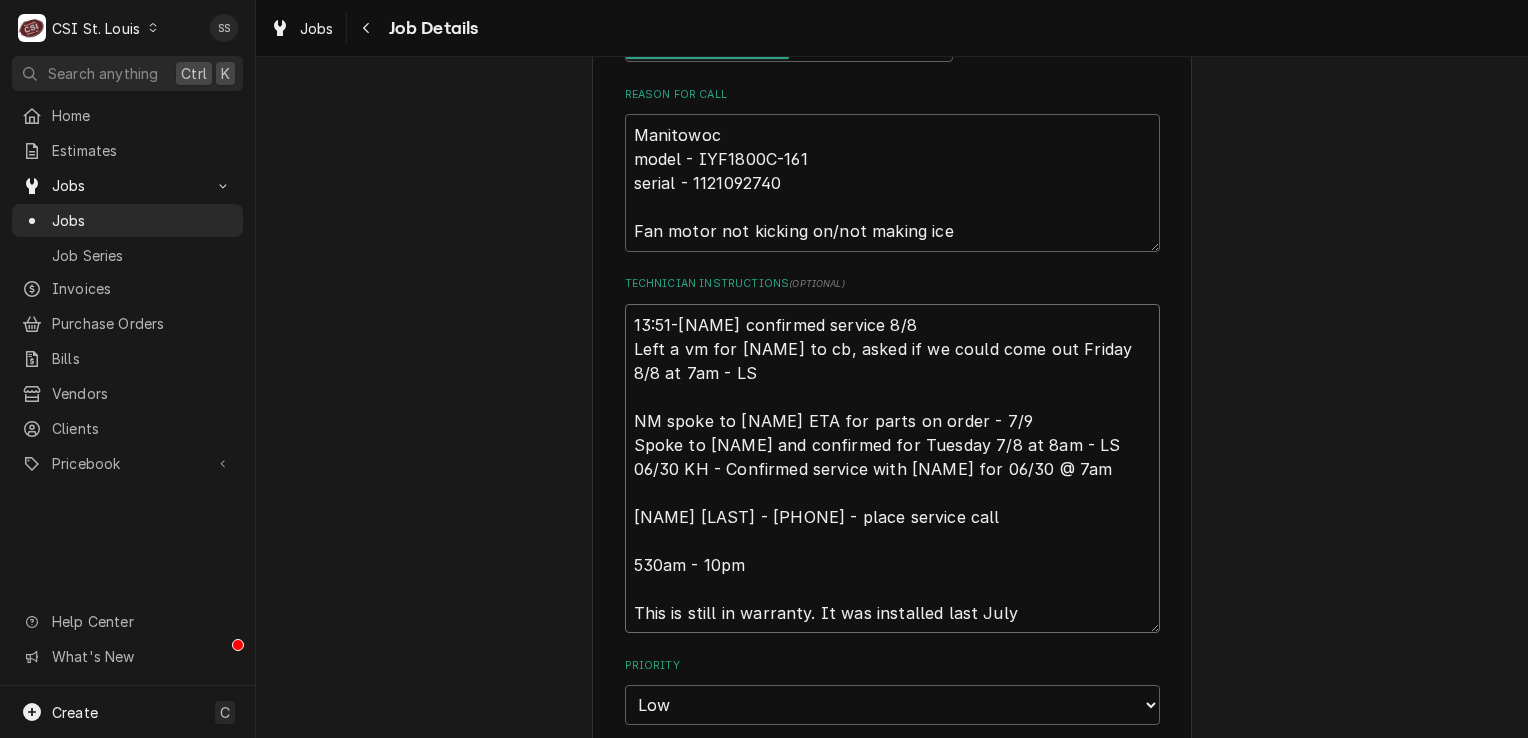 type on "x" 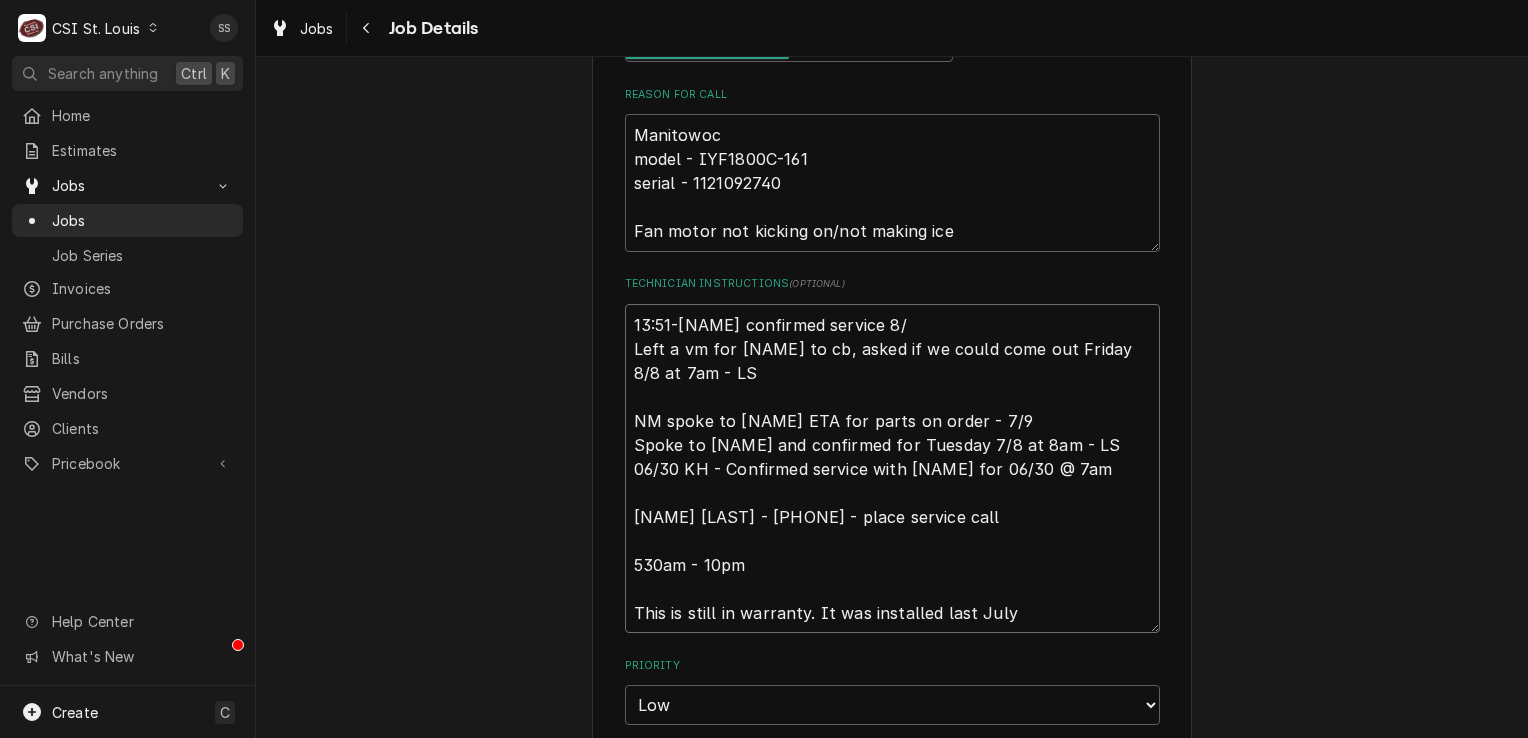 type on "x" 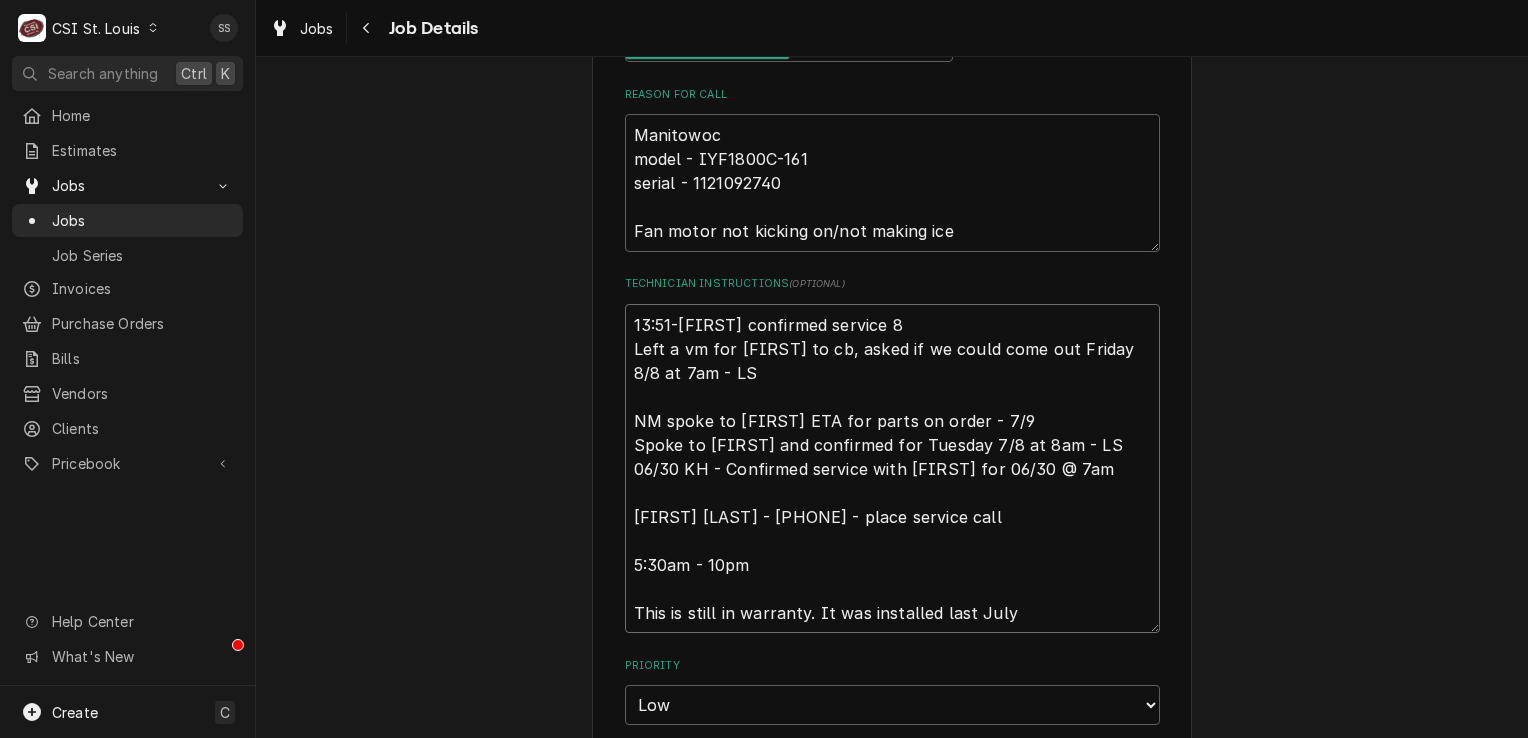 type on "x" 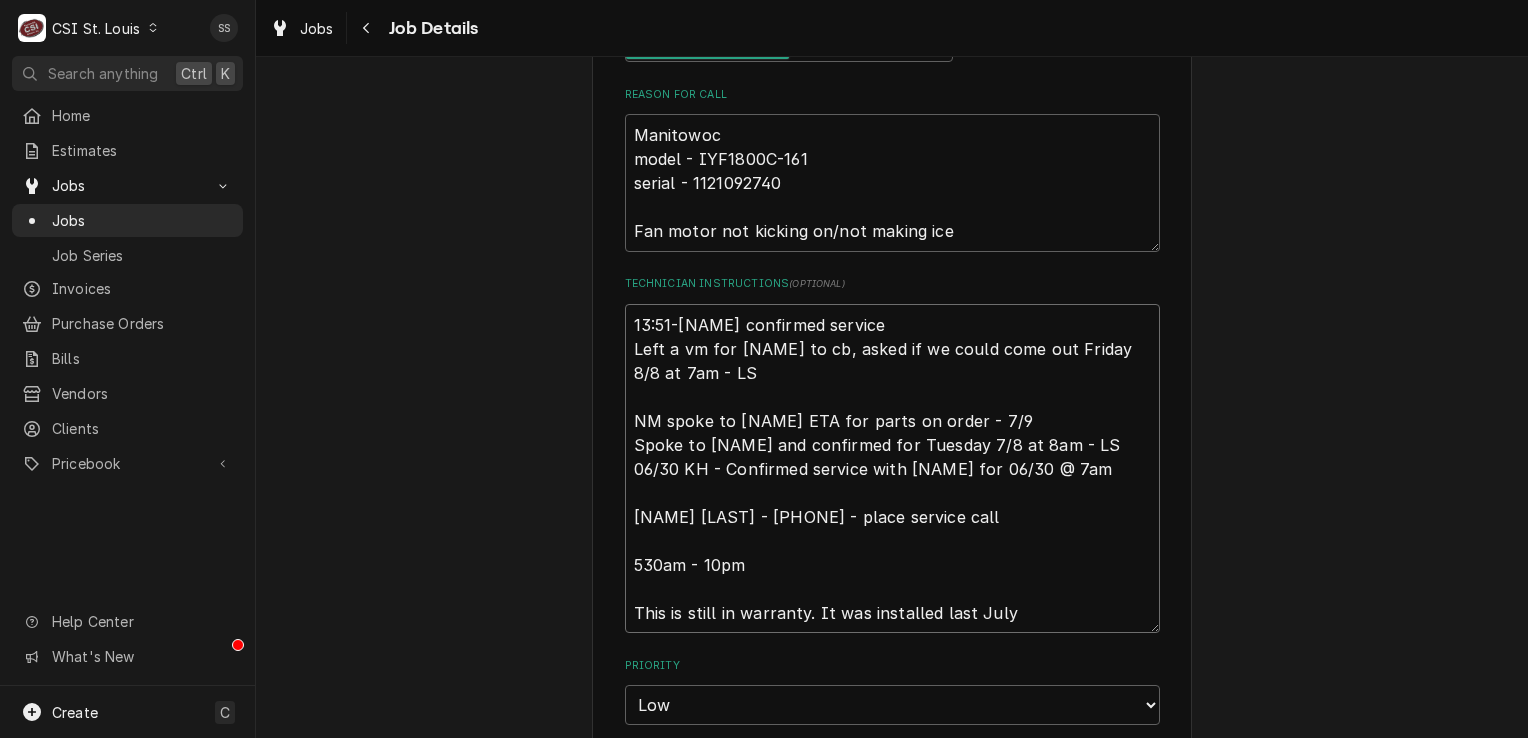 type on "x" 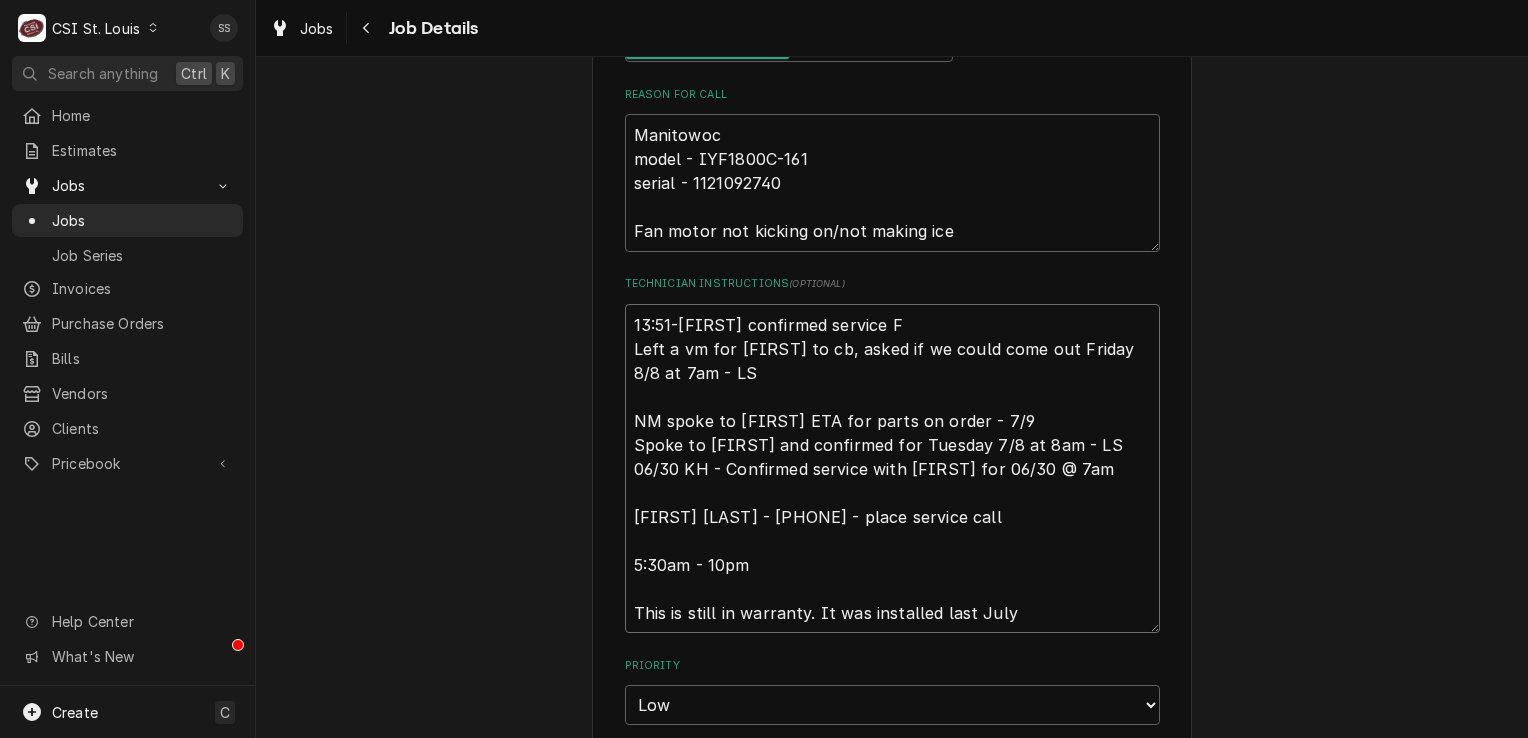 type on "x" 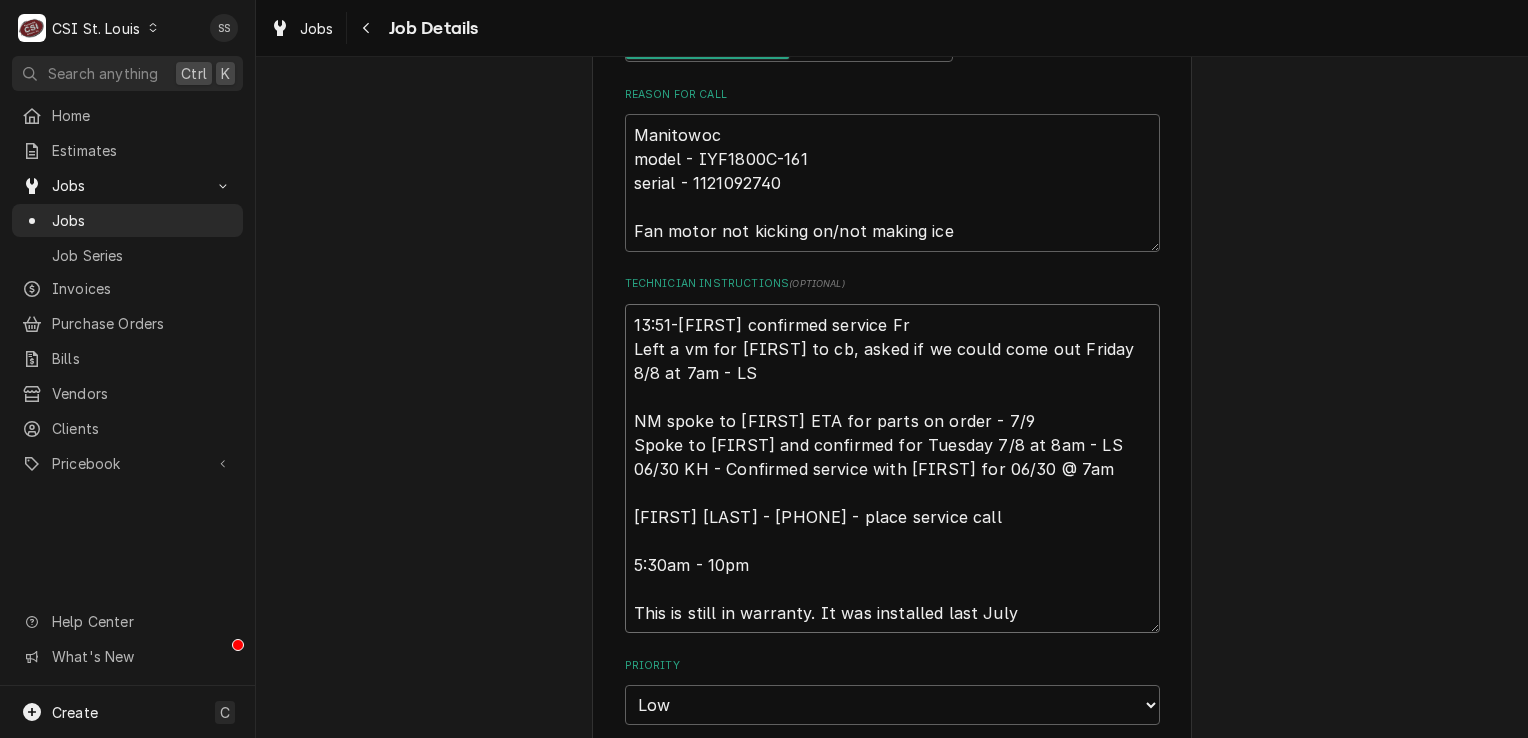 type on "x" 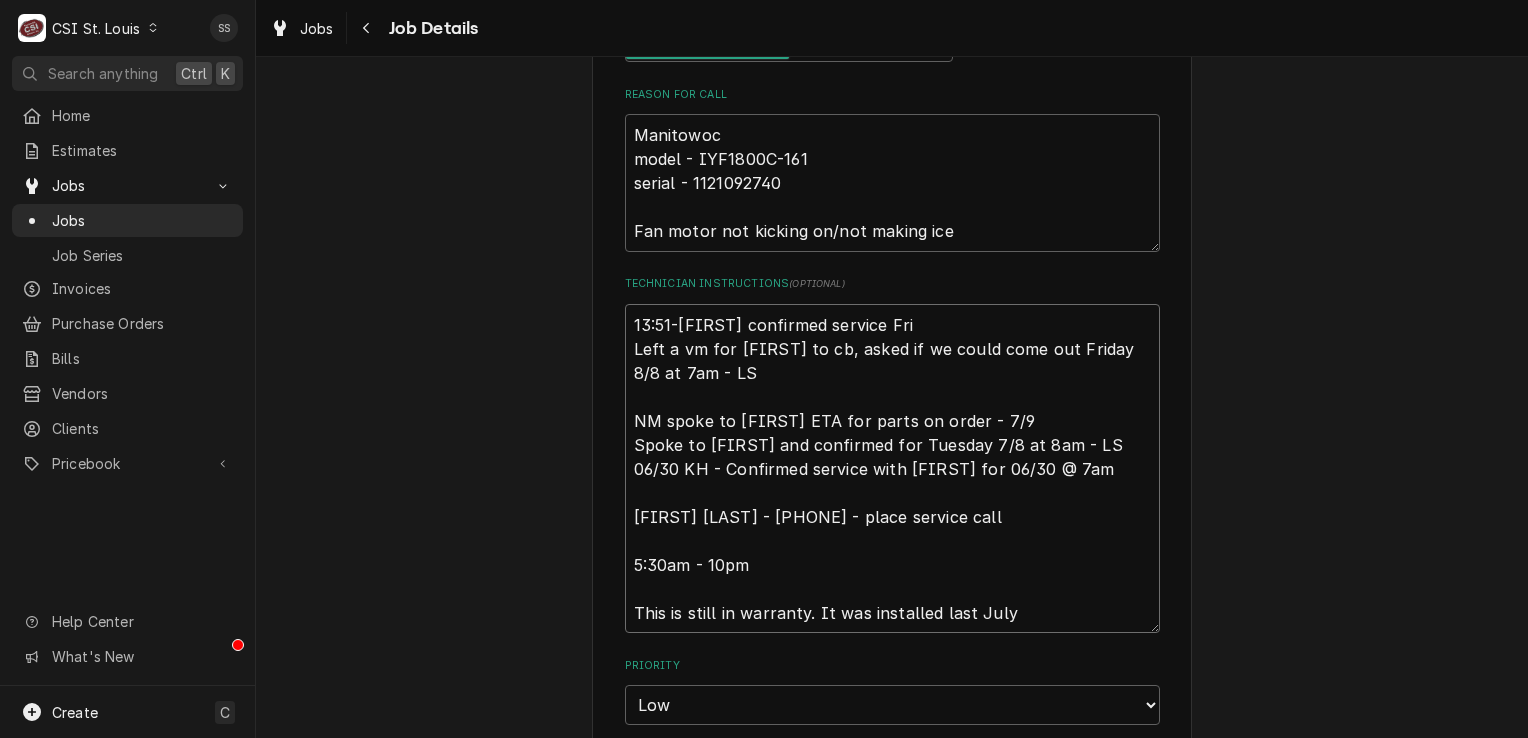 type on "x" 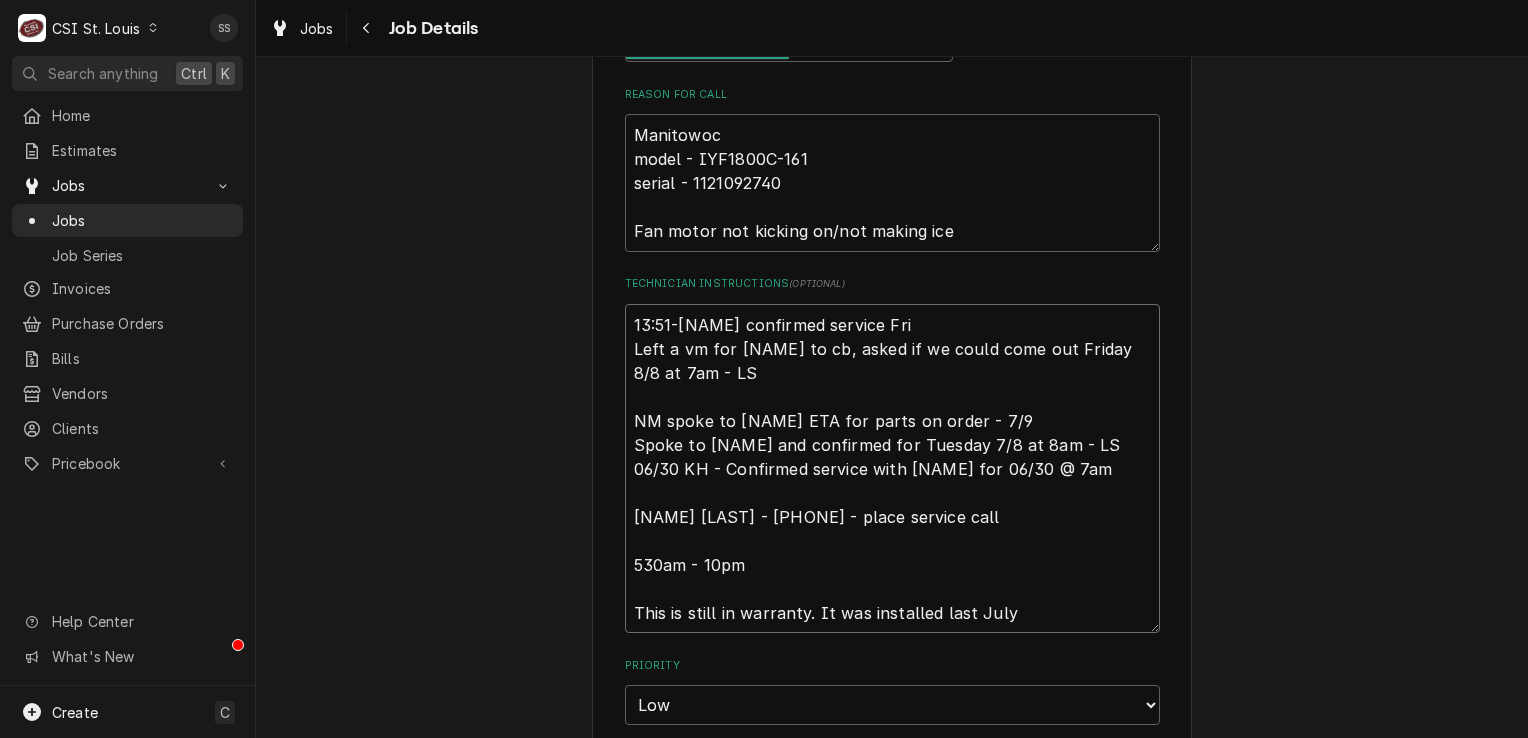 type on "x" 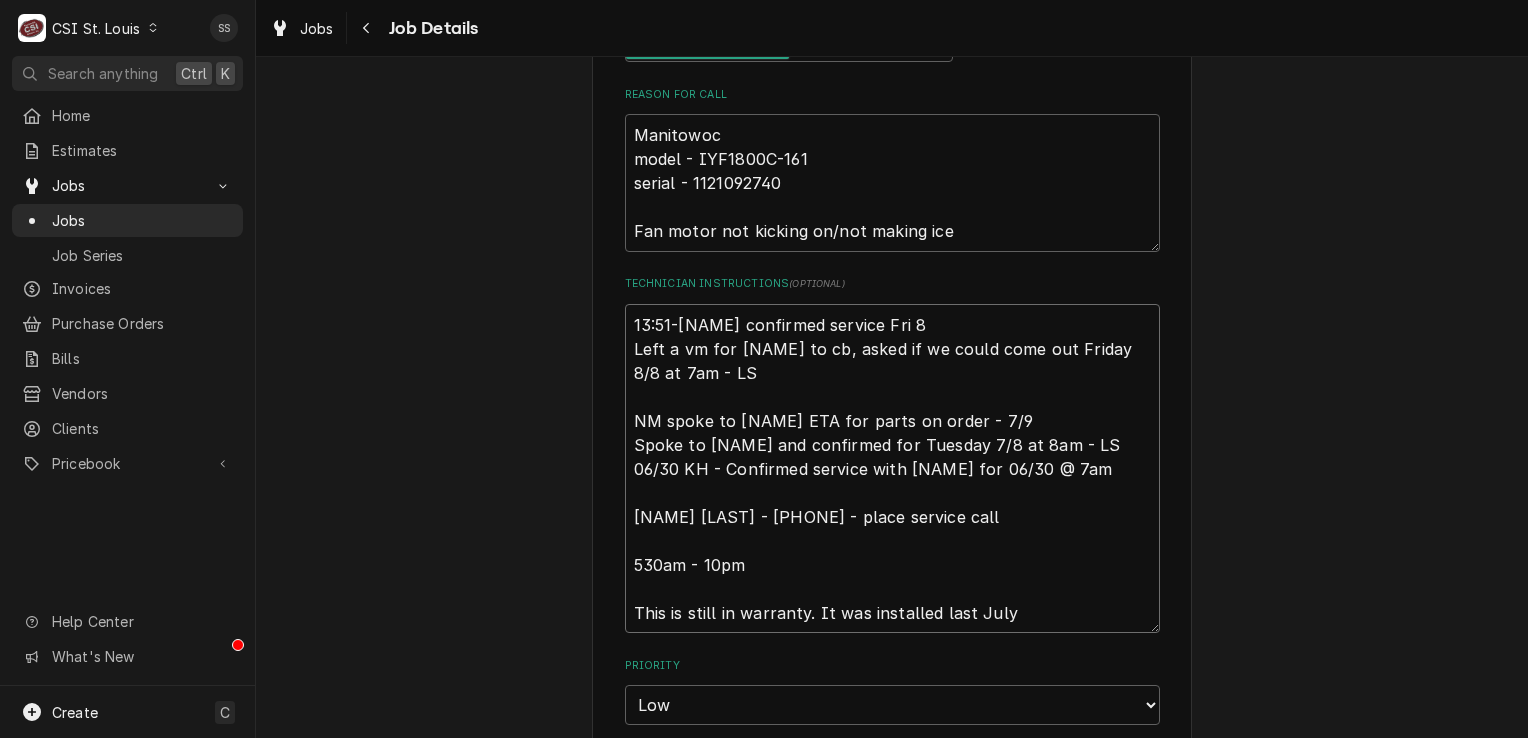 type on "x" 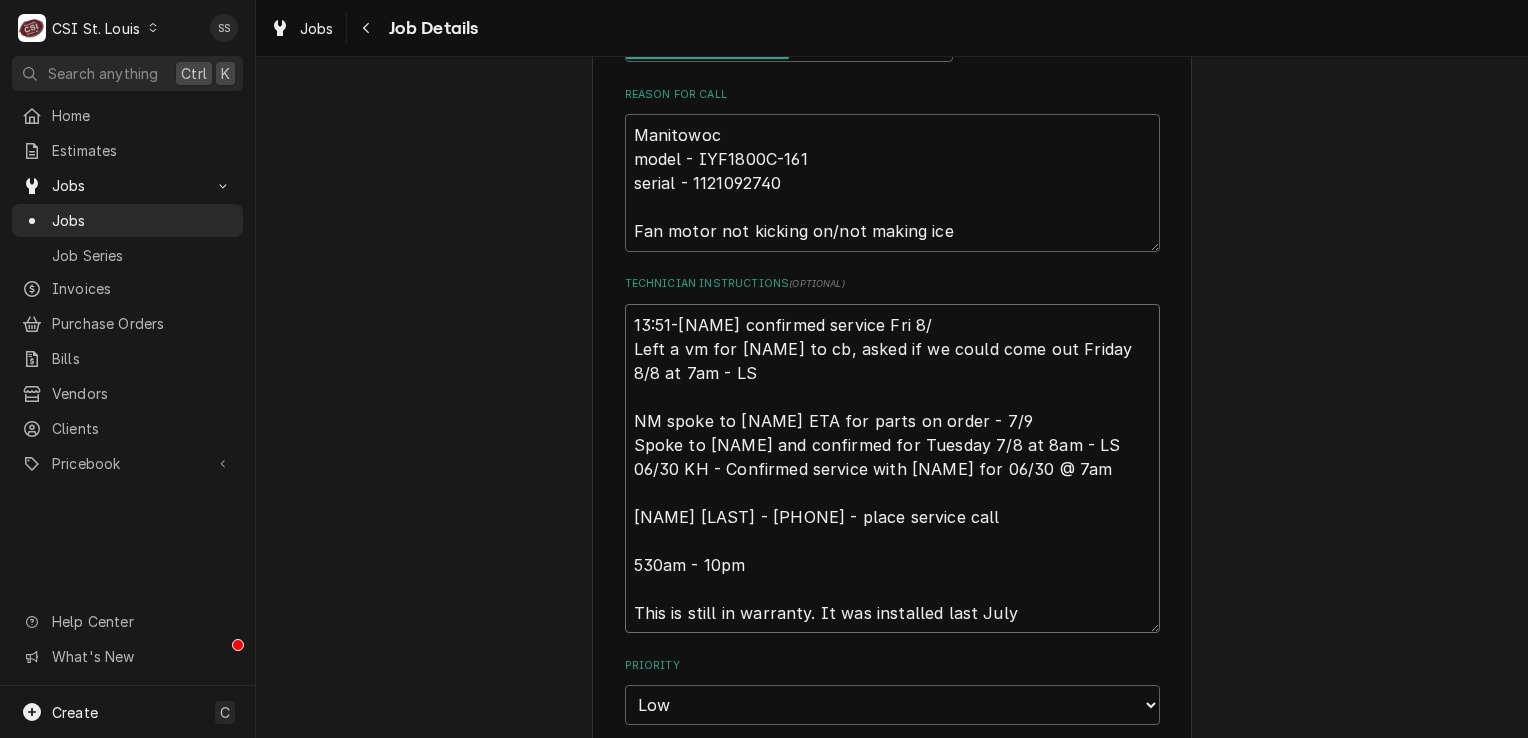 type on "x" 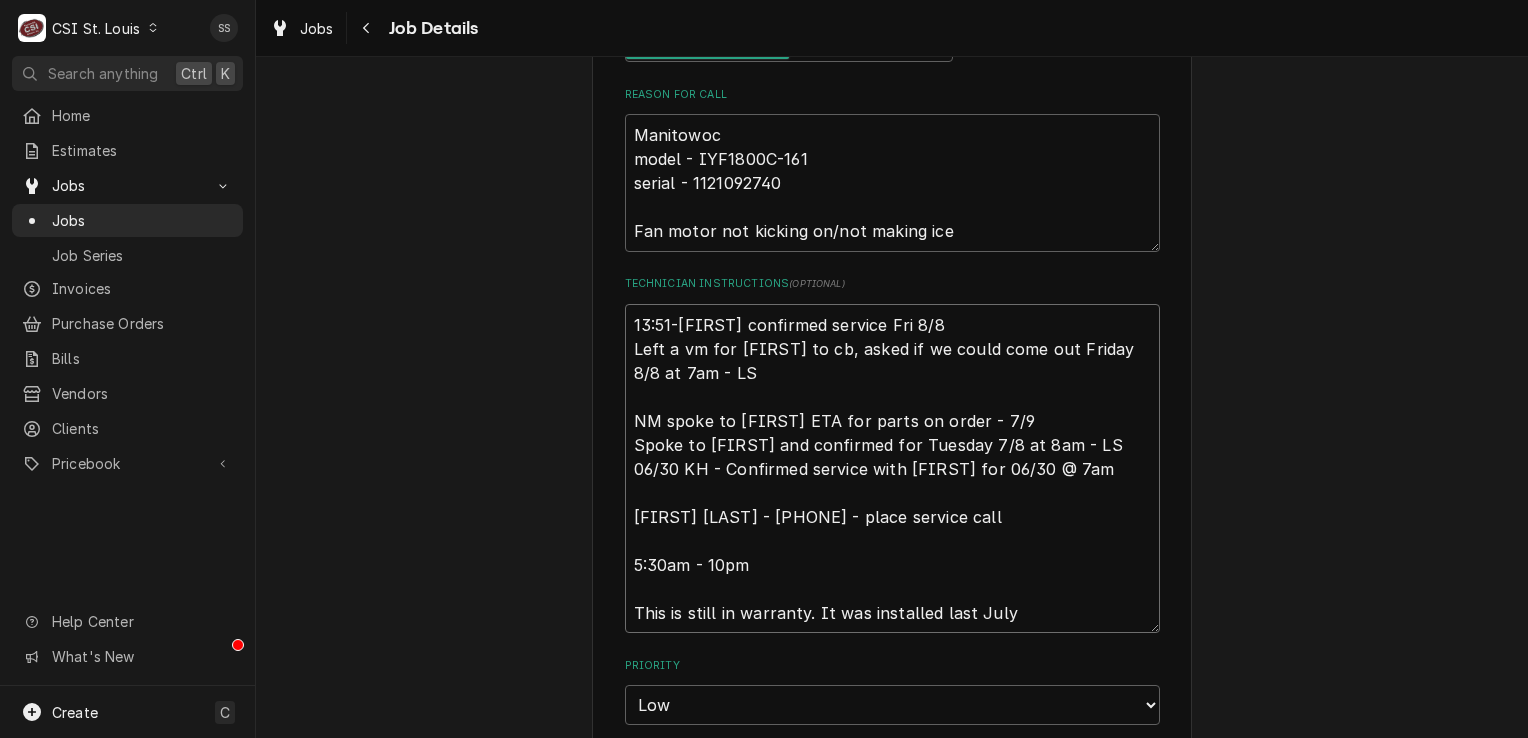 type on "x" 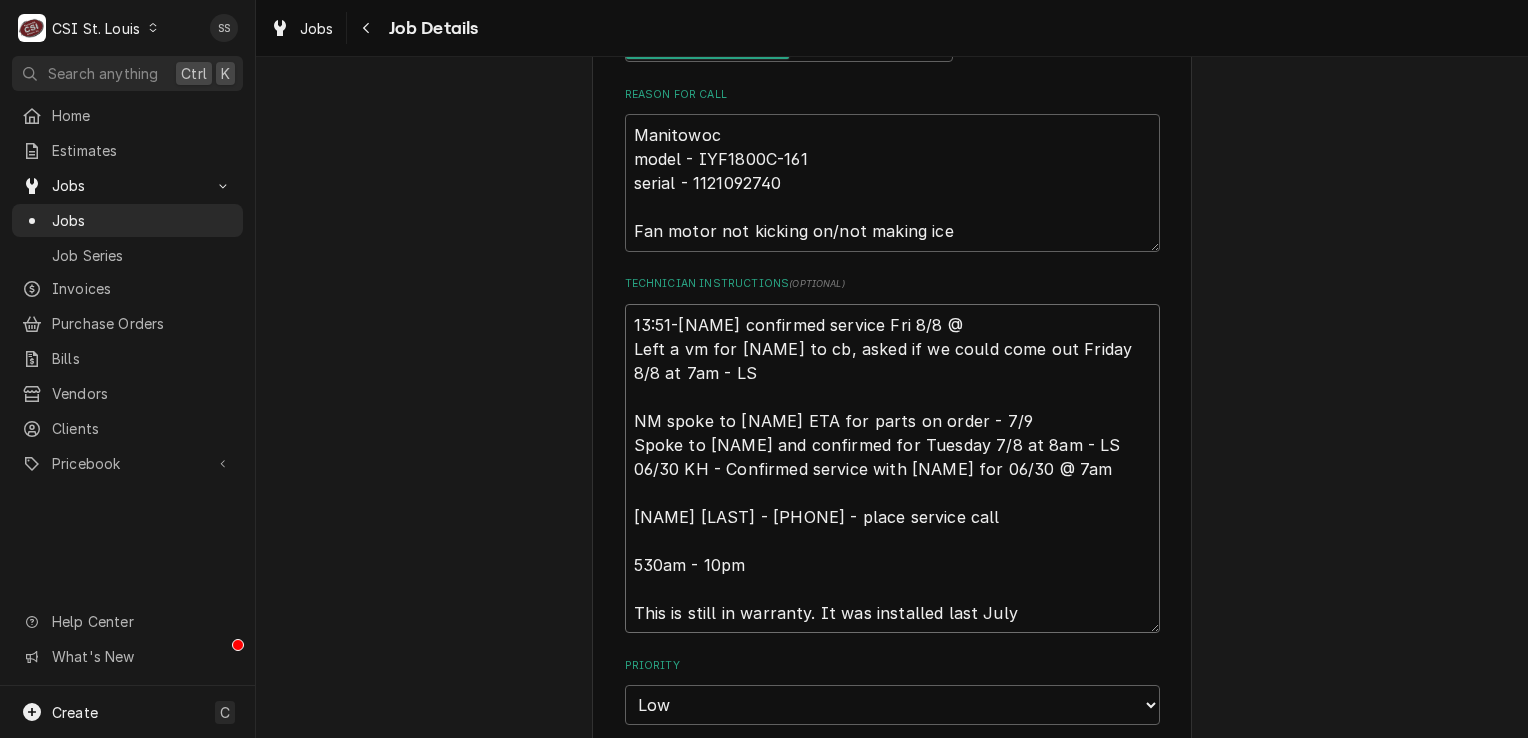 type on "x" 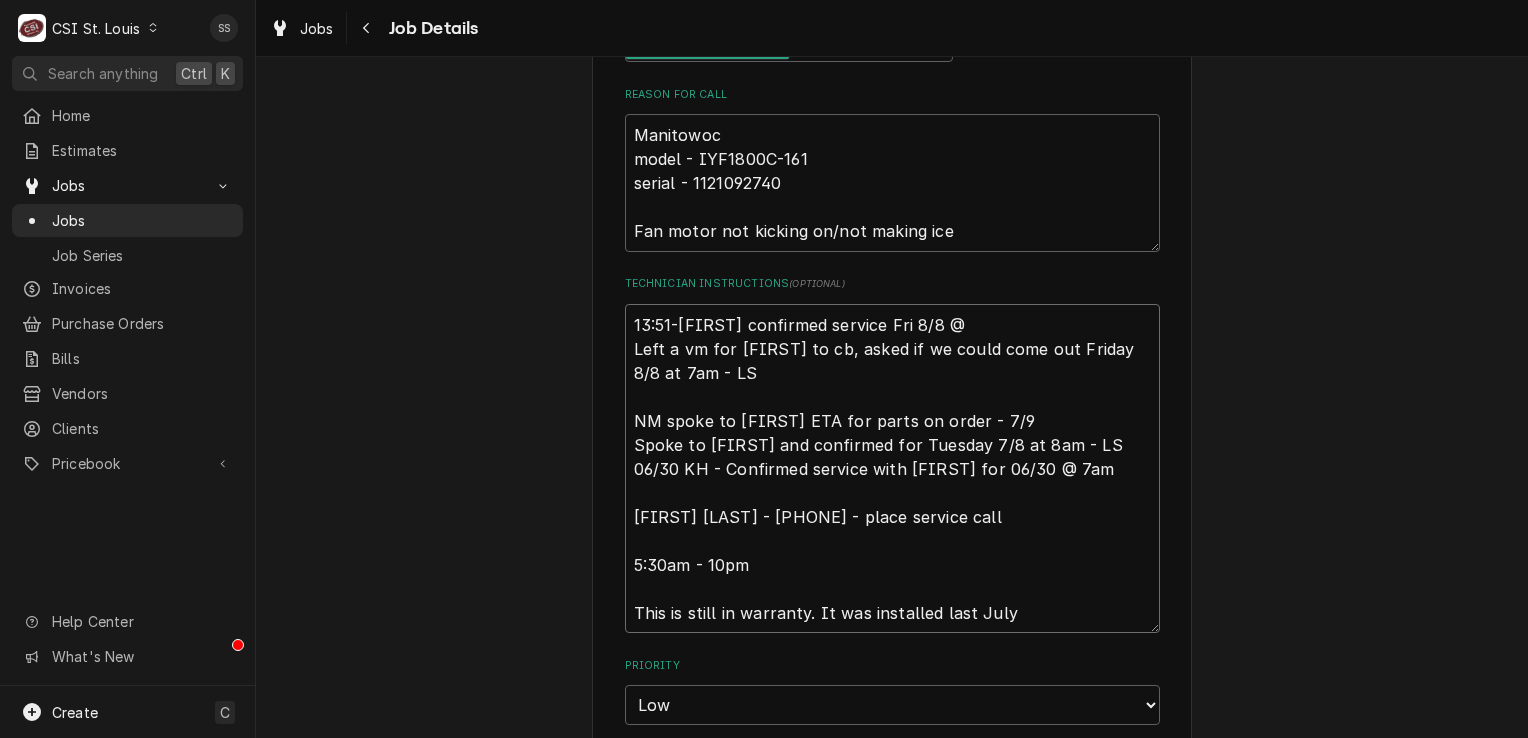 type on "x" 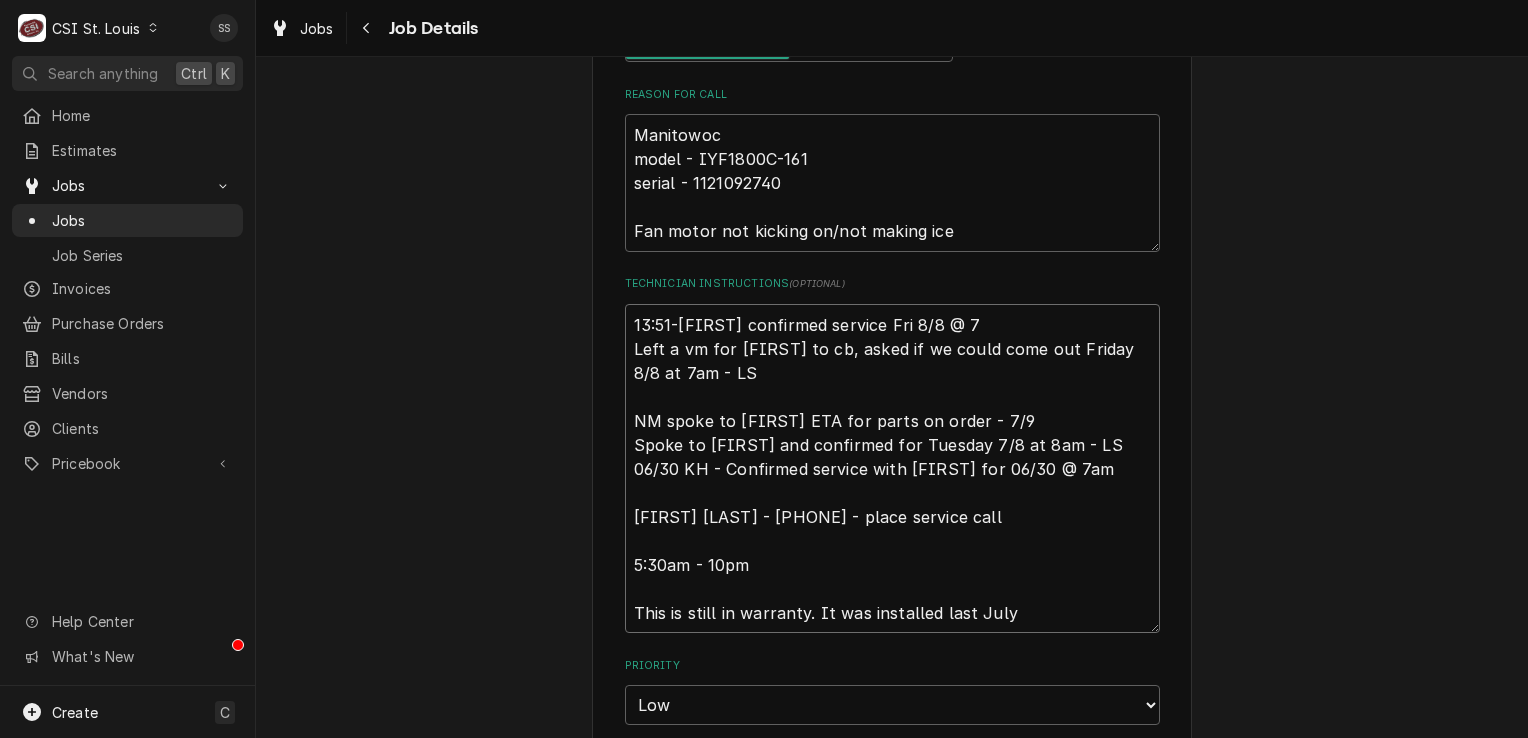 type on "x" 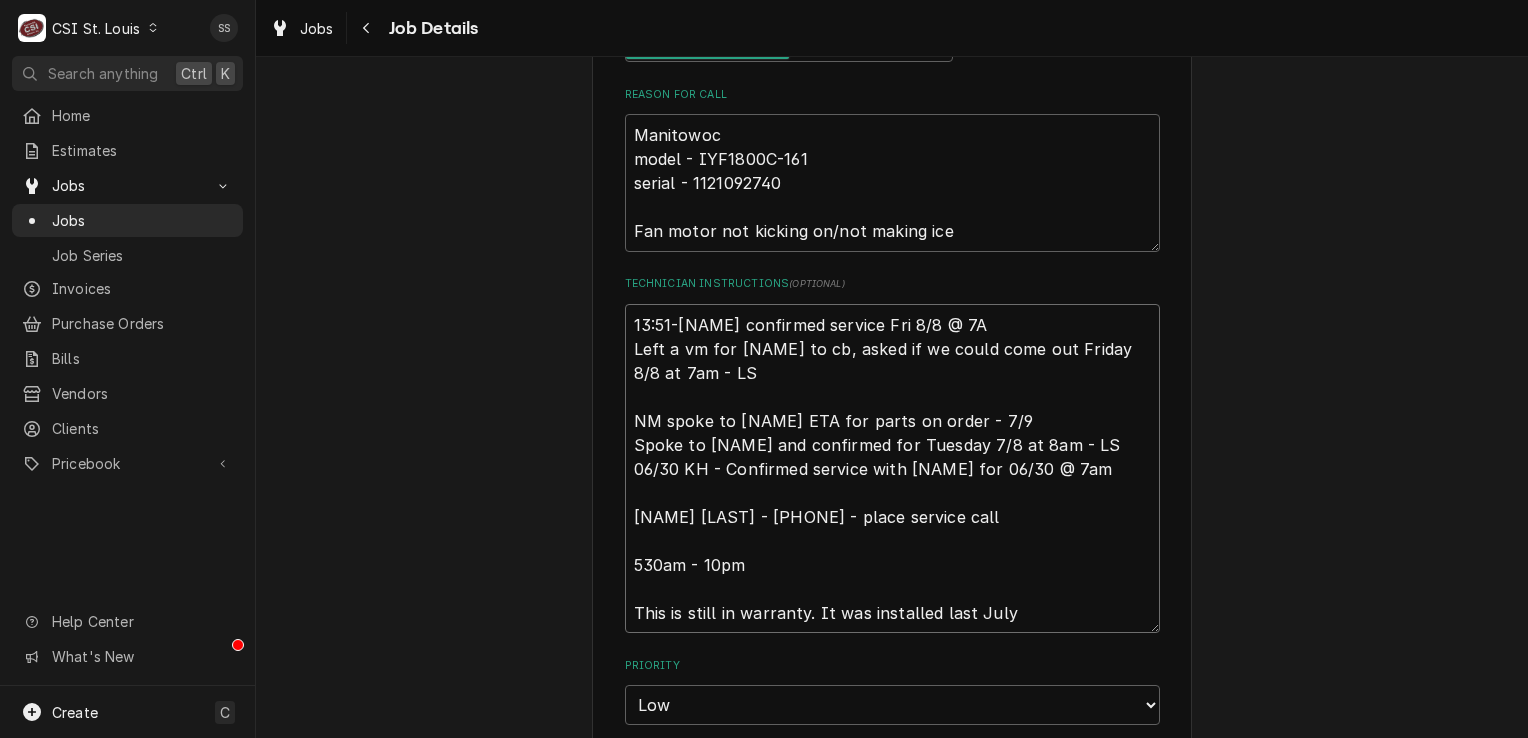 type on "x" 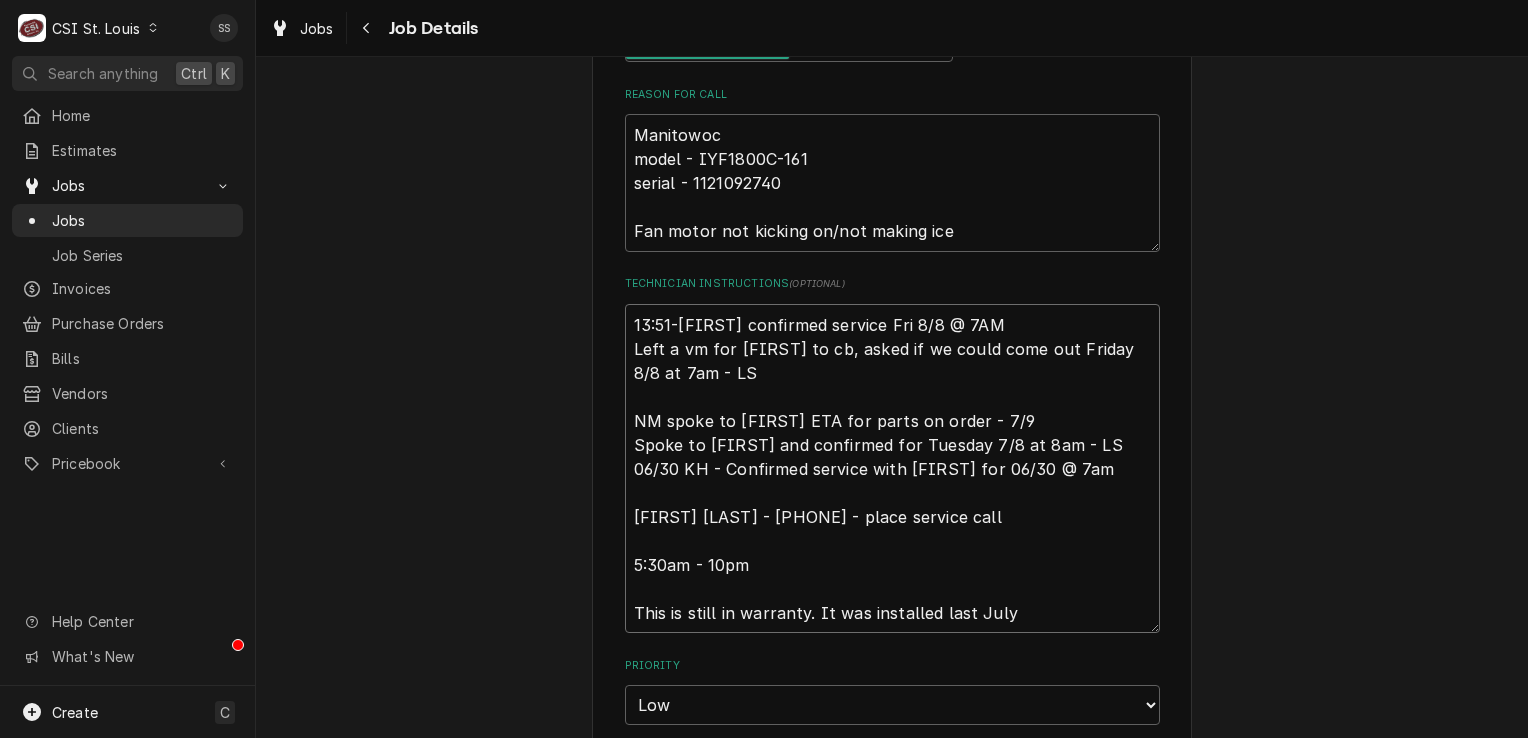 type on "x" 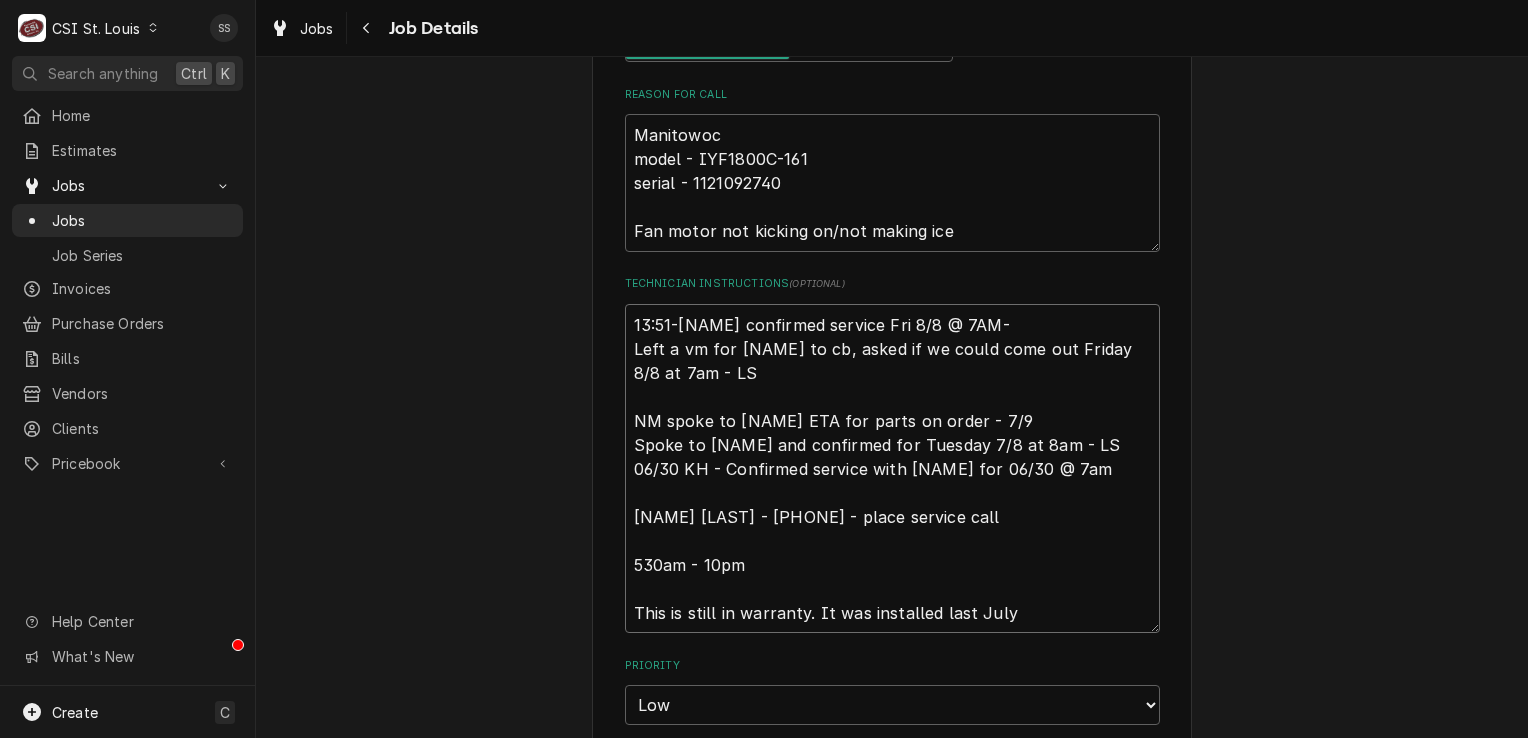 type on "x" 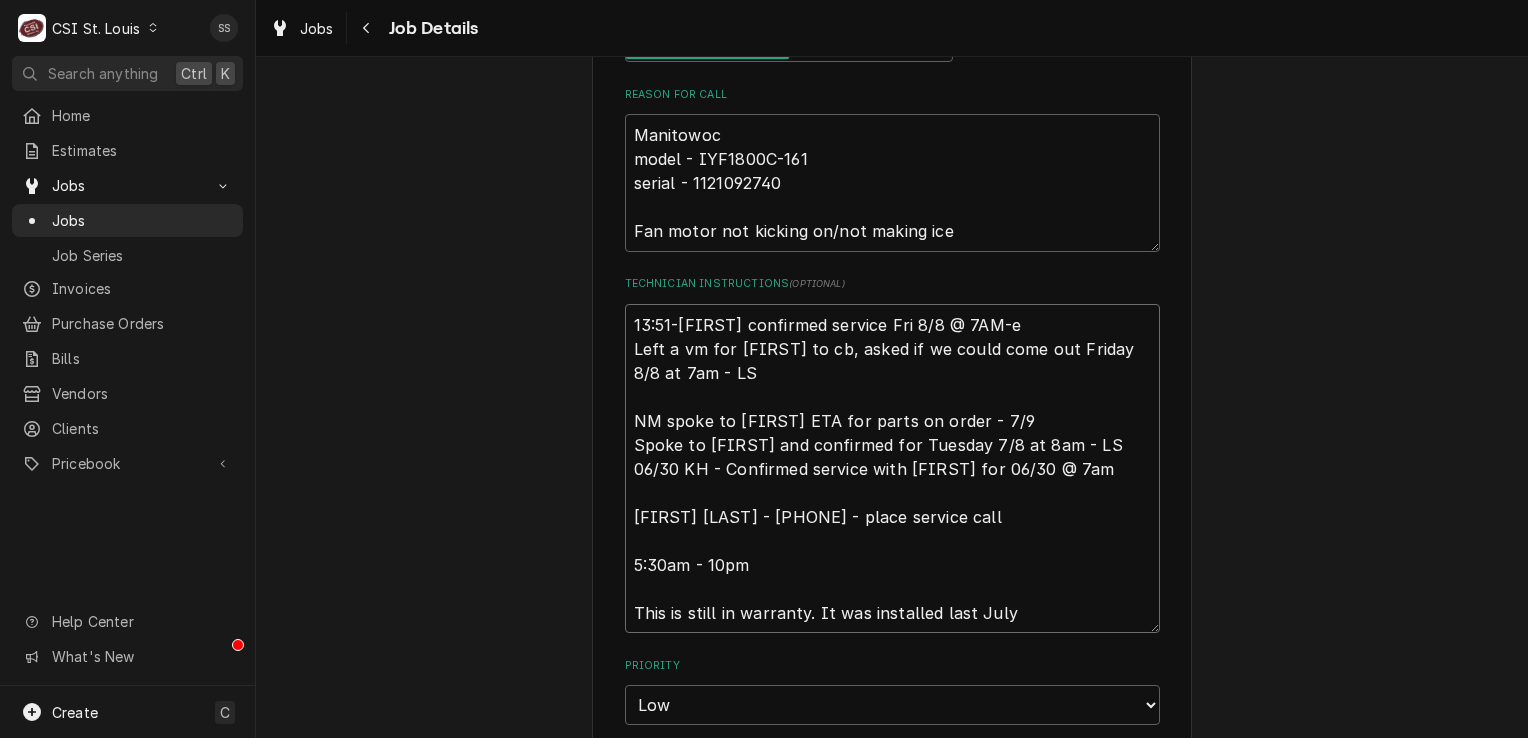 type on "x" 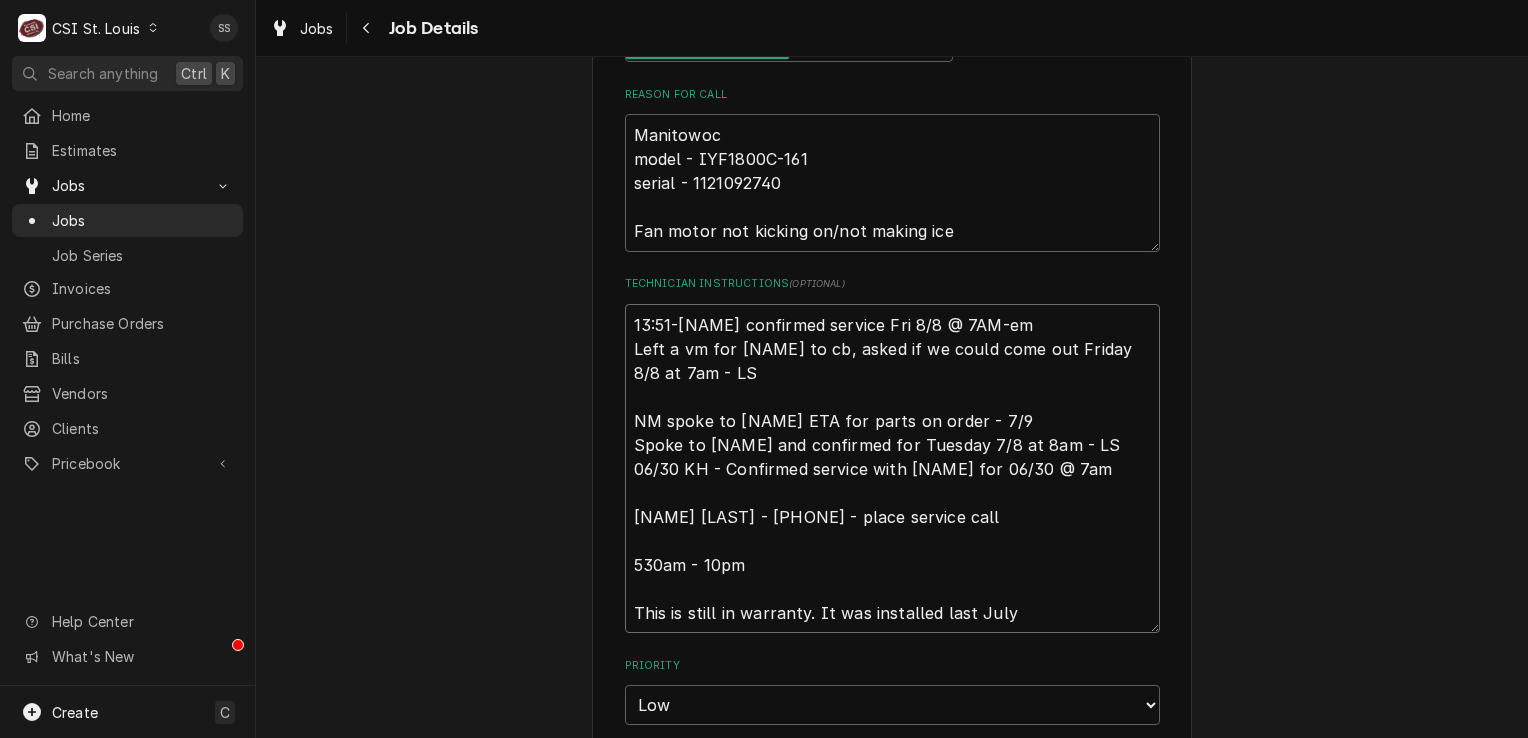 type on "x" 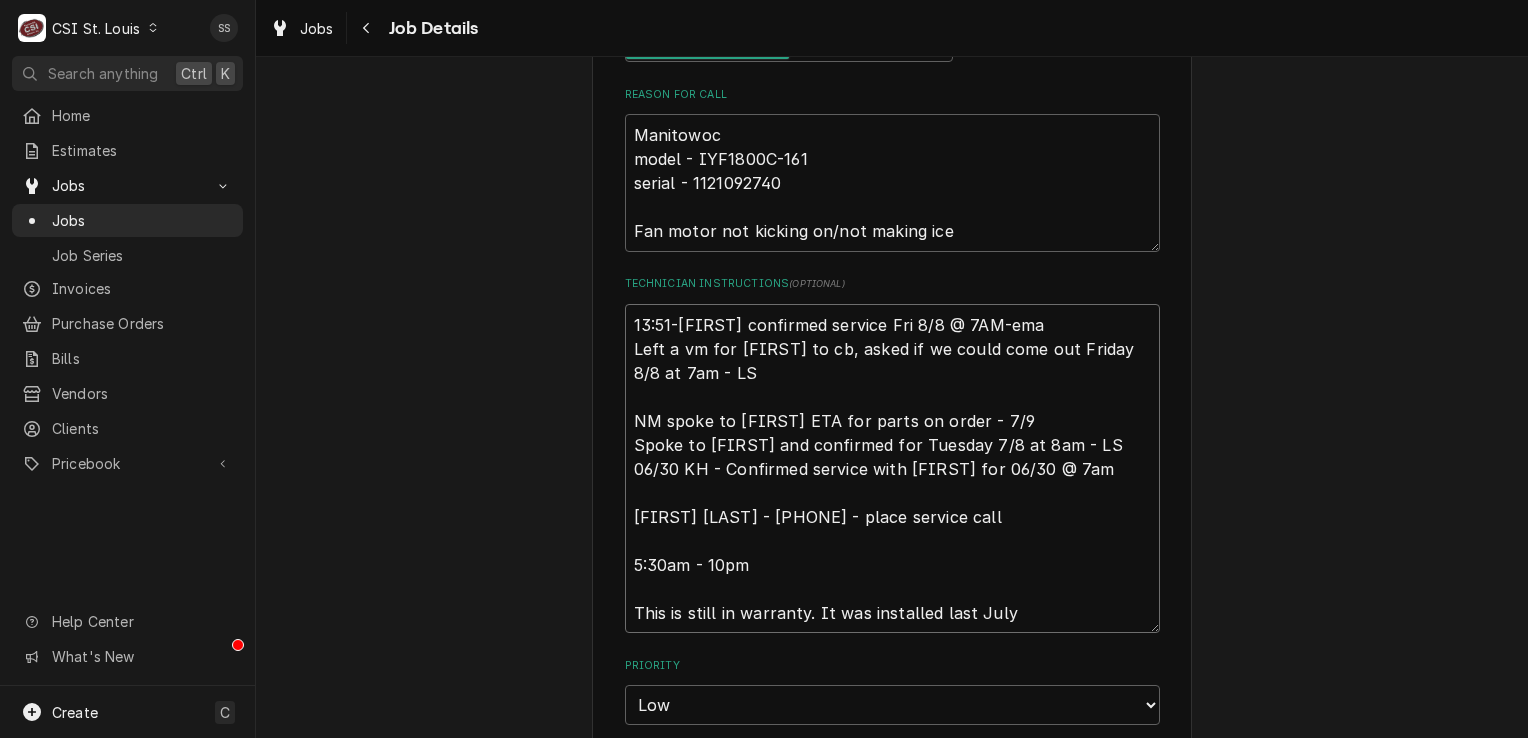 type on "x" 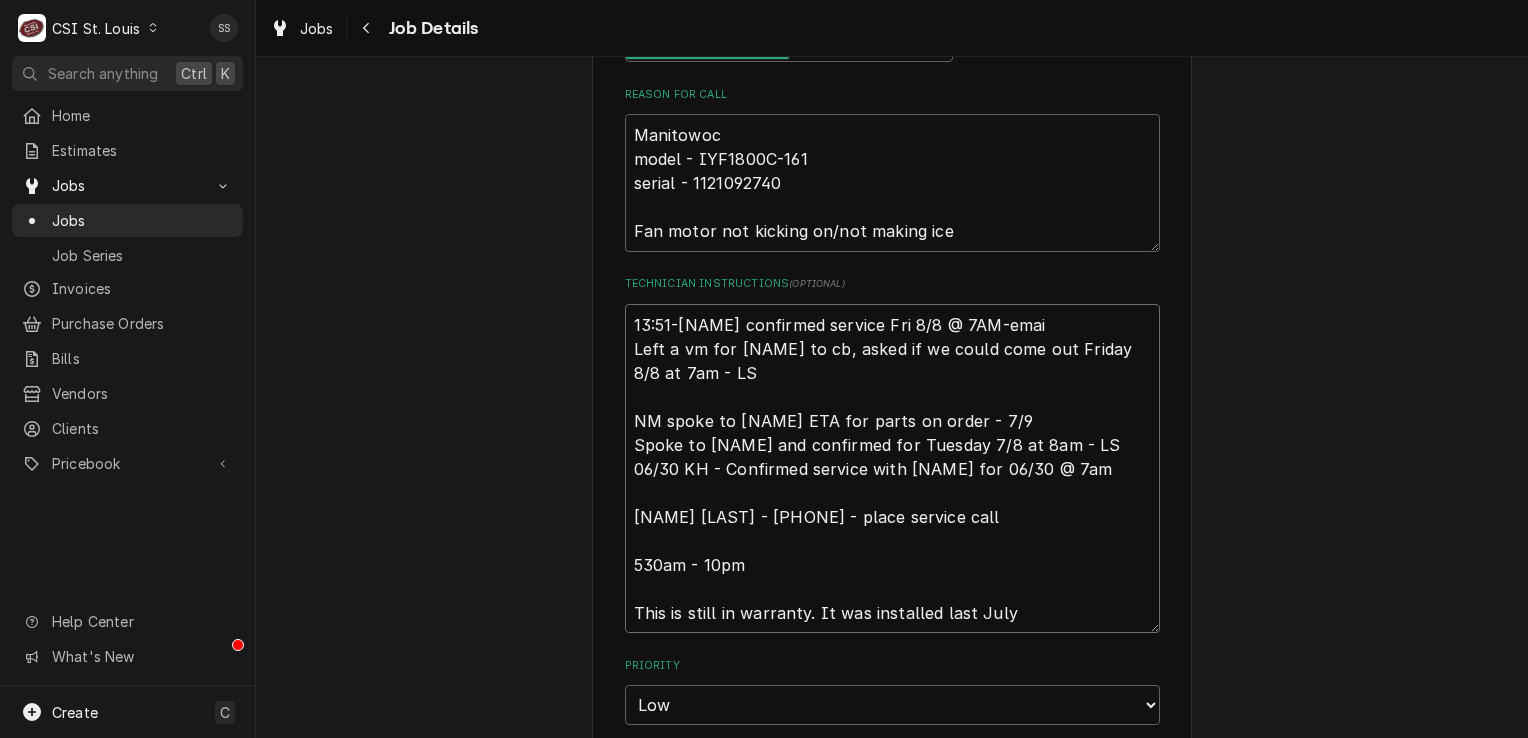 type on "x" 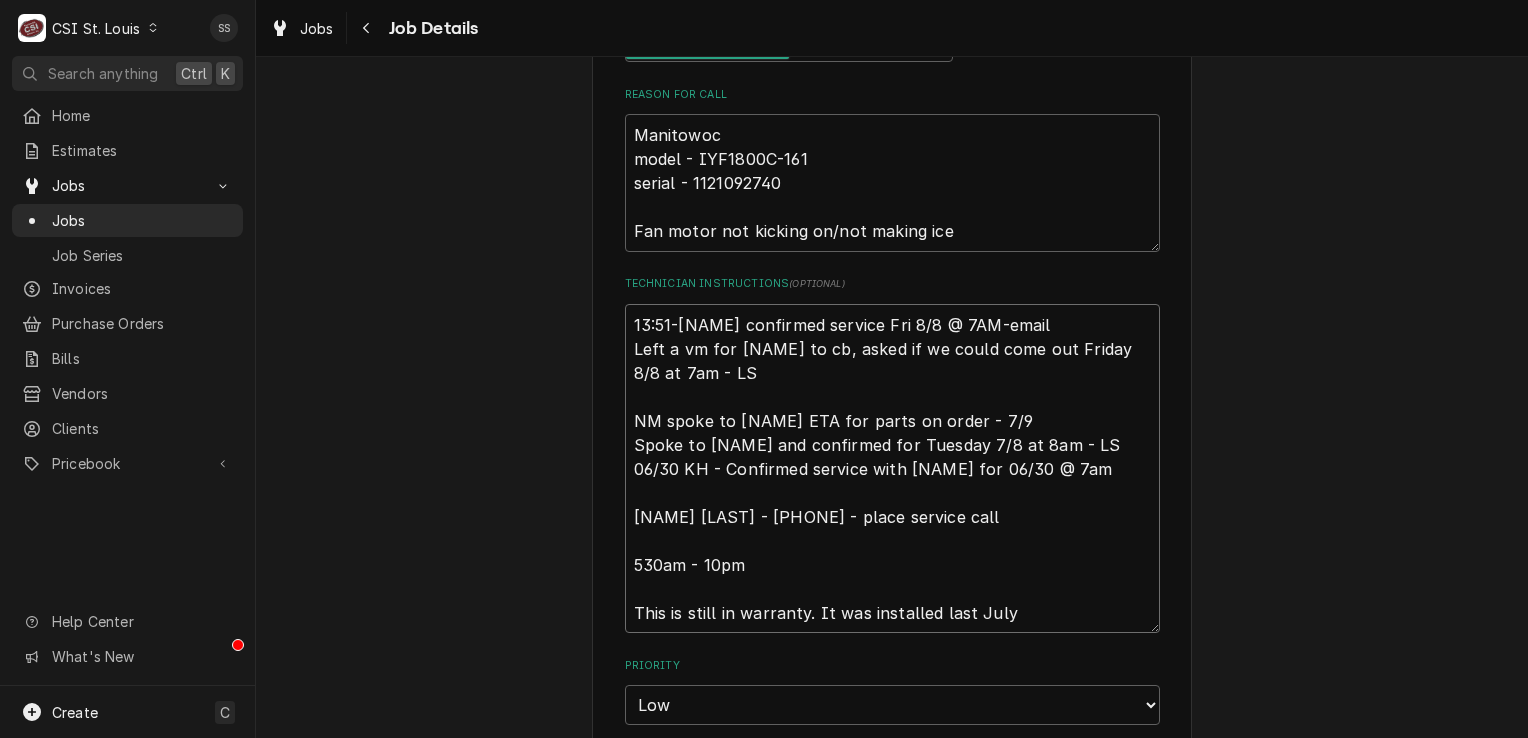 type on "13:51-John confirmed service Fri 8/8 @ 7AM-emaile
Left a vm for John to cb, asked if we could come out Friday 8/8 at 7am - LS
NM spoke to John ETA for parts on order - 7/9
Spoke to John and confirmed for Tuesday 7/8 at 8am - LS
06/30 KH - Confirmed service with John for 06/30 @ 7am
John Dickmann - 314 941-0137 - place service call
530am - 10pm
This is still in warranty. It was installed last July" 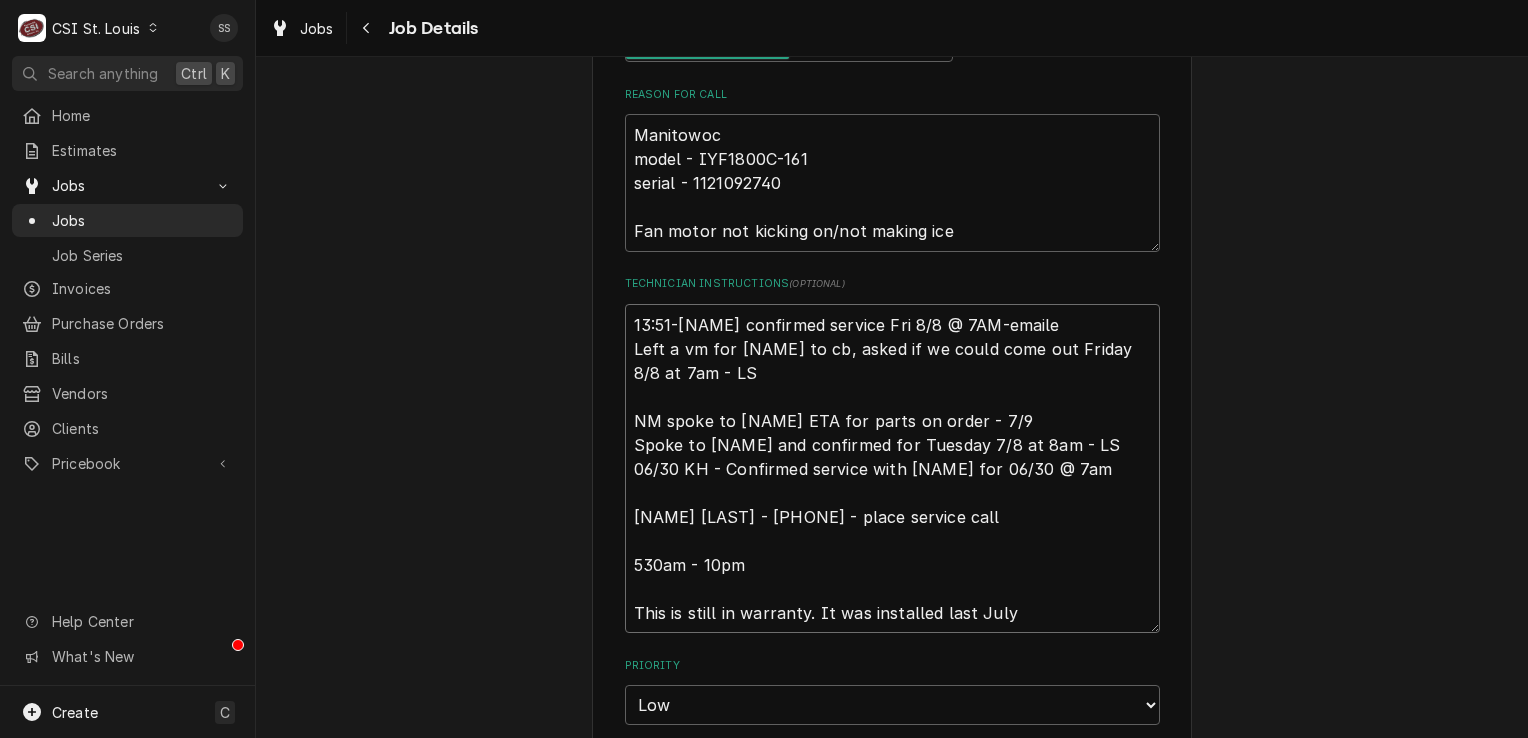 type on "x" 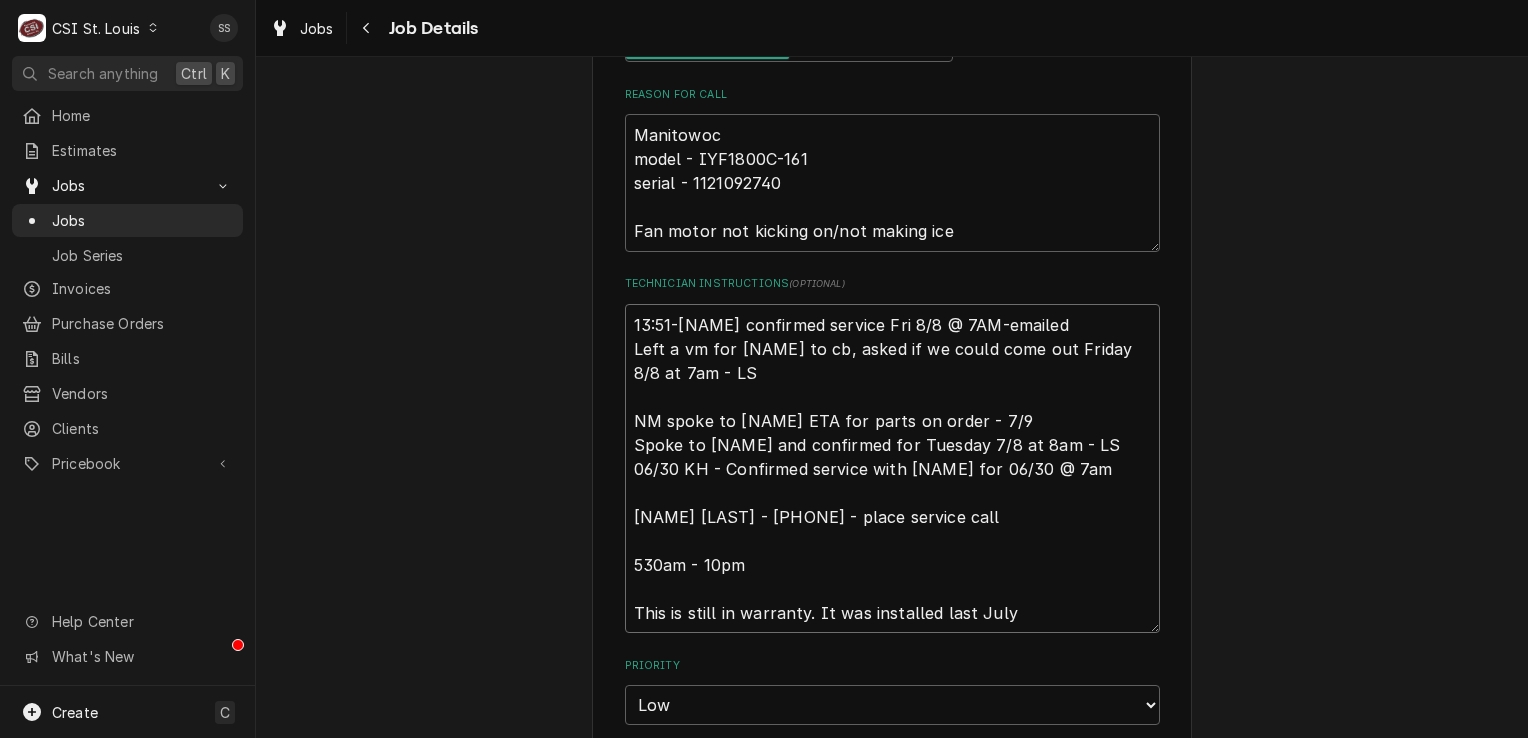 type on "x" 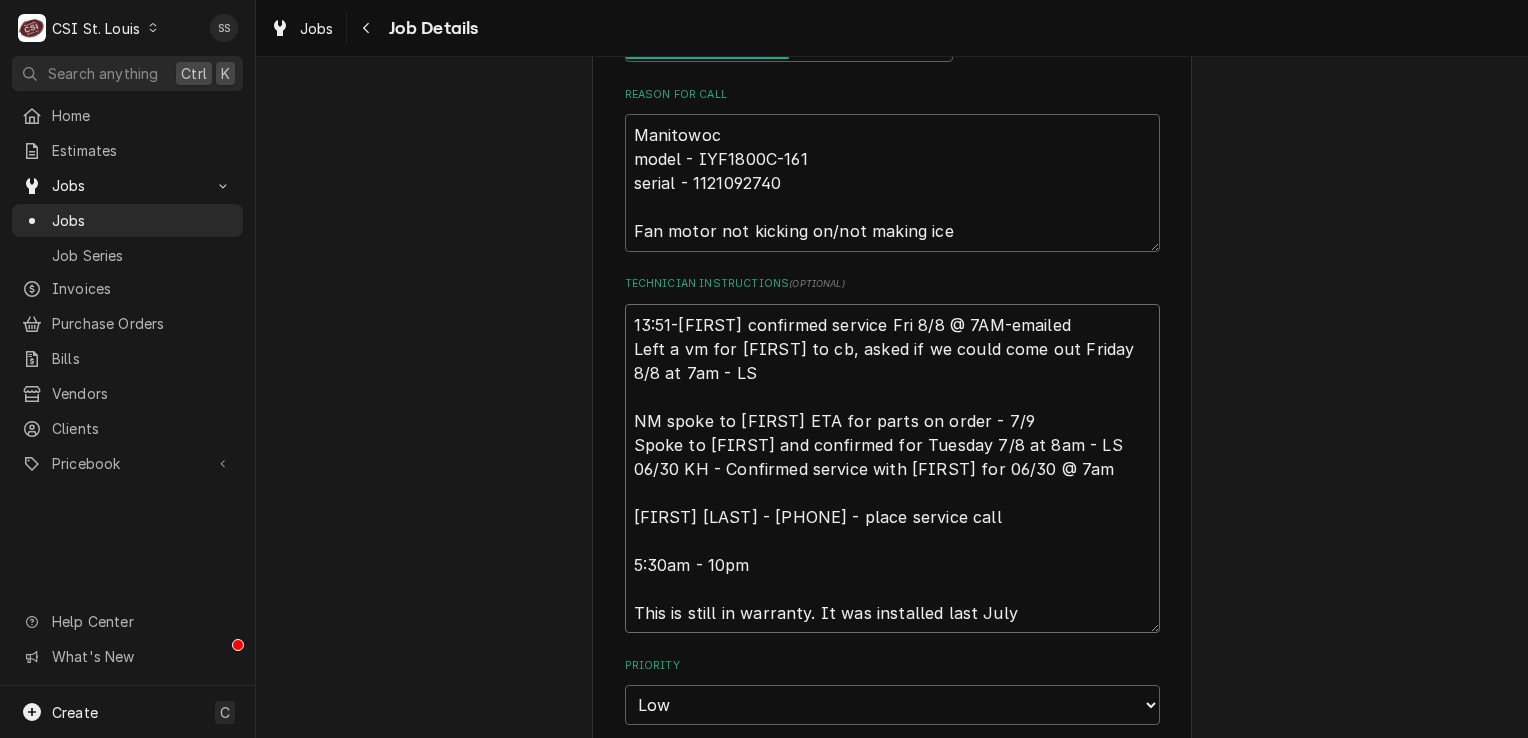 type on "x" 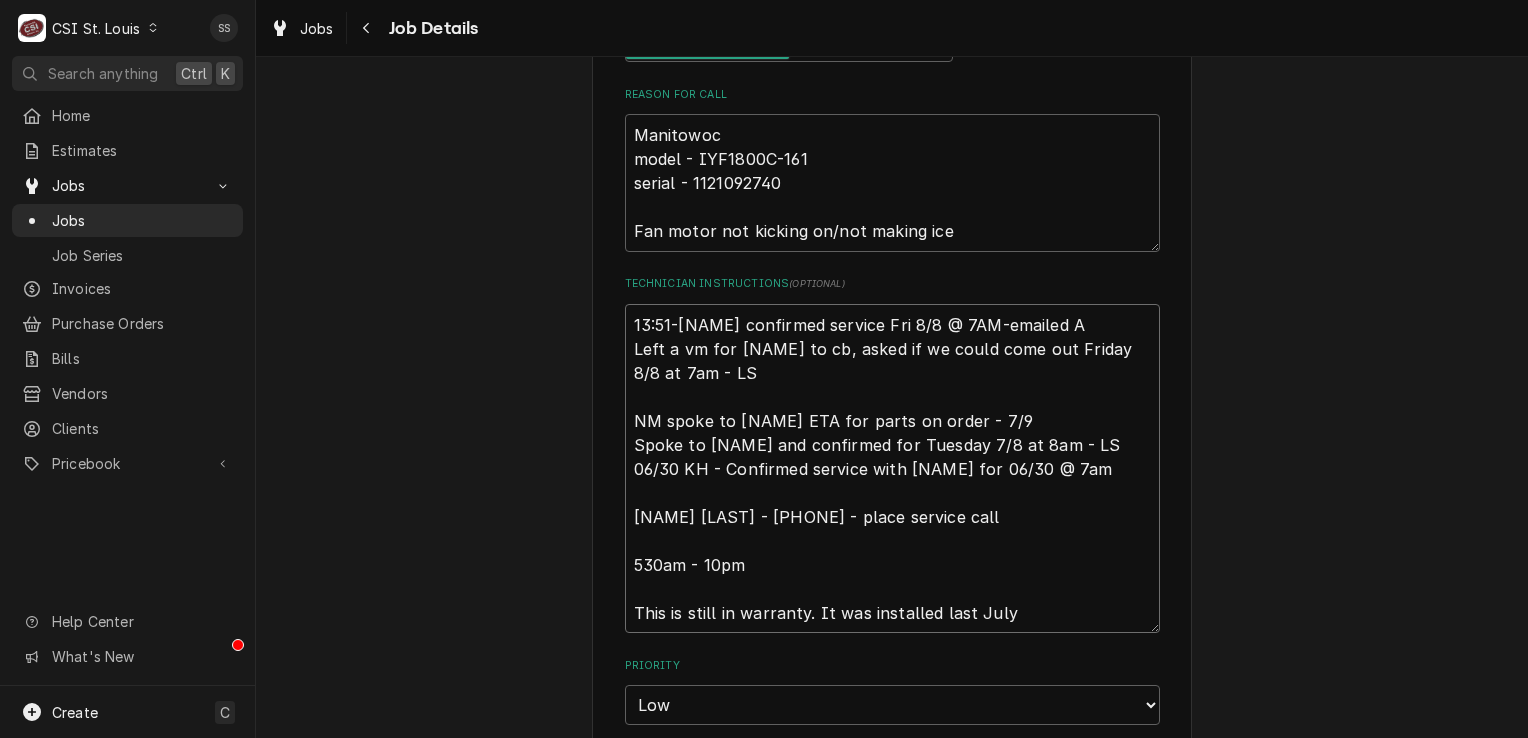 type on "x" 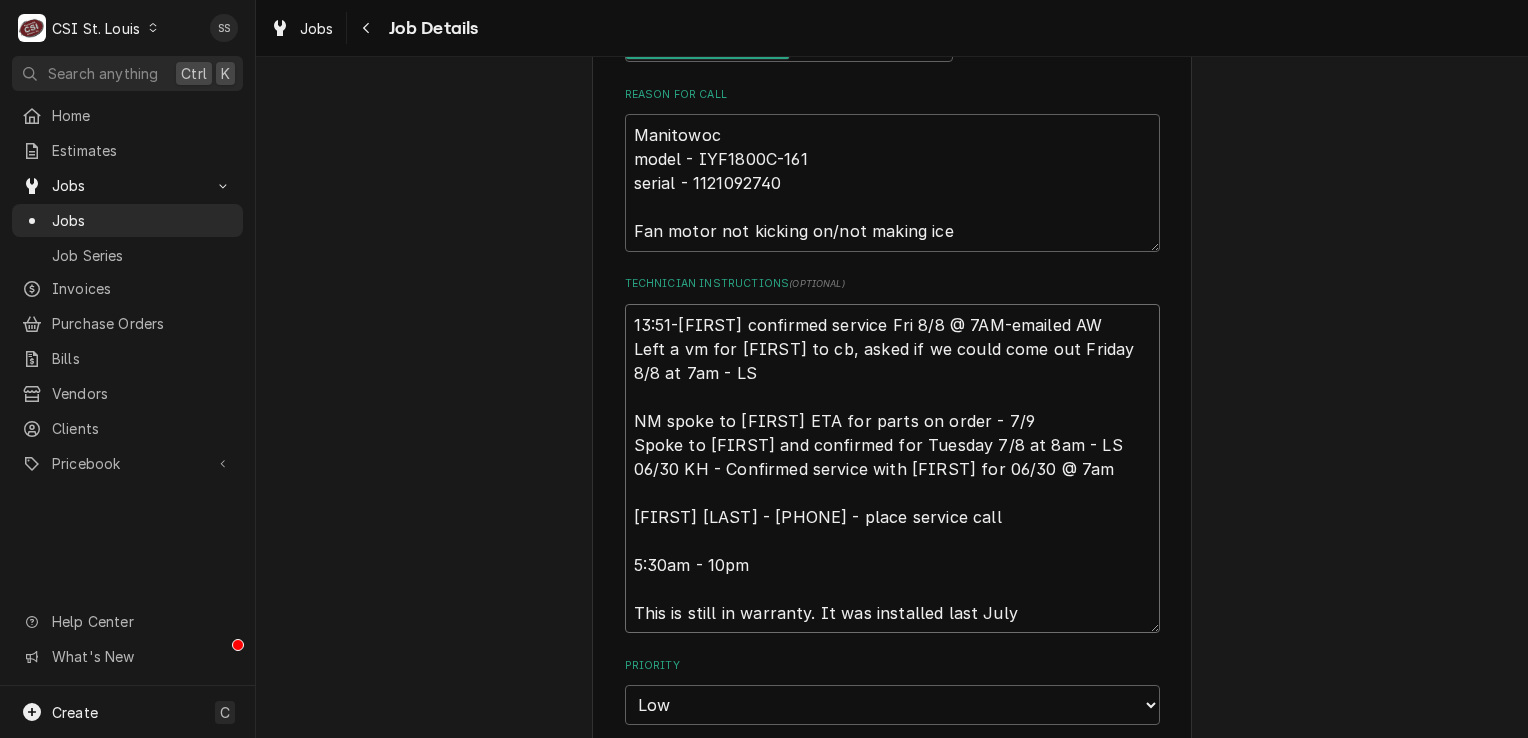 type on "x" 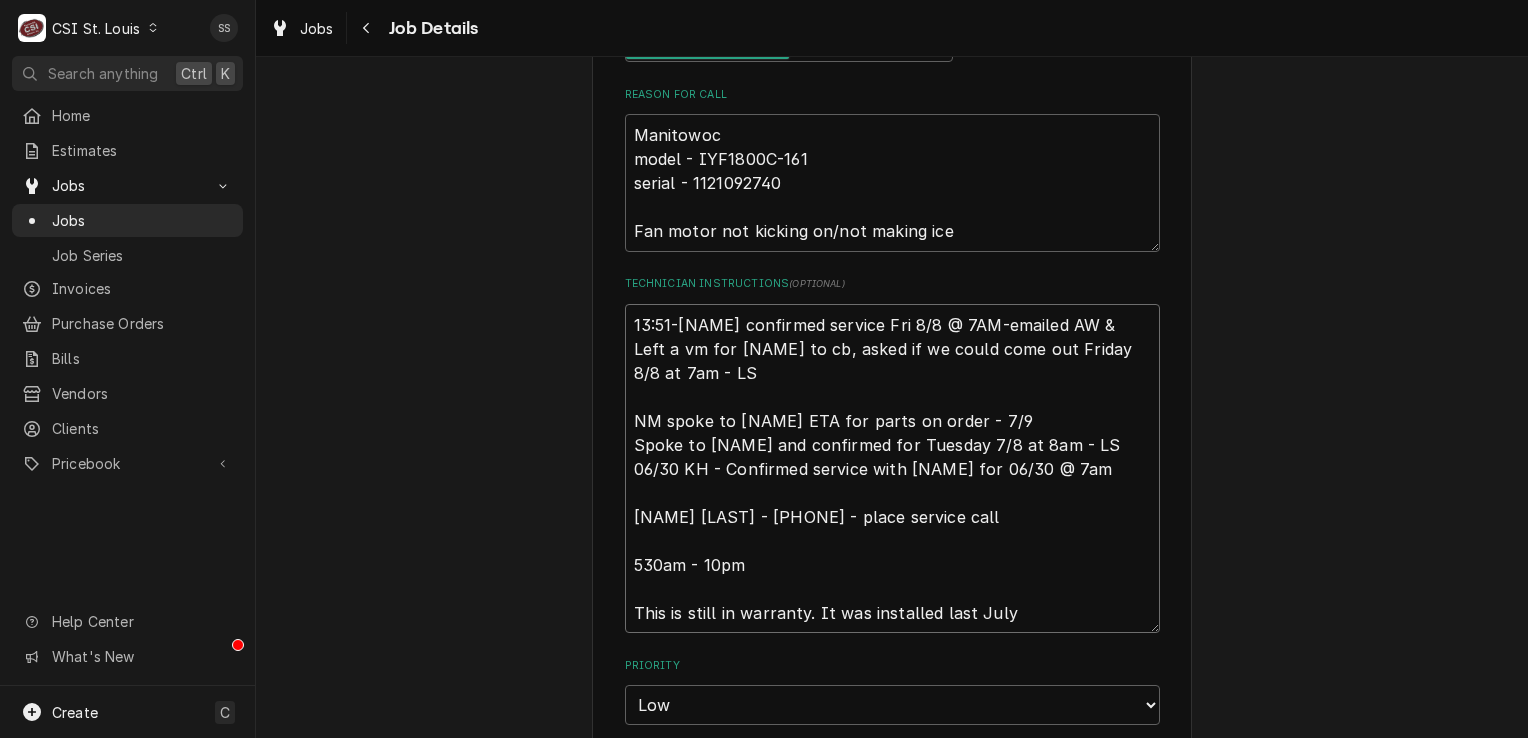 type on "x" 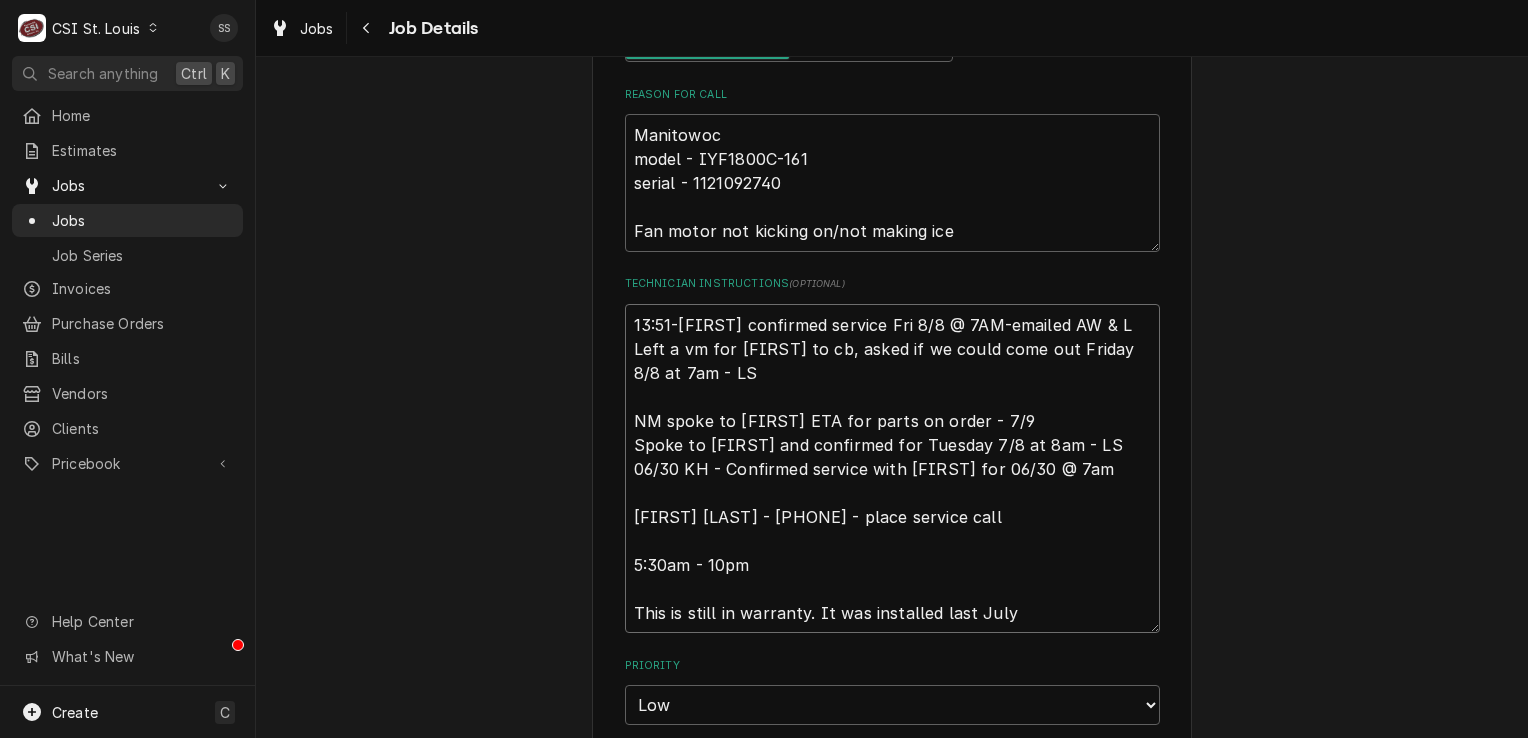 type on "x" 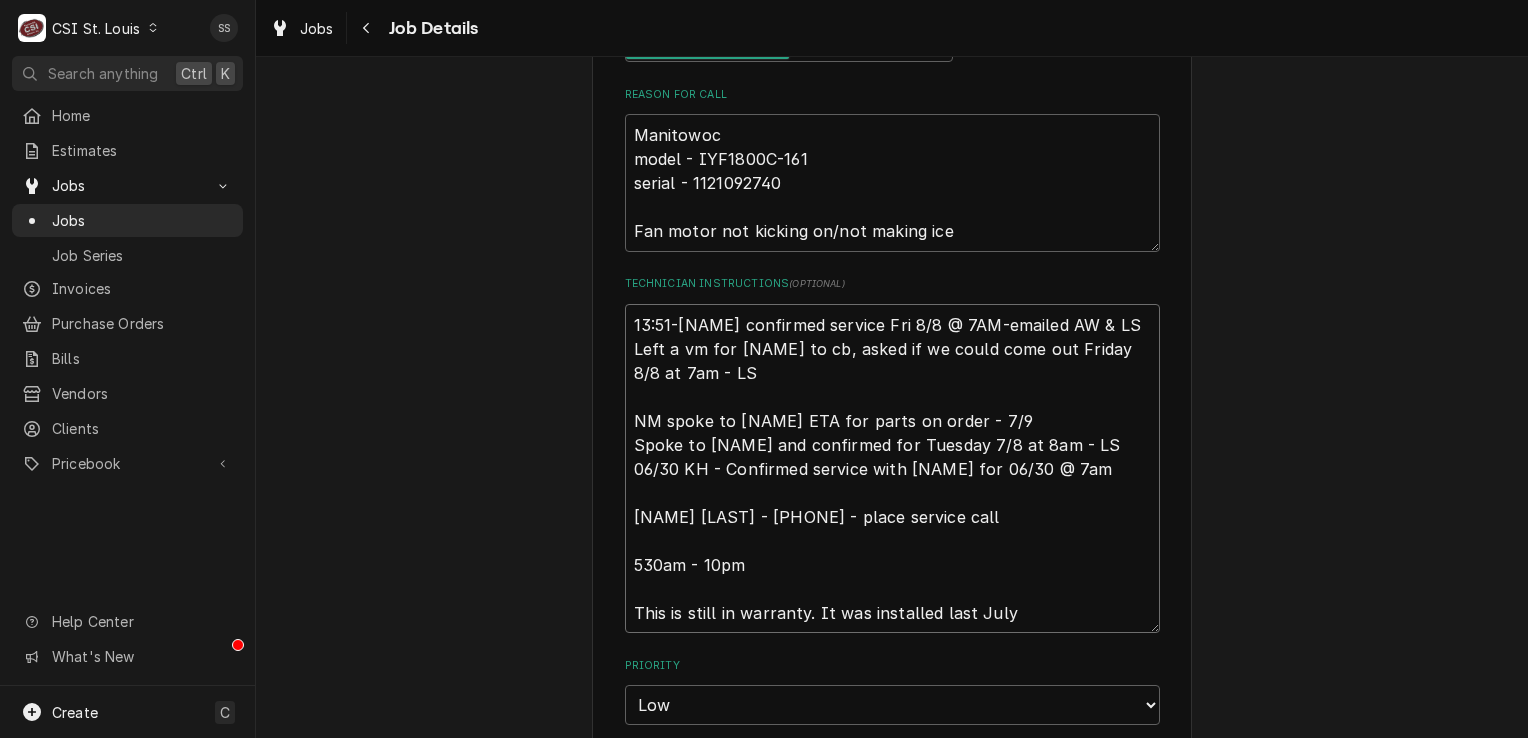 type on "x" 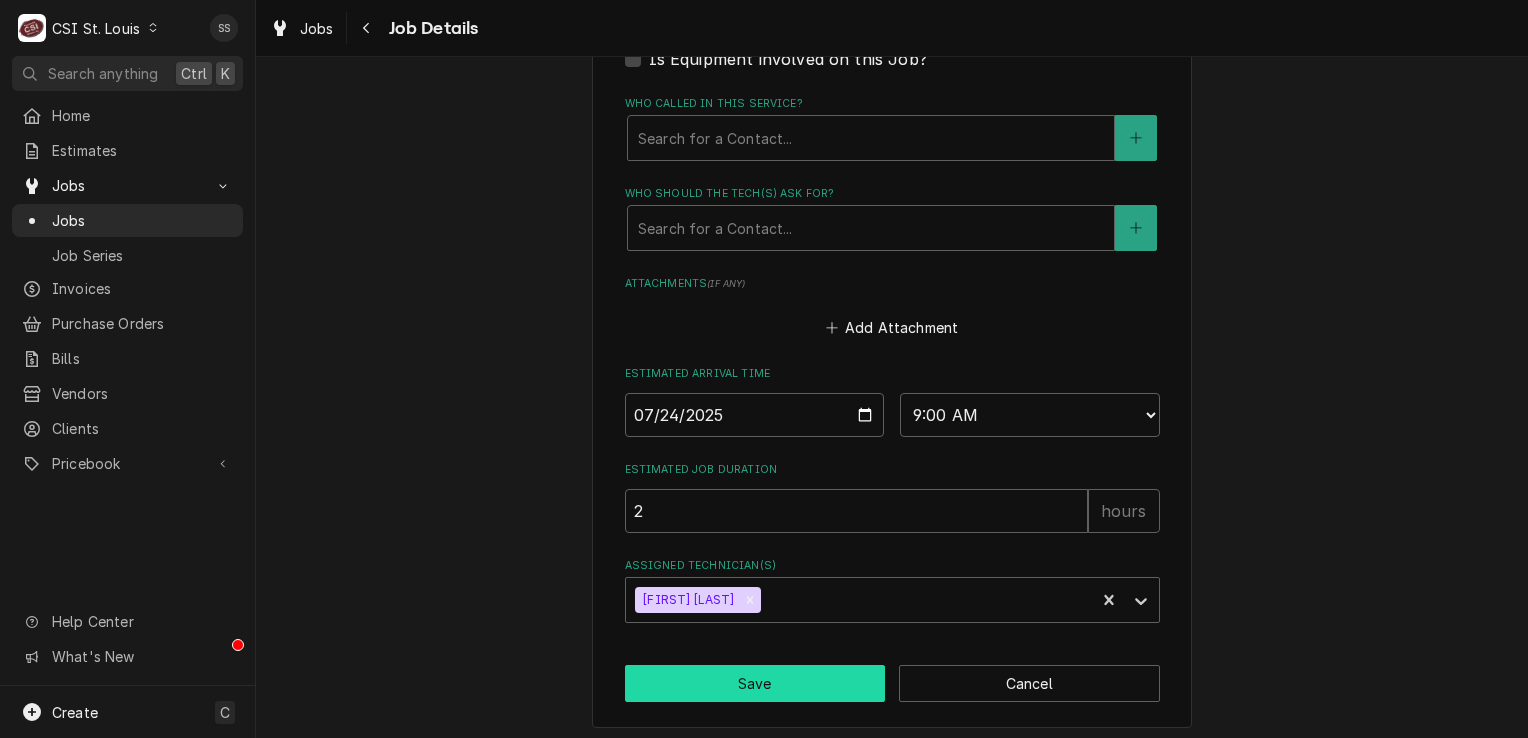 scroll, scrollTop: 1222, scrollLeft: 0, axis: vertical 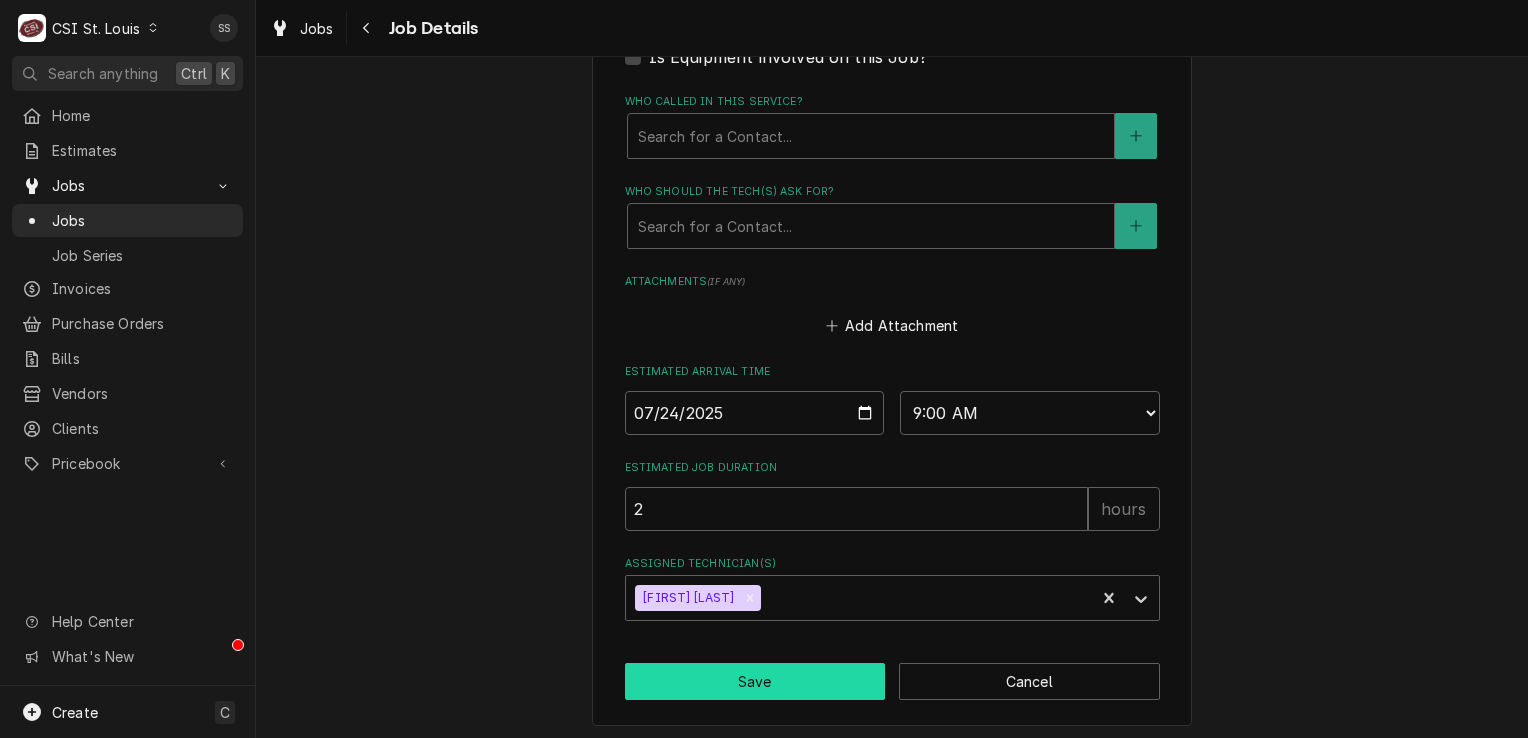 type on "[TIME]-[EMAIL] confirmed service [DAY] [DATE] @ [TIME]-[EMAIL] & [INITIAL]
Left a vm for [PERSON] to cb, asked if we could come out [DAY] [DATE] at [TIME] - [INITIAL]
[INITIAL] spoke to [PERSON] ETA for parts on order - [DATE]
Spoke to [PERSON] and confirmed for [DAY] [DATE] at [TIME] - [INITIAL]
[DATE] [INITIAL] - Confirmed service with [PERSON] for [DATE] @ [TIME]
[PERSON] - [PHONE] - place service call
[TIME] - [TIME]
This is still in warranty. It was installed last [MONTH]" 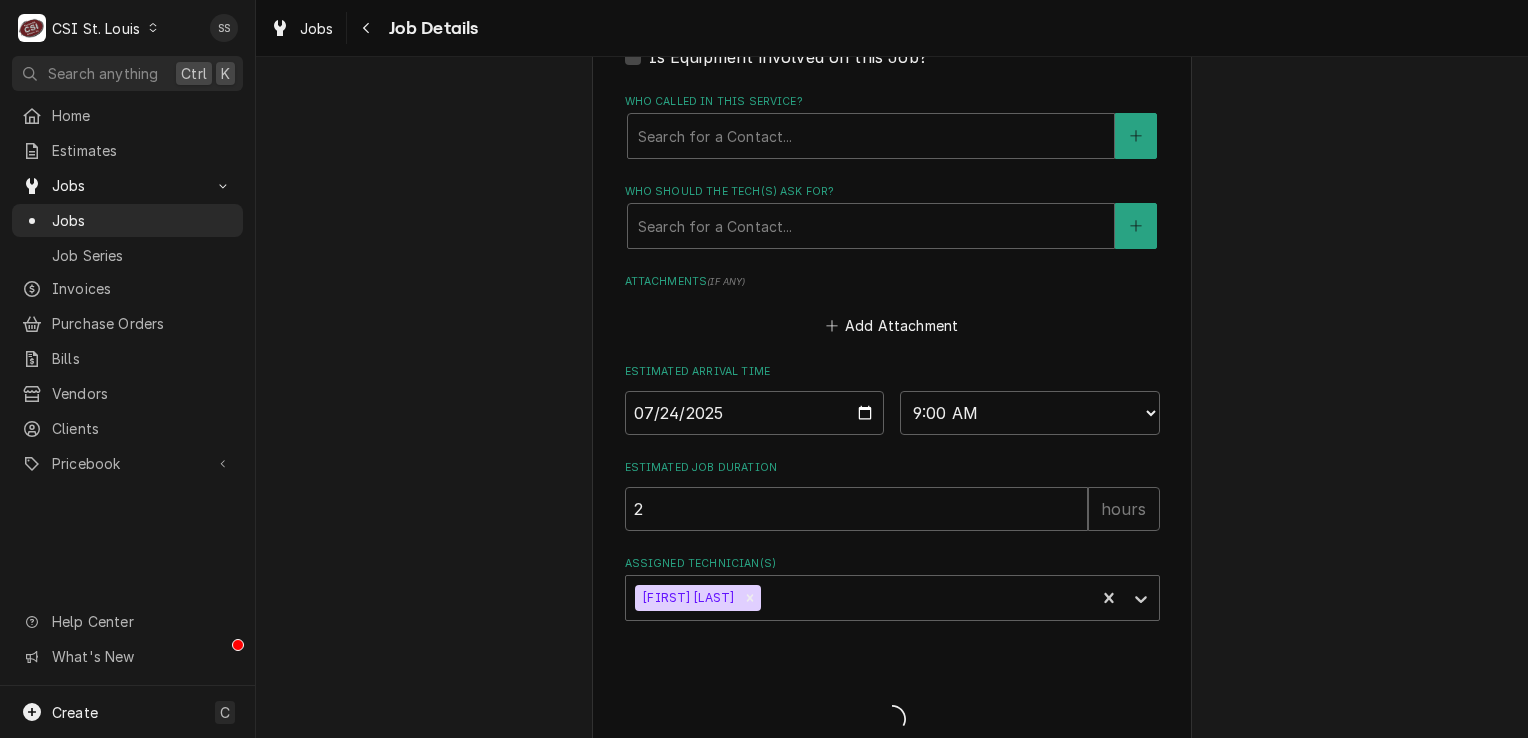 type on "x" 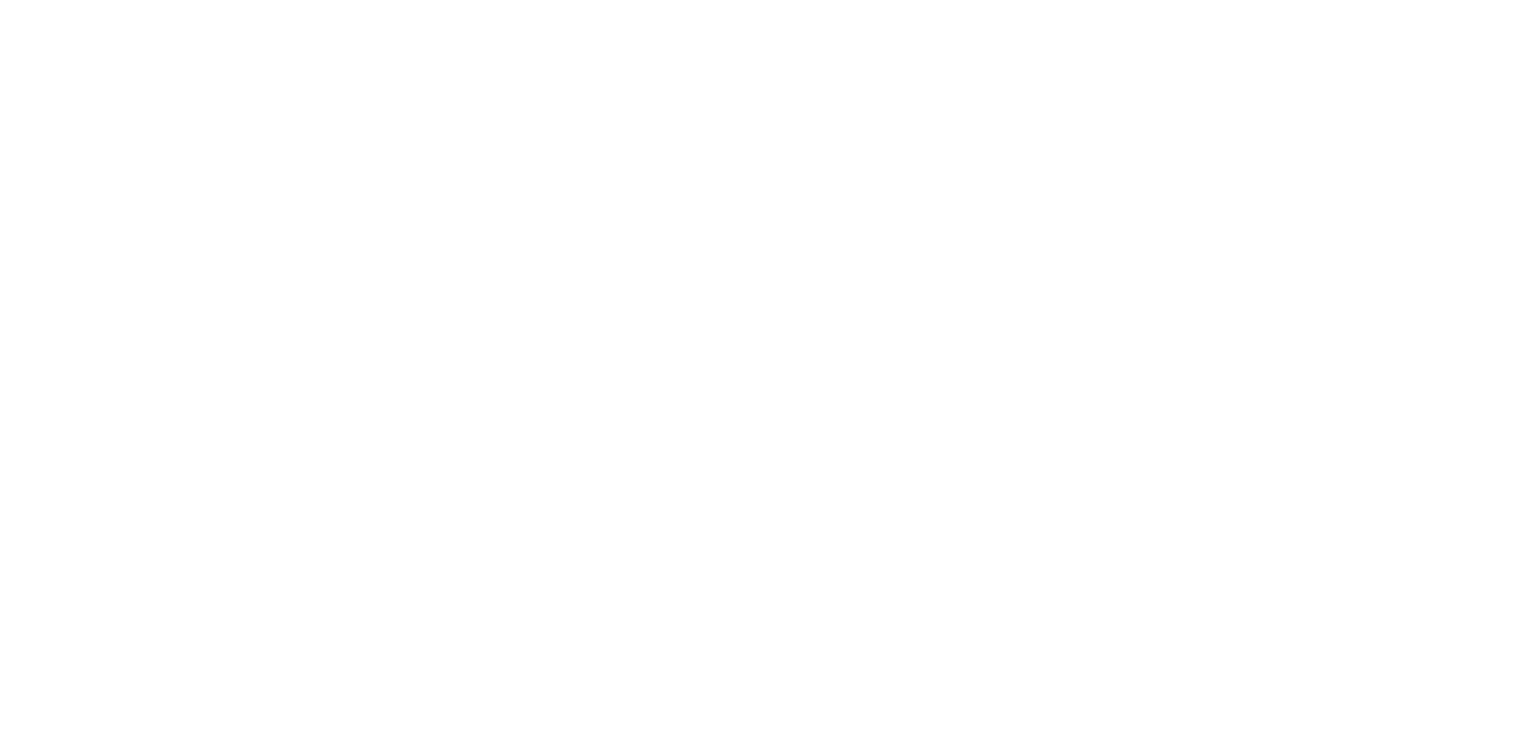 scroll, scrollTop: 0, scrollLeft: 0, axis: both 